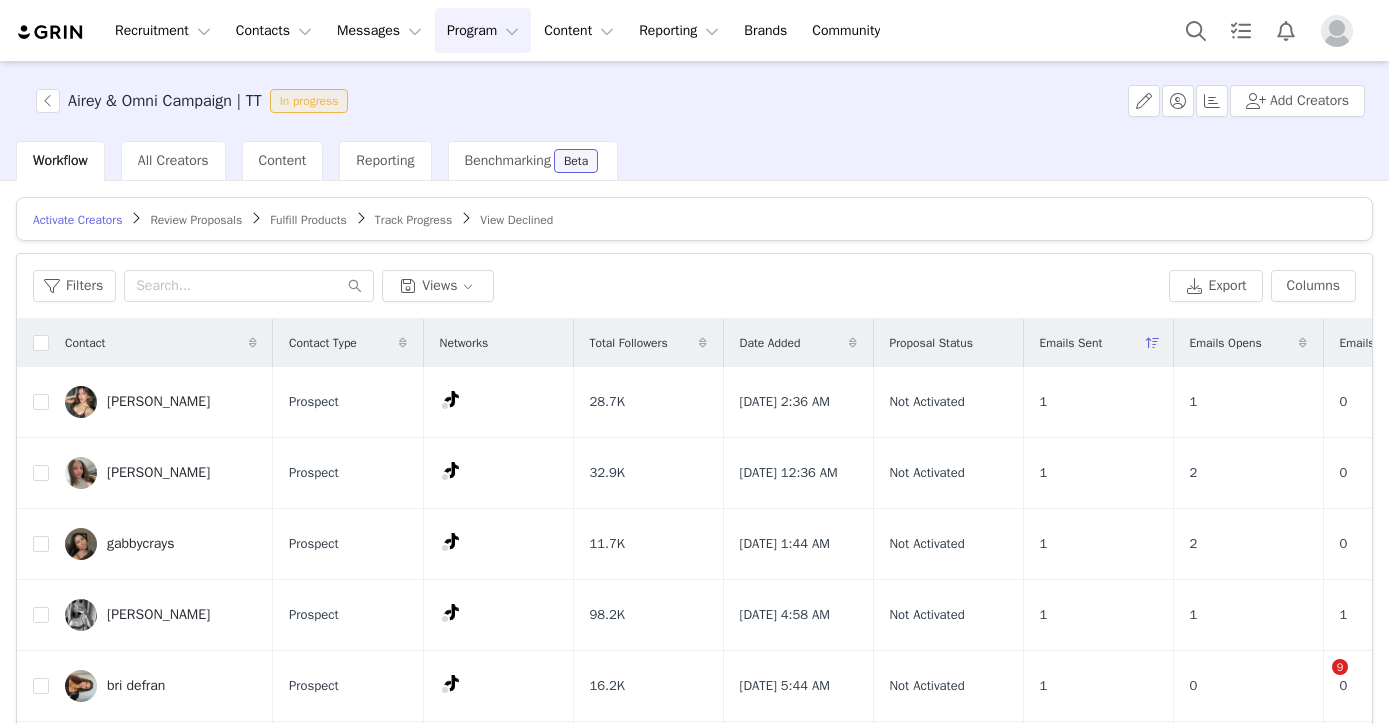 scroll, scrollTop: 0, scrollLeft: 0, axis: both 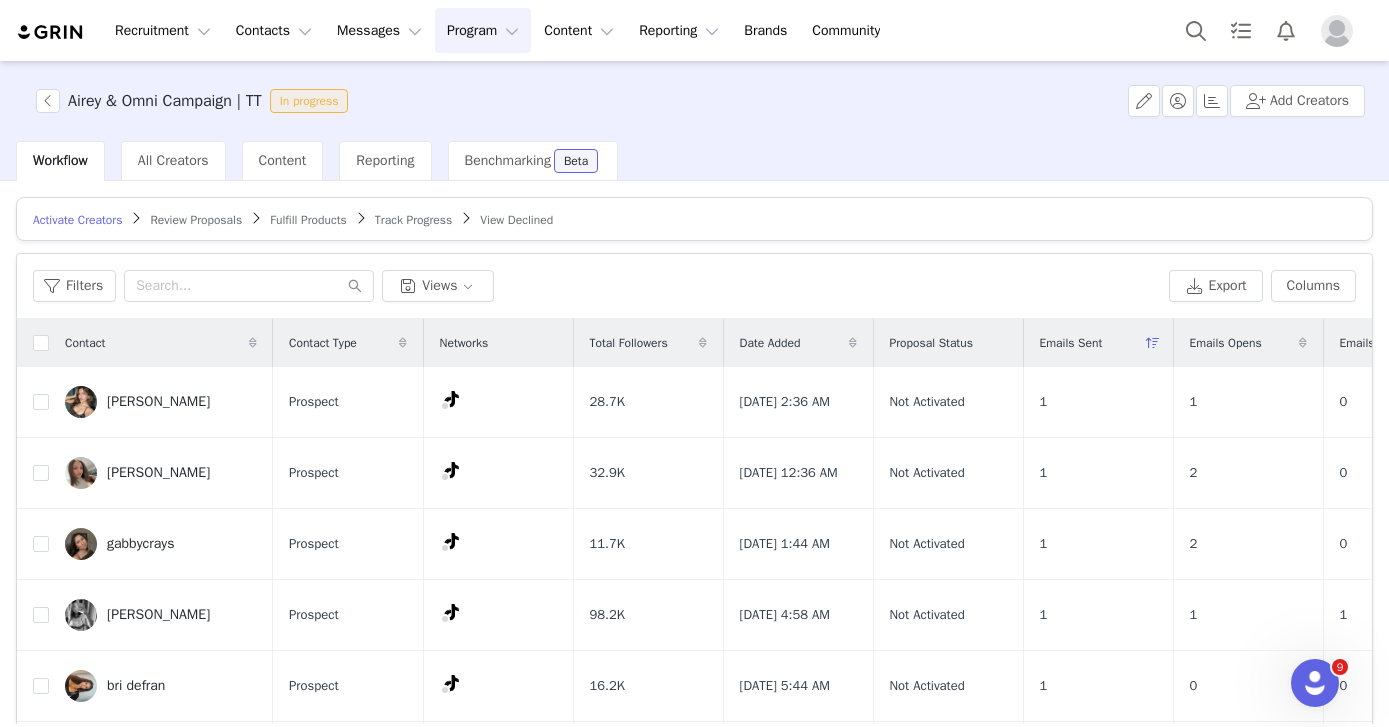 click on "Program Program" at bounding box center (483, 30) 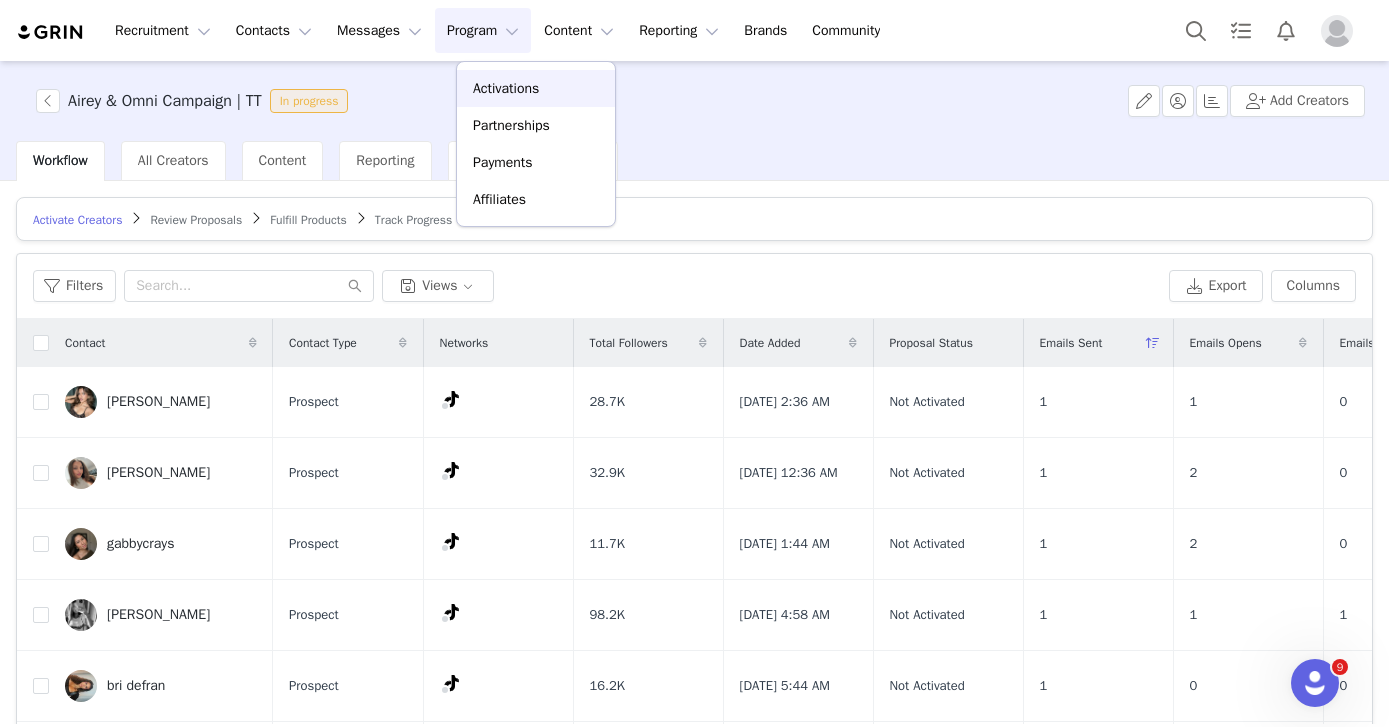 click on "Activations" at bounding box center (536, 88) 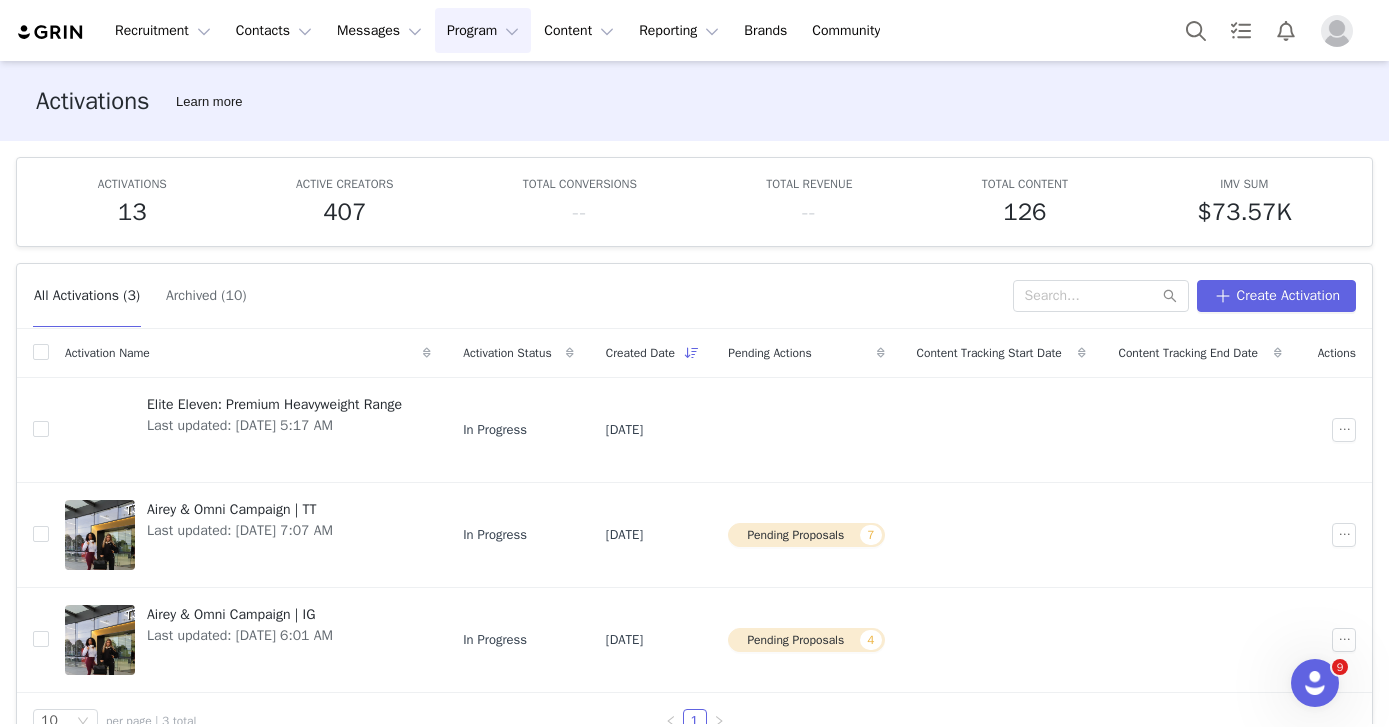 scroll, scrollTop: 41, scrollLeft: 0, axis: vertical 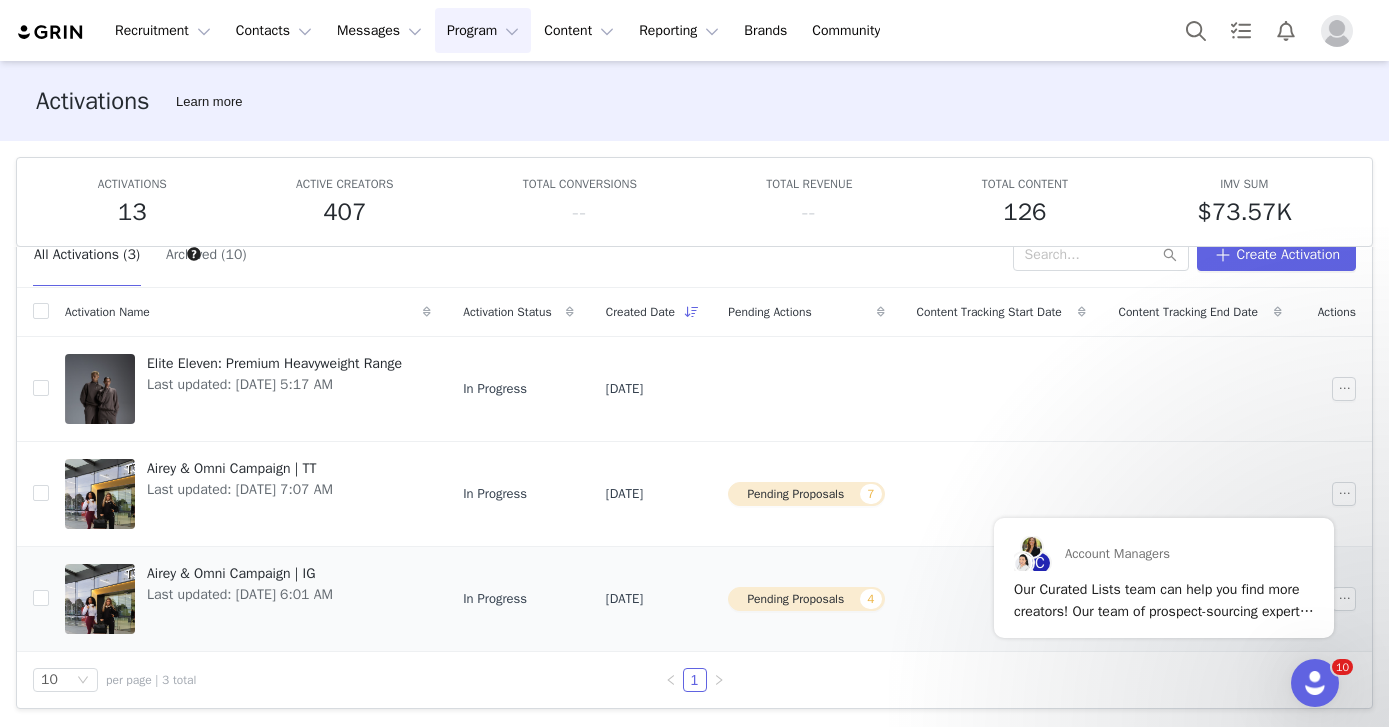 click on "Airey & Omni Campaign | IG" at bounding box center [240, 573] 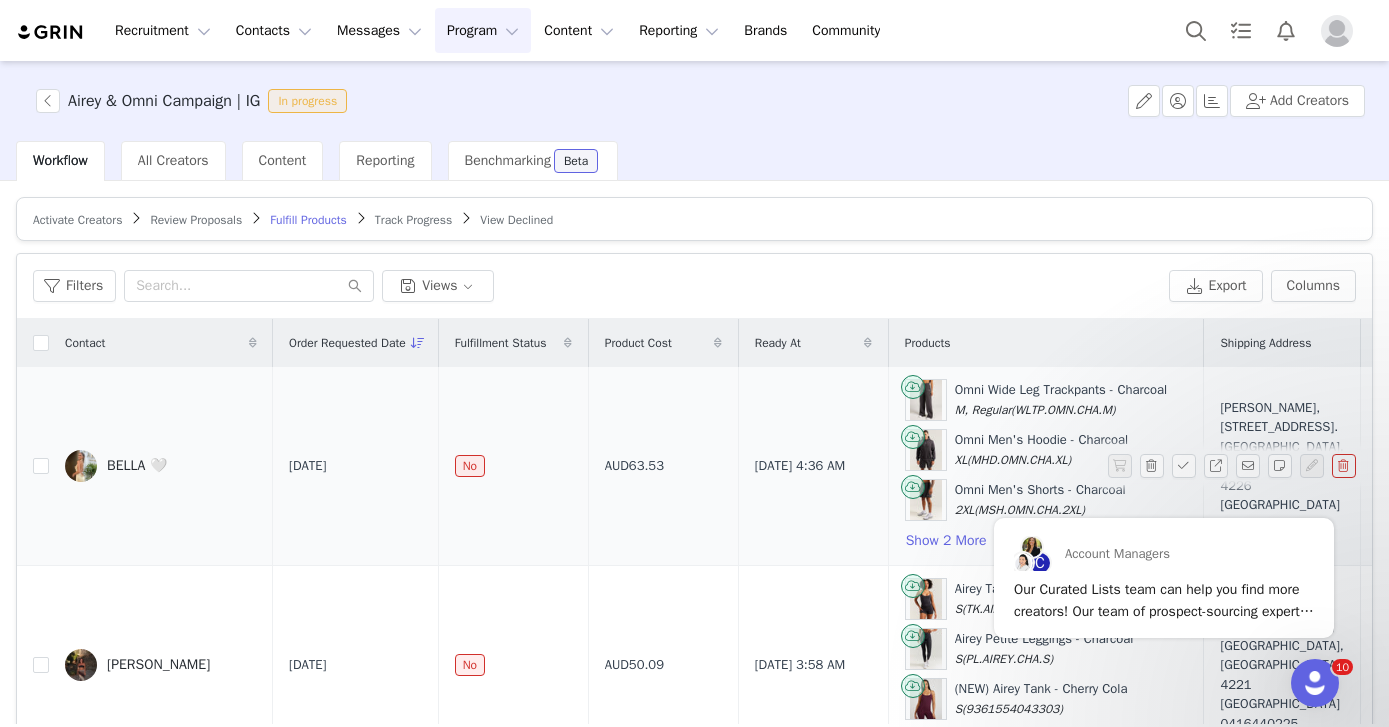 click on "BELLA 🤍" at bounding box center (137, 466) 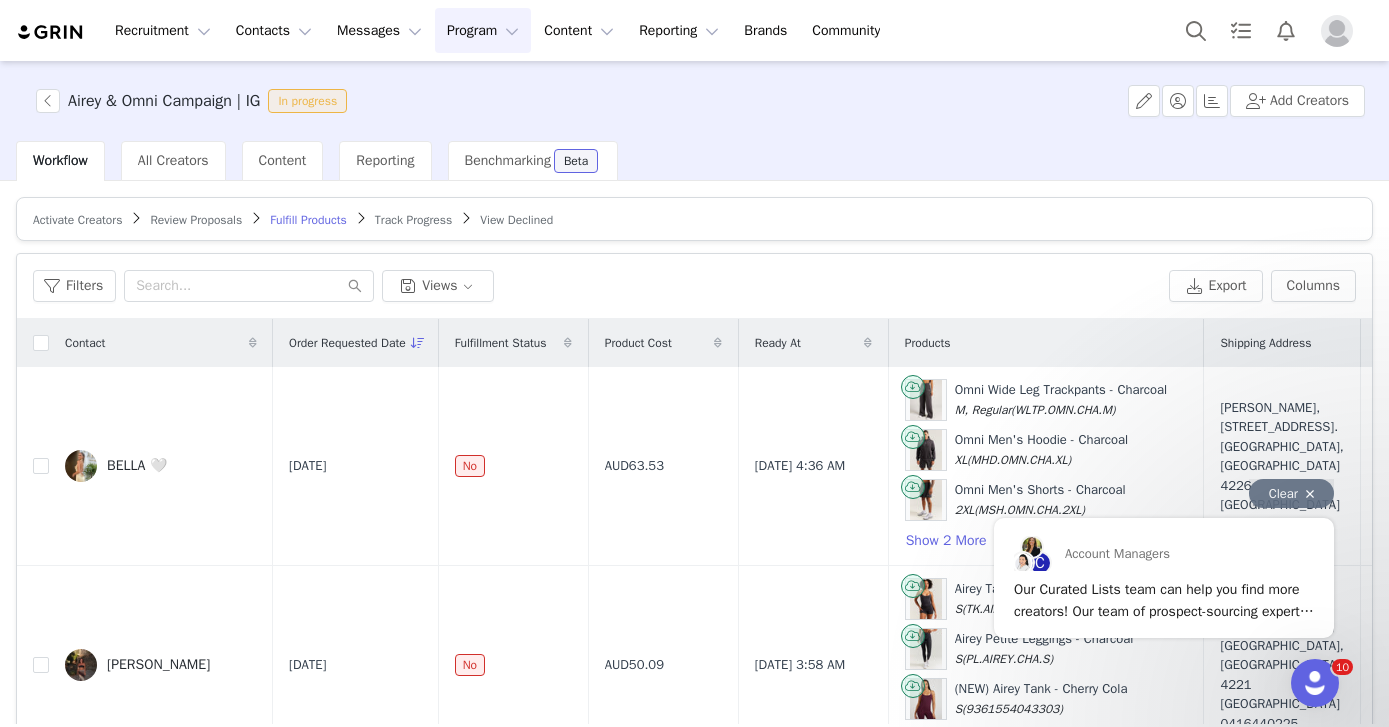 click on "Clear" at bounding box center (1291, 493) 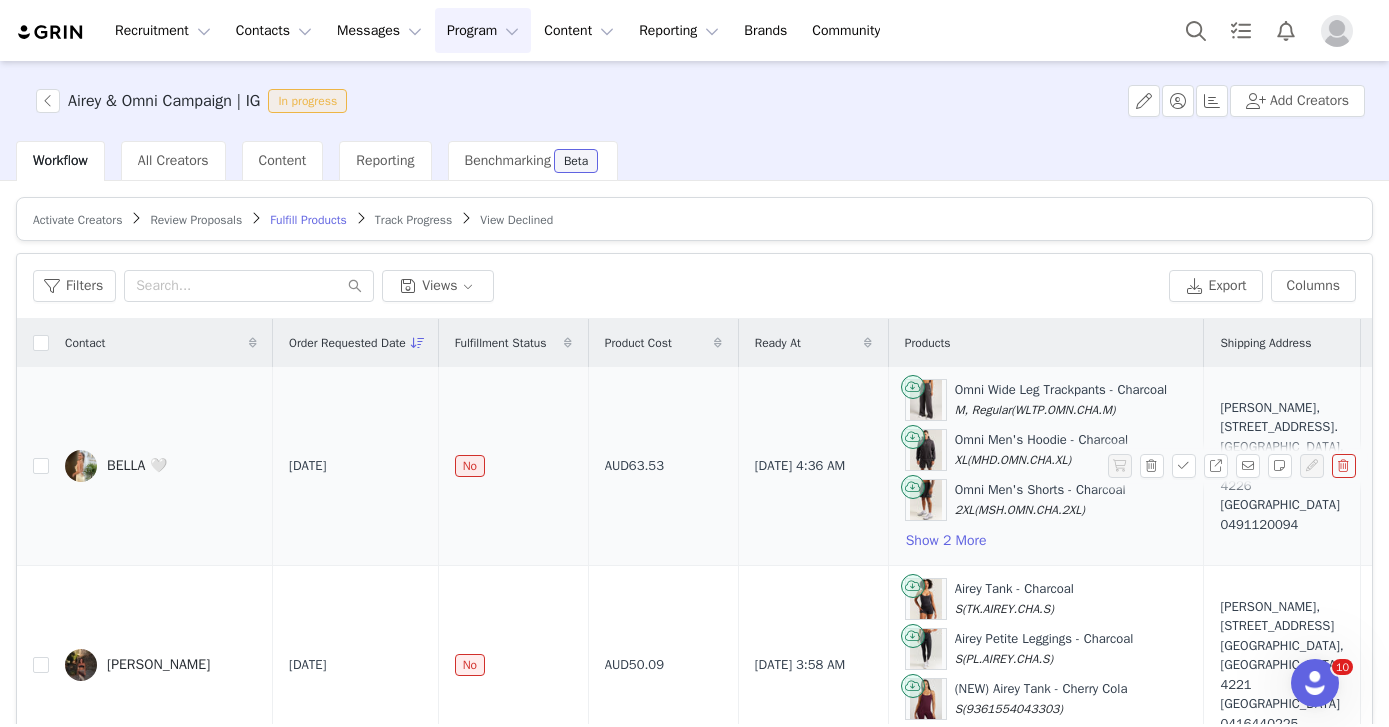 click on "BELLA 🤍" at bounding box center (137, 466) 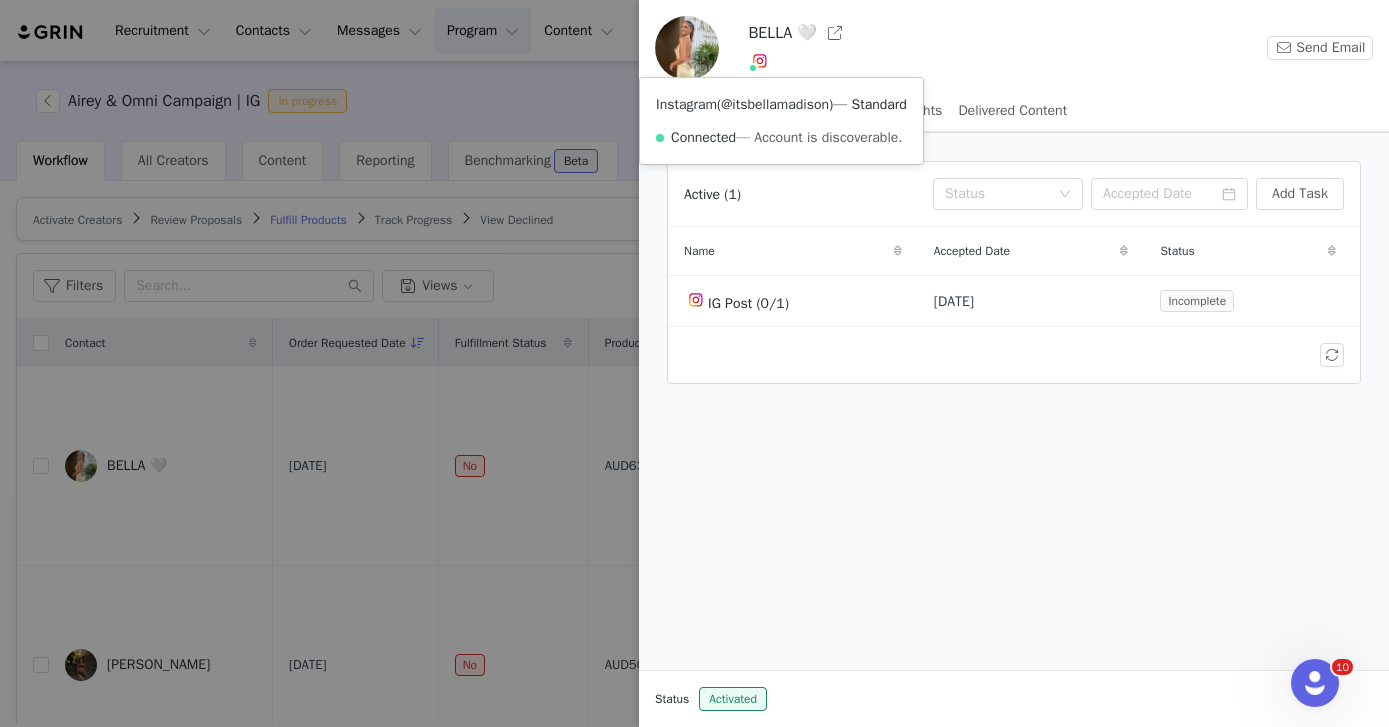 click on "@itsbellamadison" at bounding box center (775, 104) 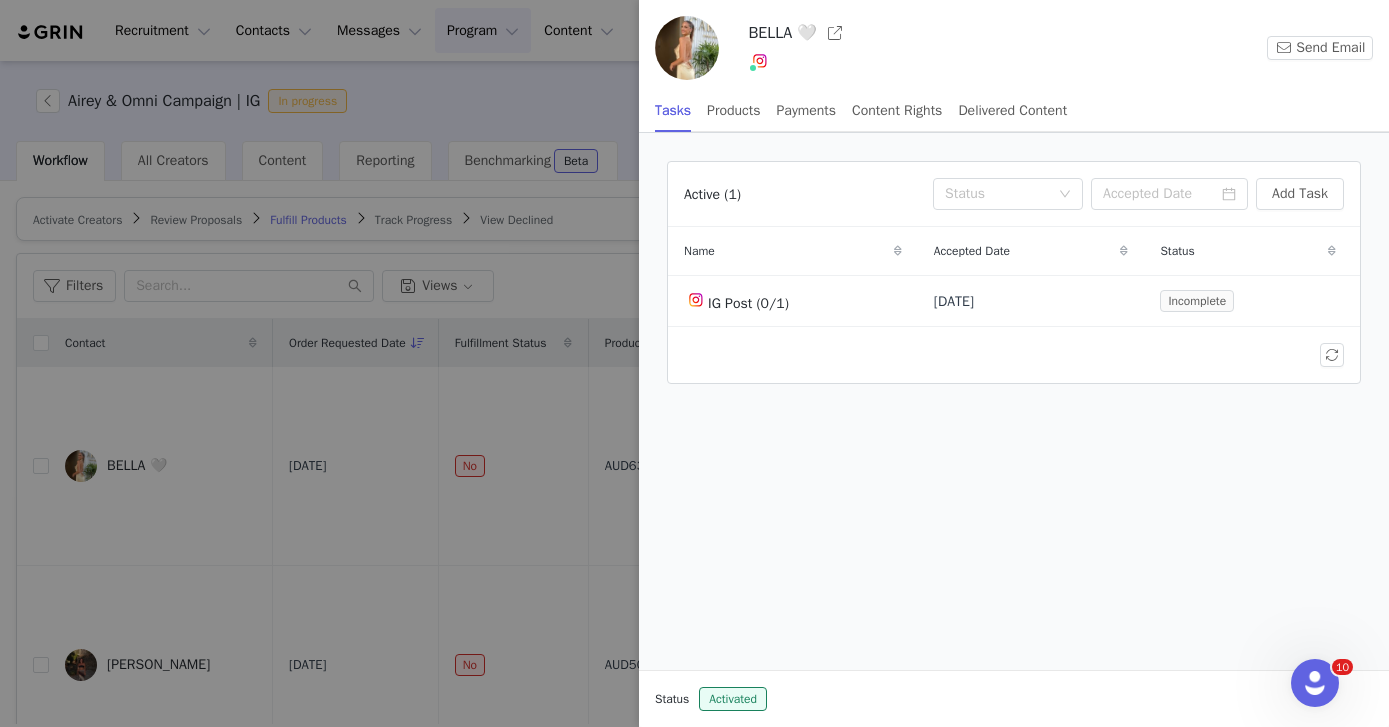 click at bounding box center [694, 363] 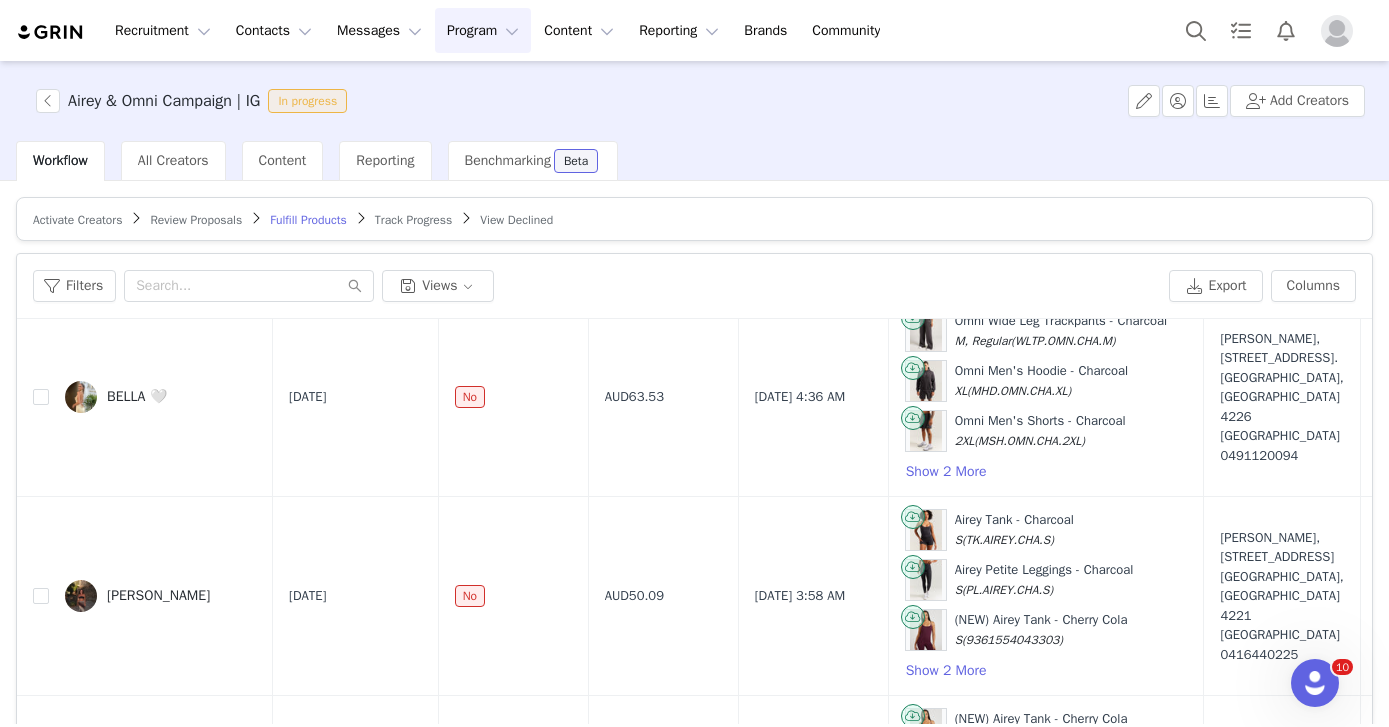 scroll, scrollTop: 78, scrollLeft: 0, axis: vertical 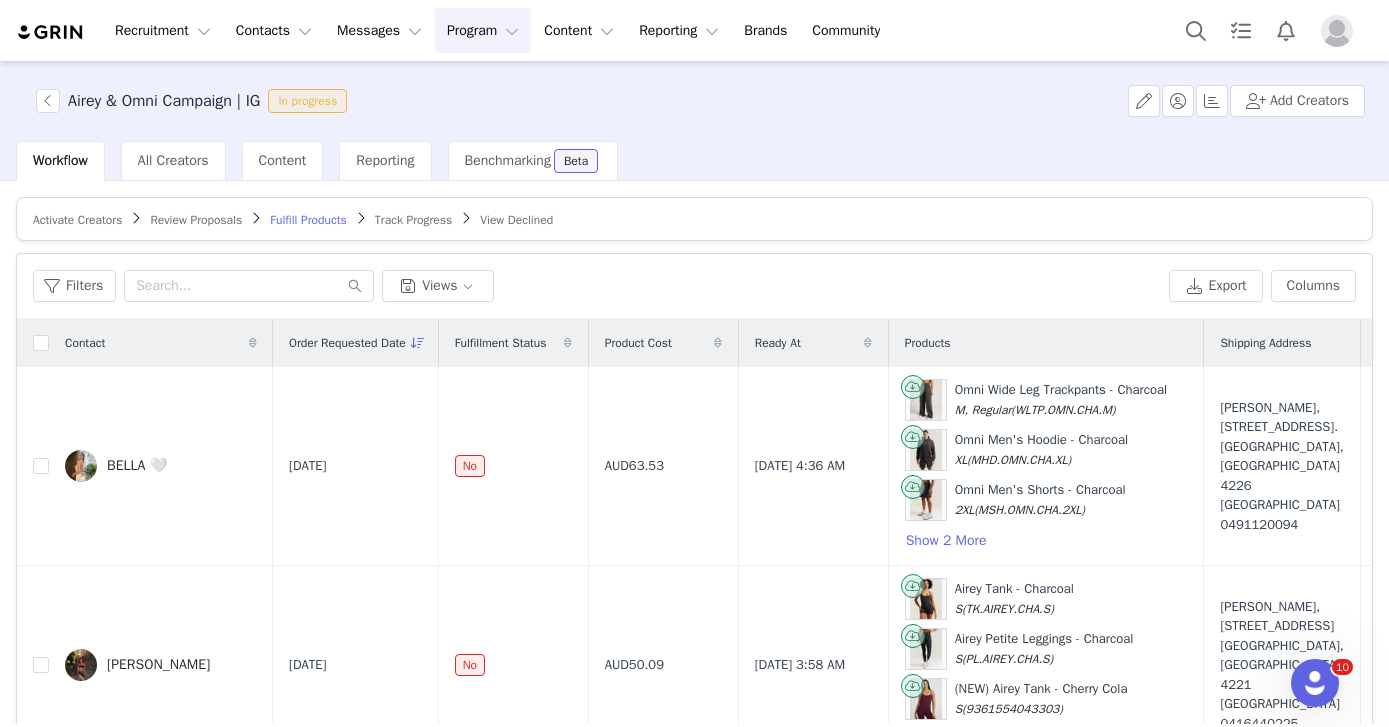 click on "Activate Creators Review Proposals Fulfill Products Track Progress View Declined" at bounding box center (694, 219) 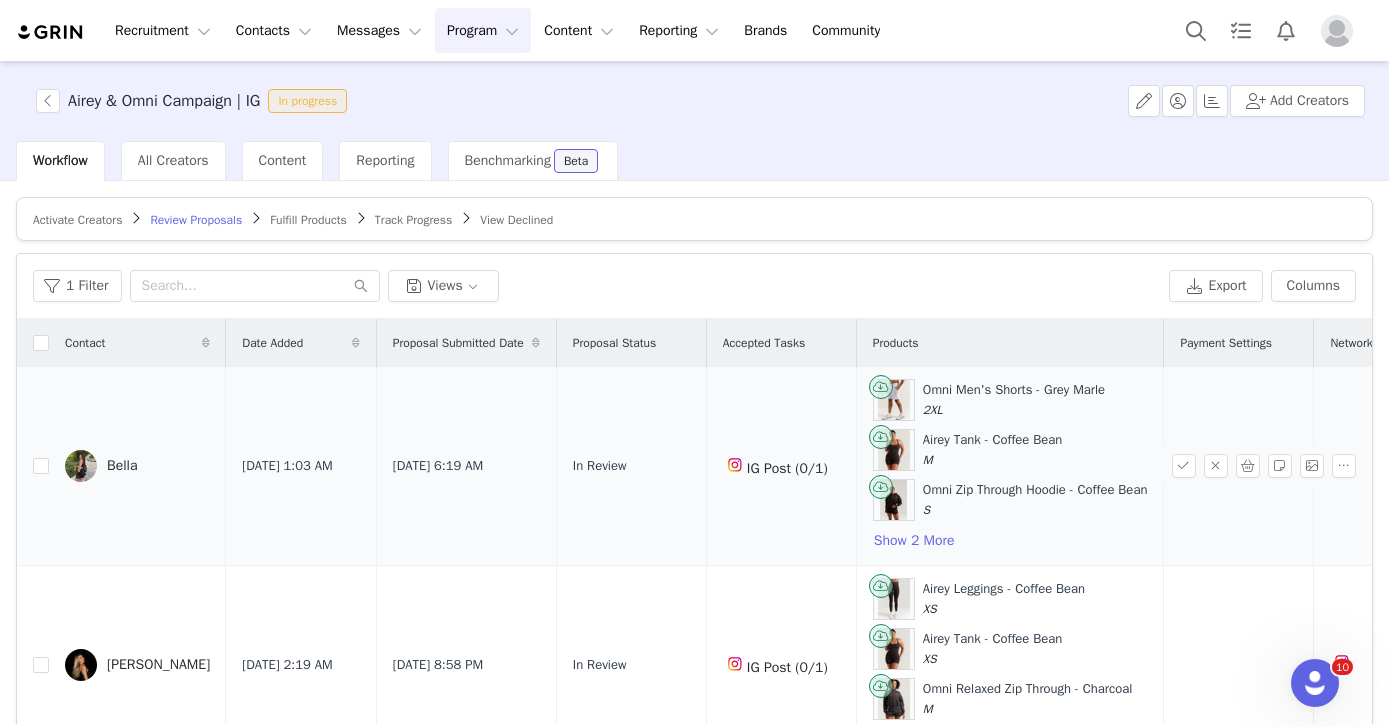 click on "Bella" at bounding box center (122, 466) 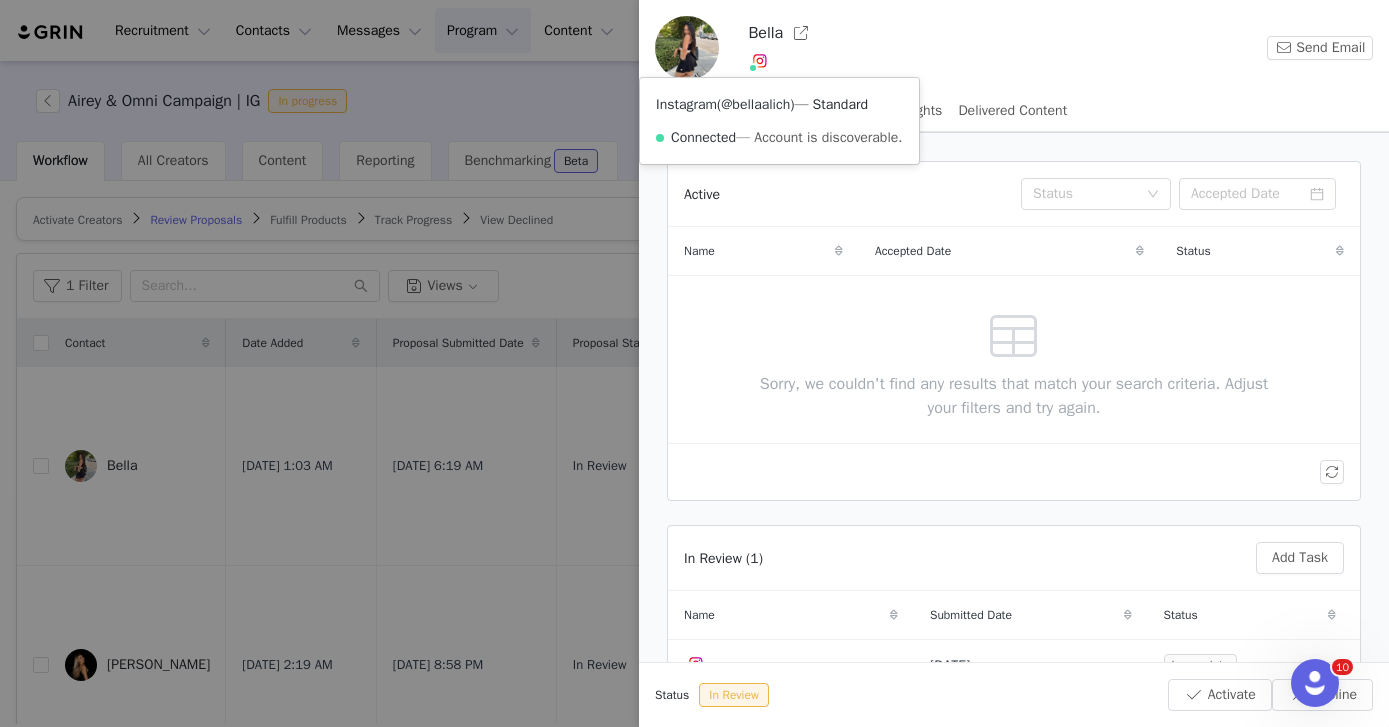 click on "@bellaalich" at bounding box center (755, 104) 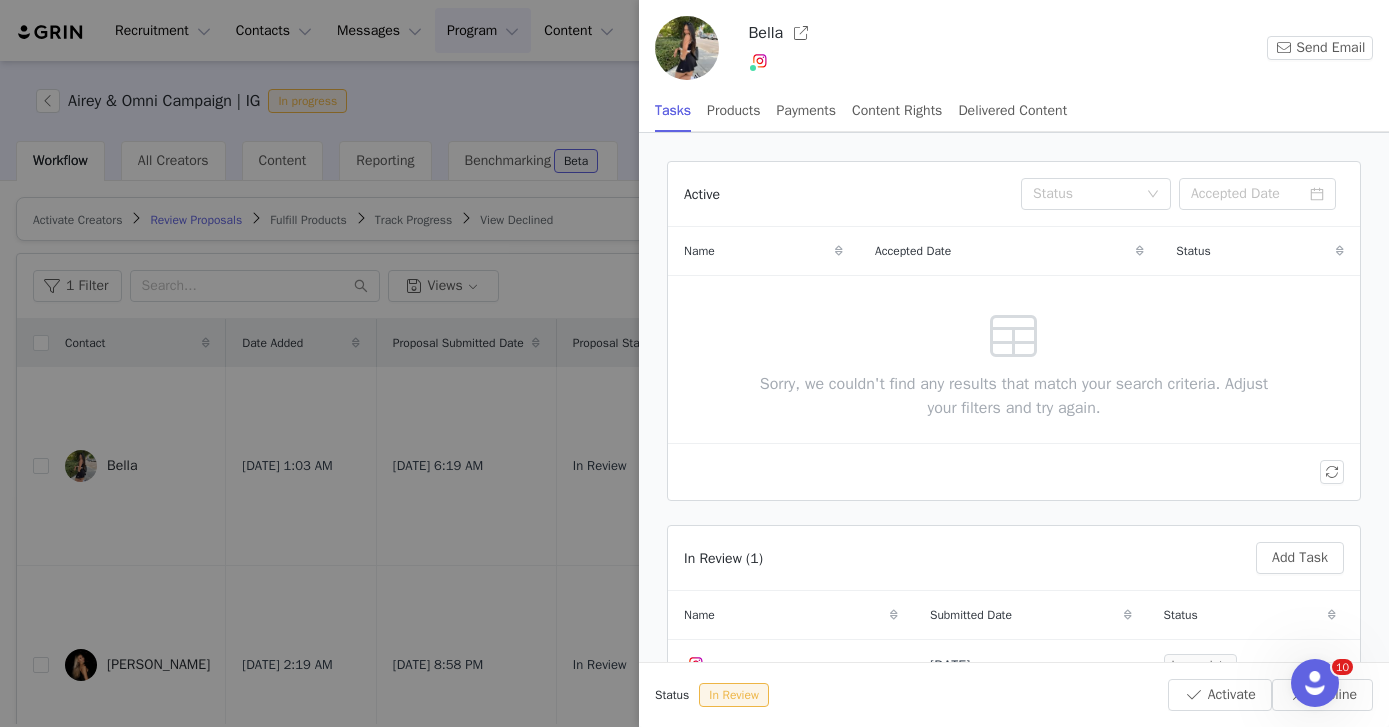 click at bounding box center [694, 363] 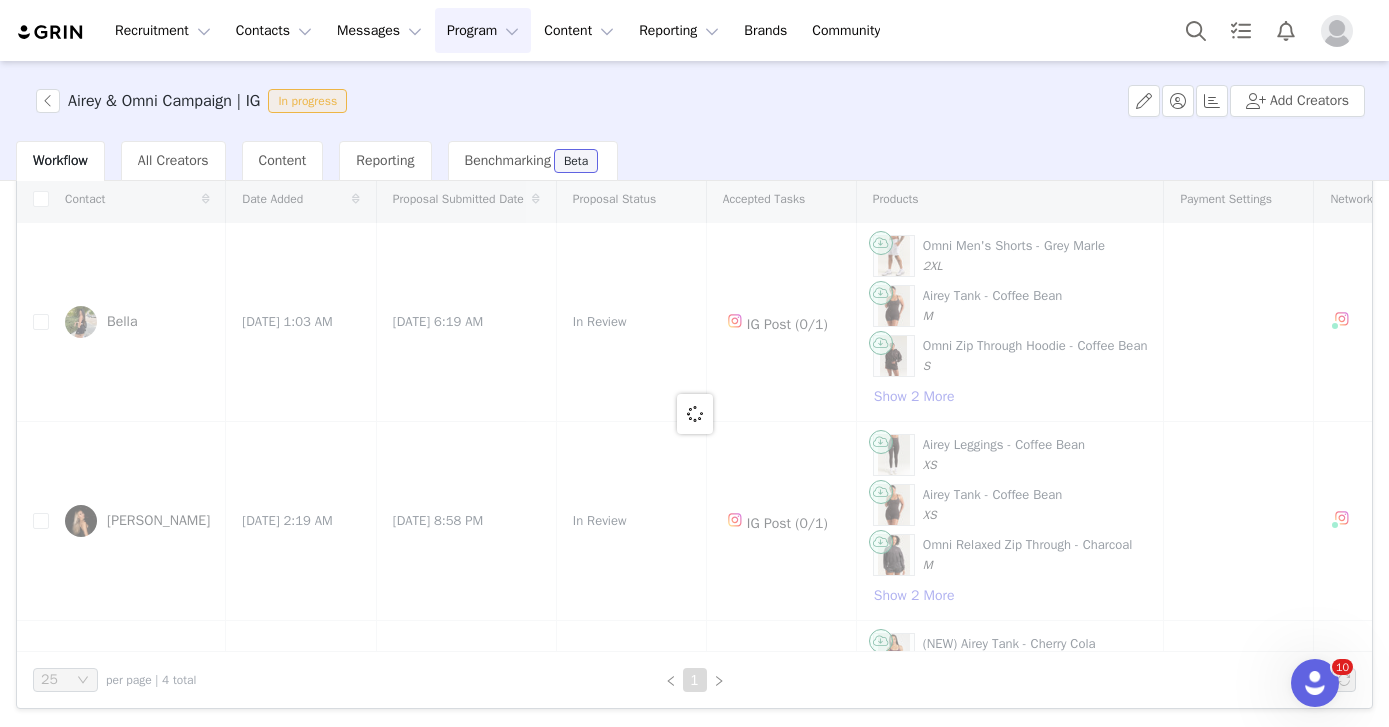 scroll, scrollTop: 142, scrollLeft: 0, axis: vertical 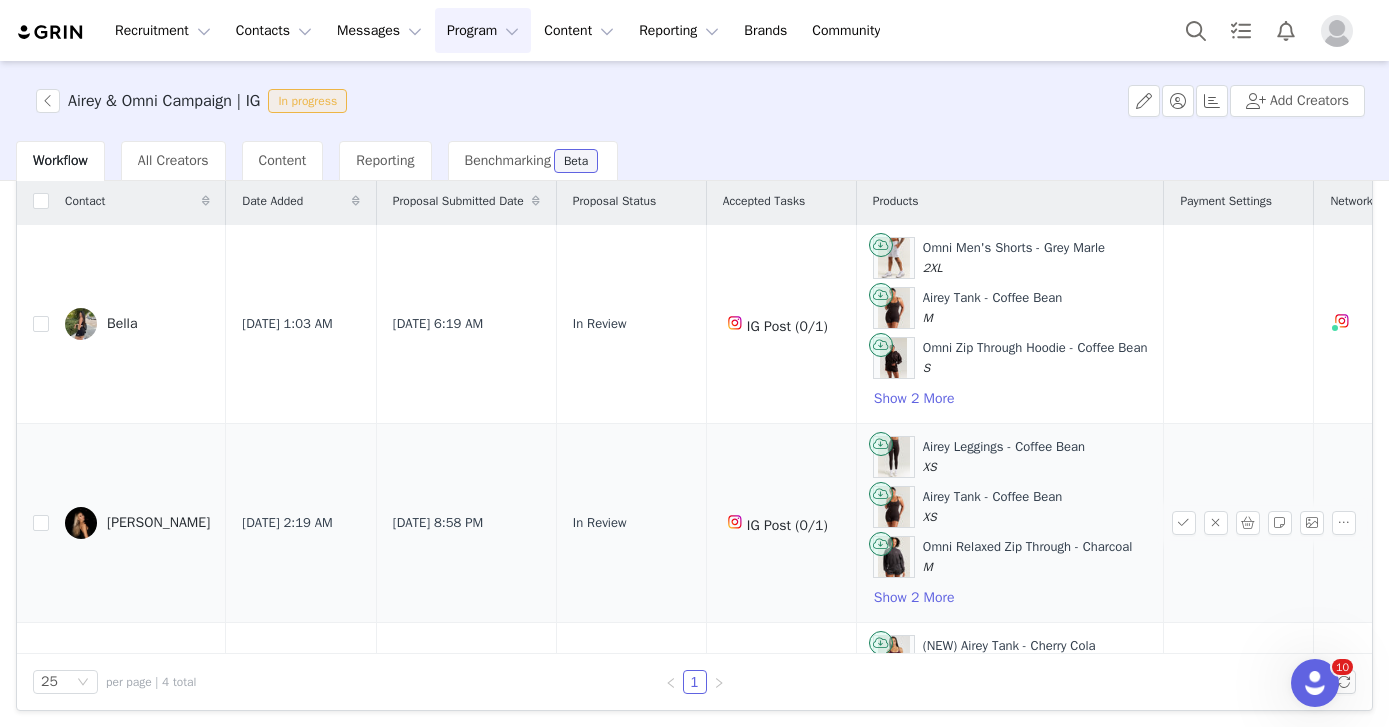 click on "[PERSON_NAME]" at bounding box center (158, 523) 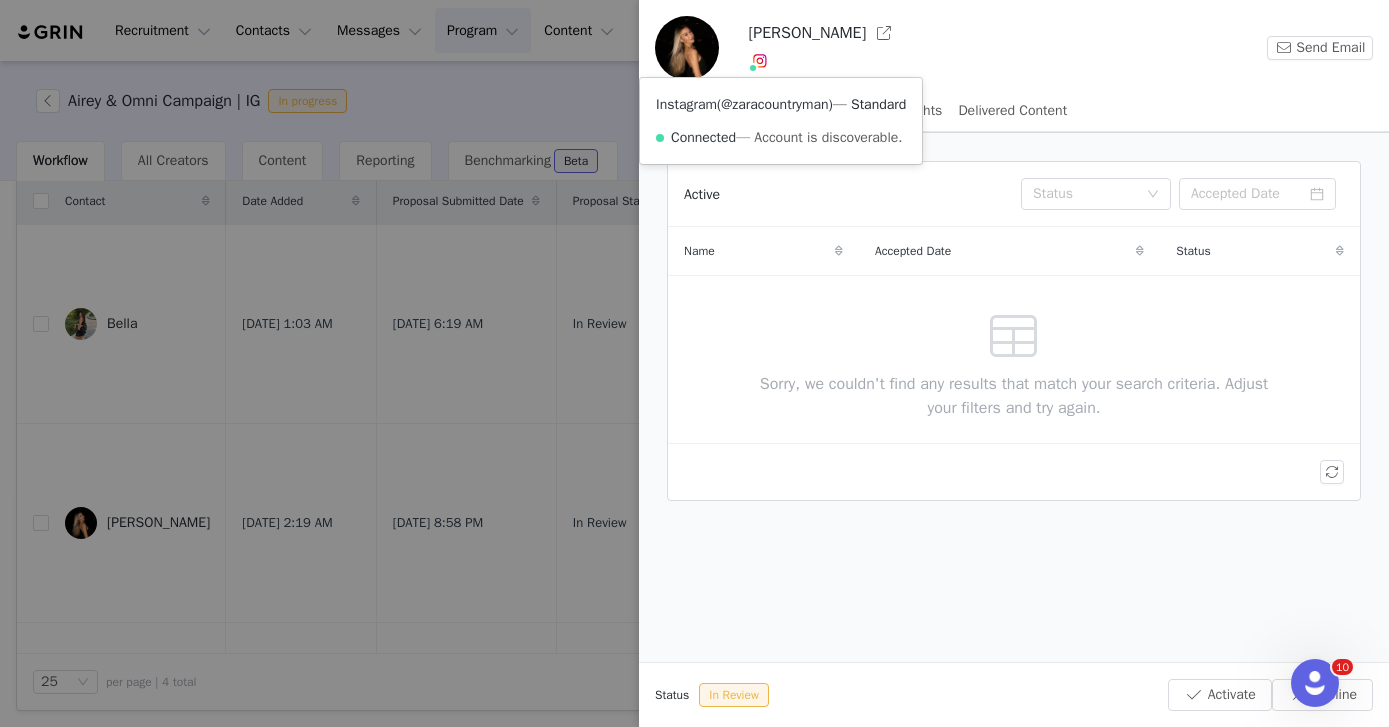click on "@zaracountryman" at bounding box center (774, 104) 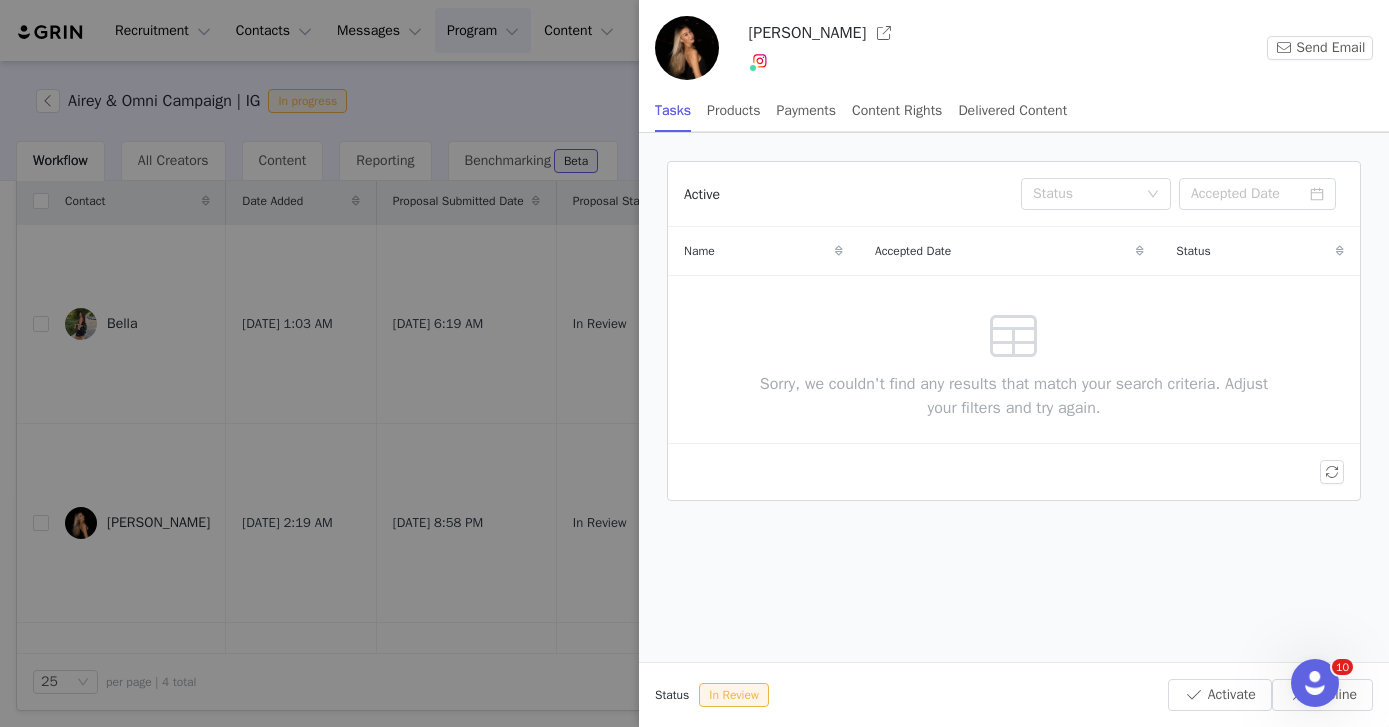click at bounding box center (694, 363) 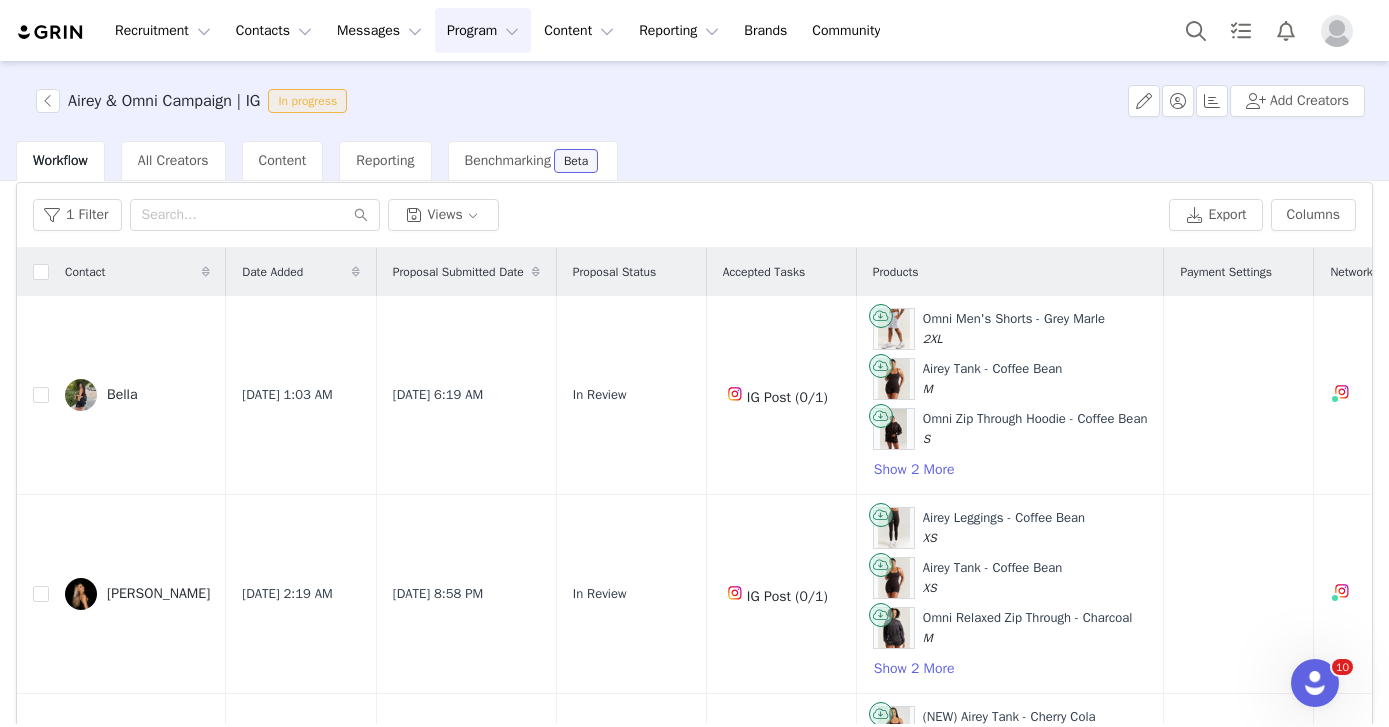 scroll, scrollTop: 72, scrollLeft: 0, axis: vertical 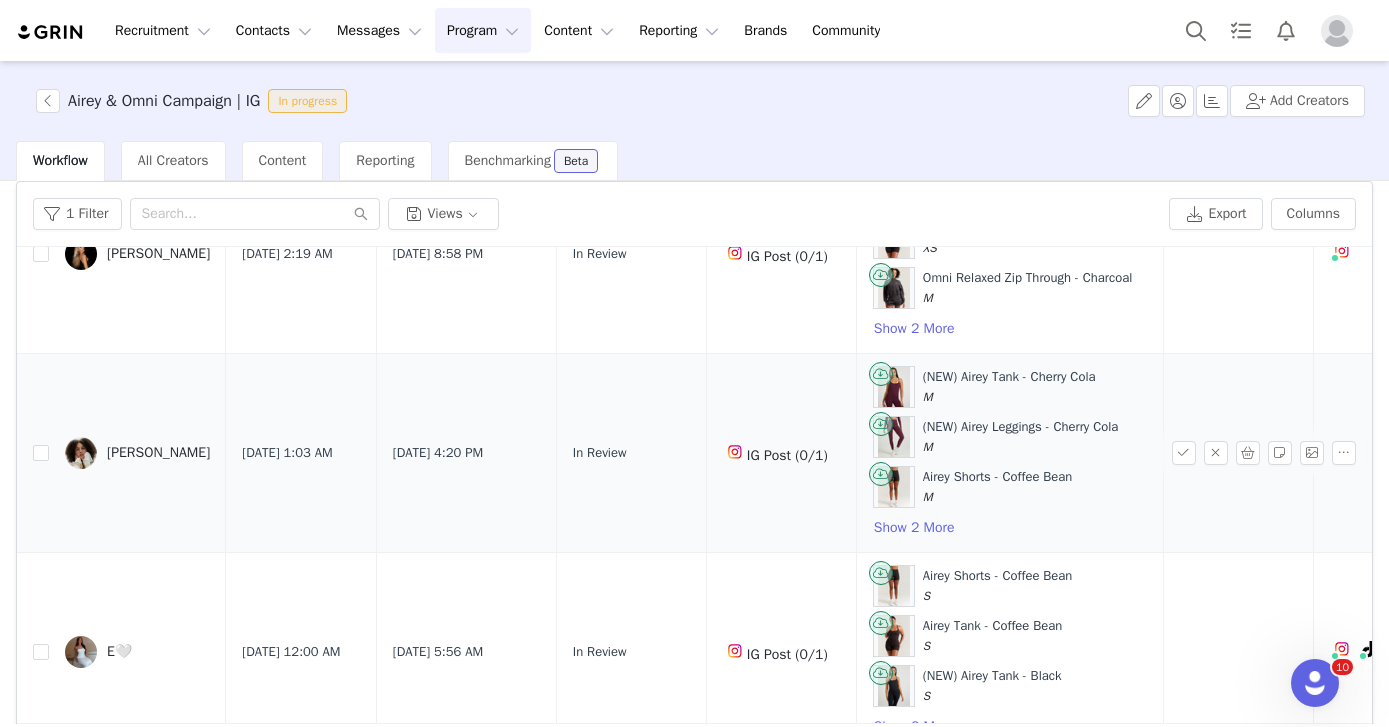 click on "[PERSON_NAME]" at bounding box center [158, 453] 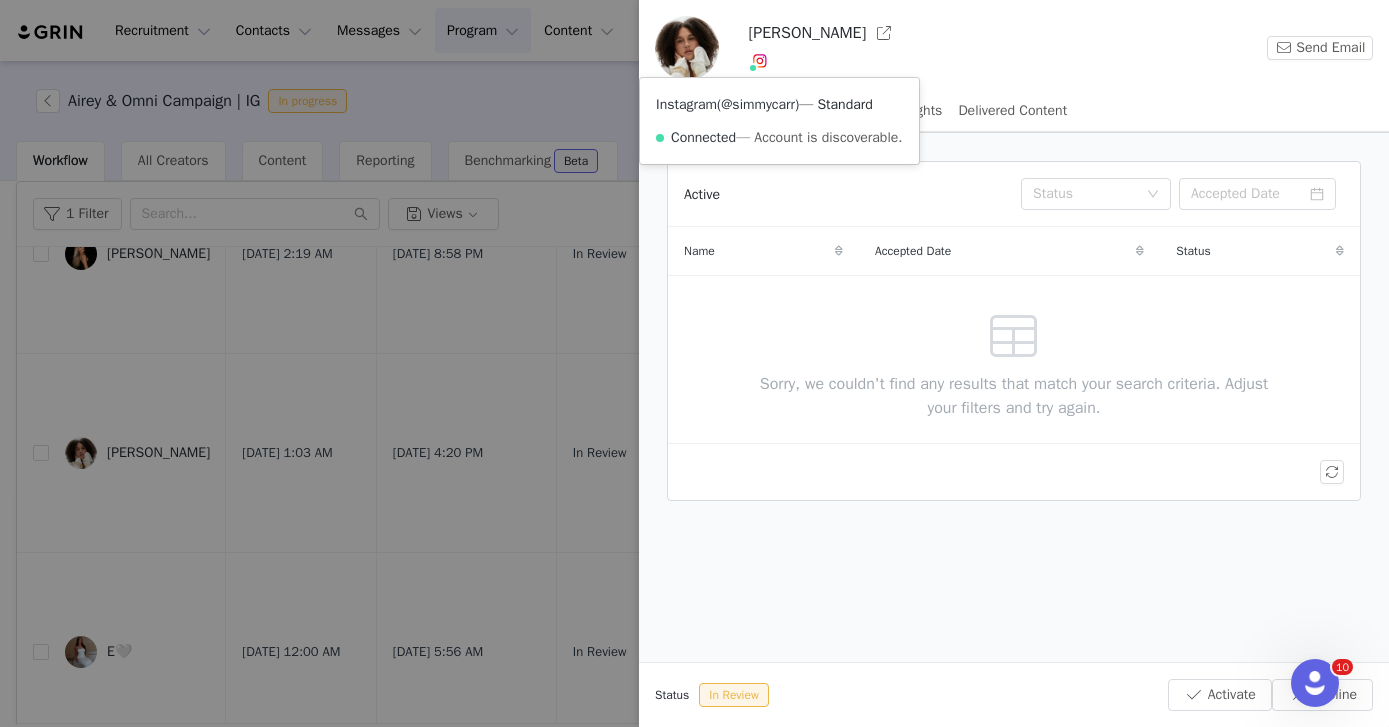click on "@simmycarr" at bounding box center [758, 104] 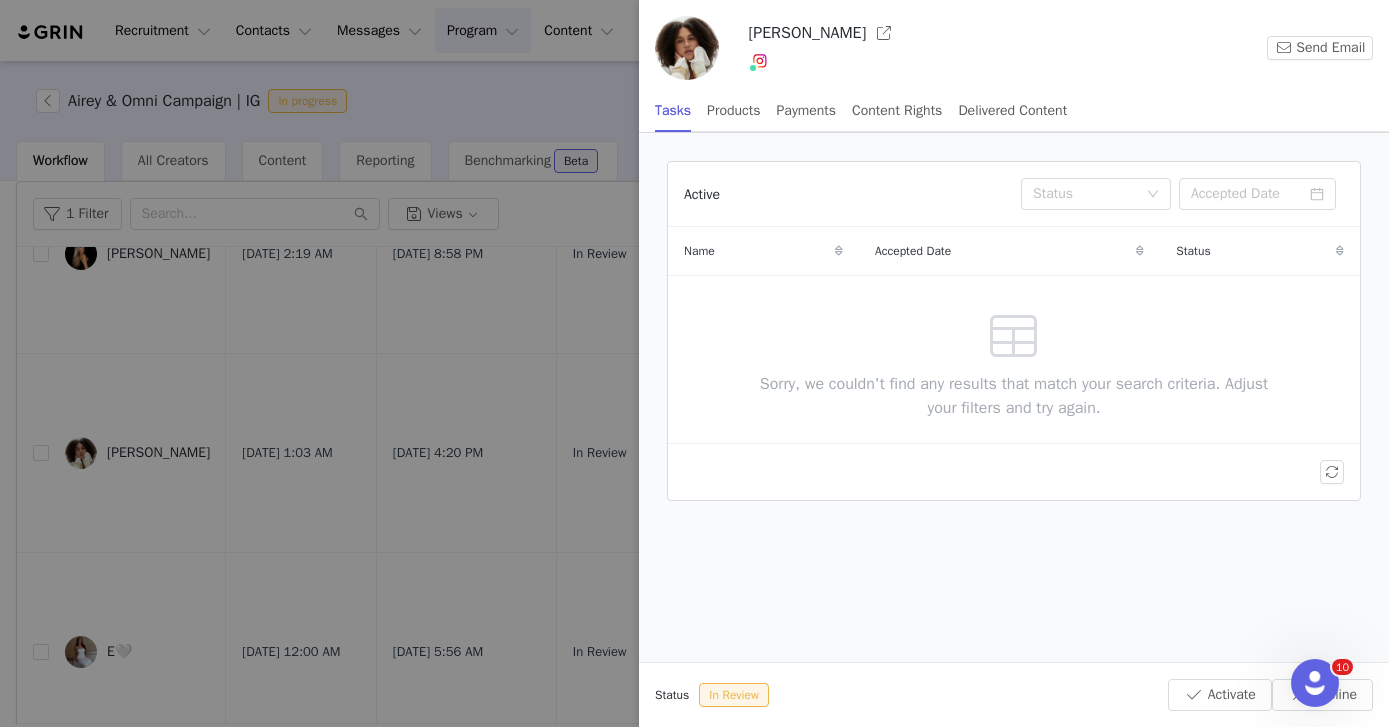 click at bounding box center (694, 363) 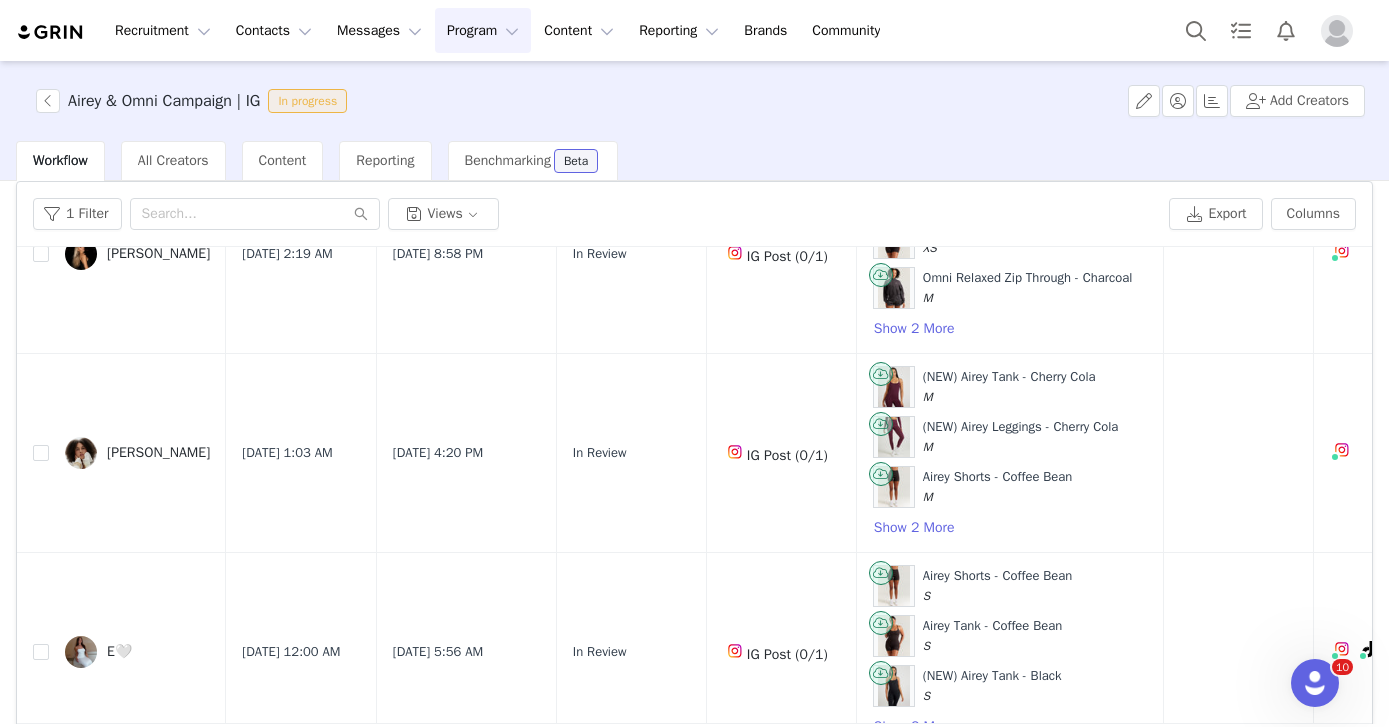 scroll, scrollTop: 0, scrollLeft: 0, axis: both 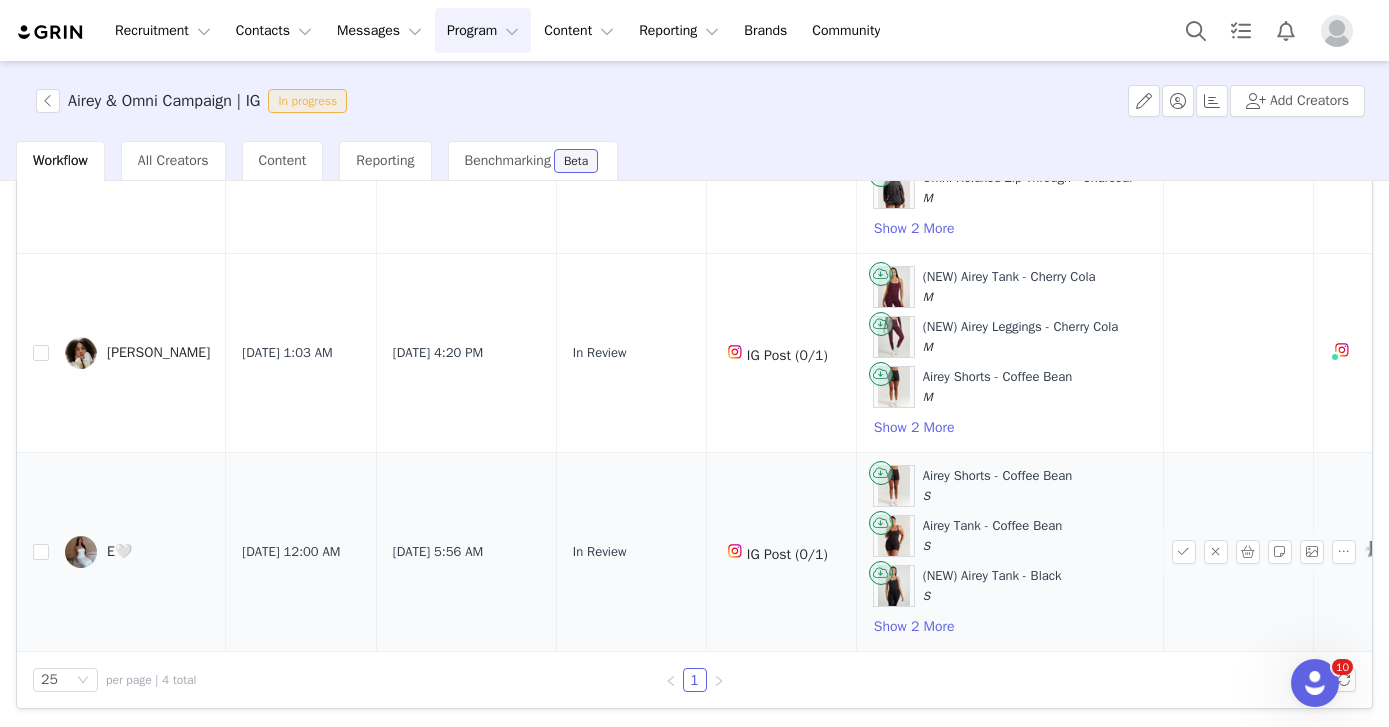 click on "E🤍" at bounding box center [119, 552] 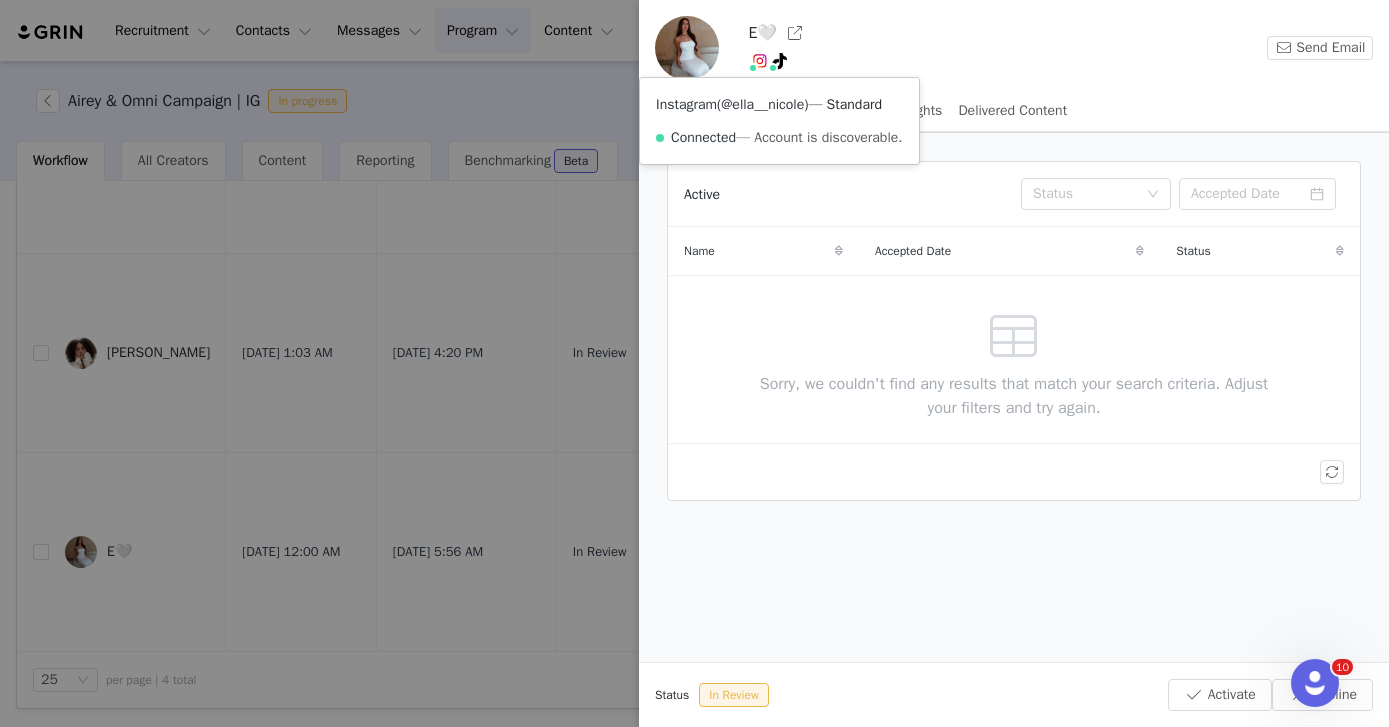 click on "@ella__nicole" at bounding box center [762, 104] 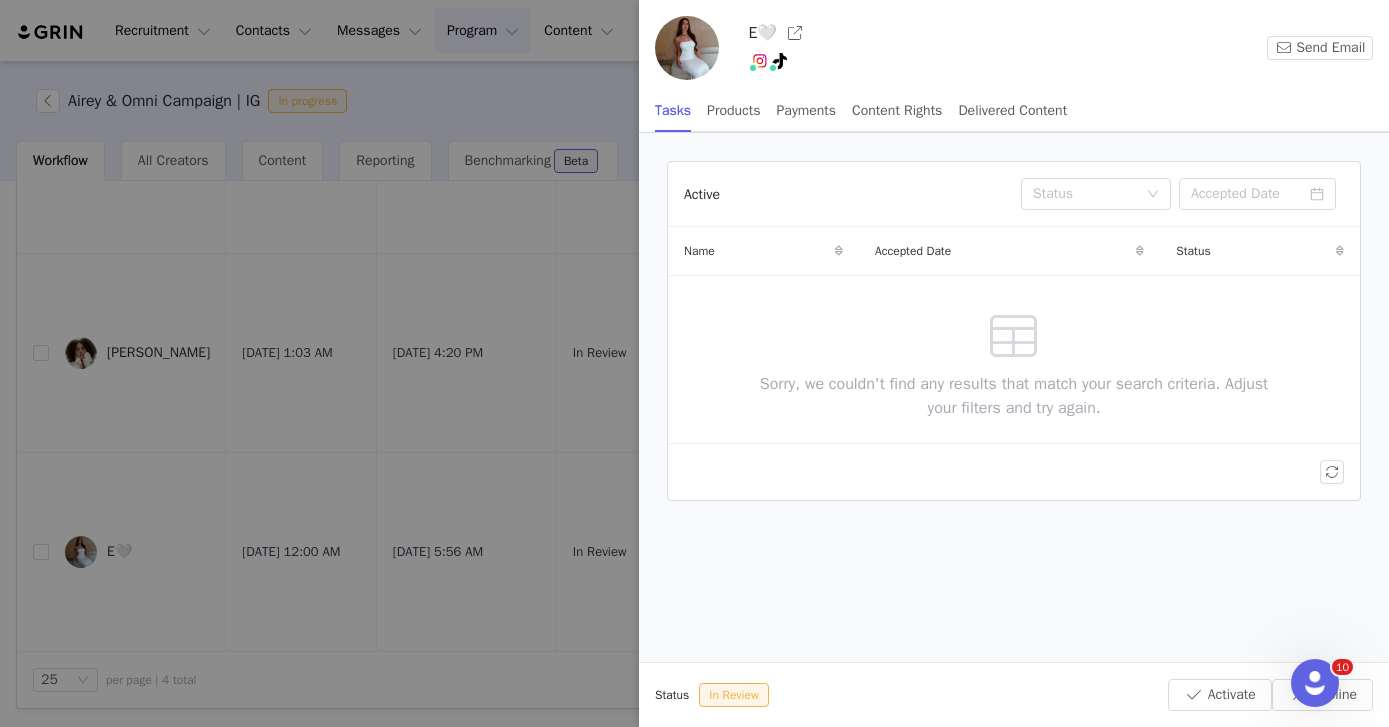 click at bounding box center (694, 363) 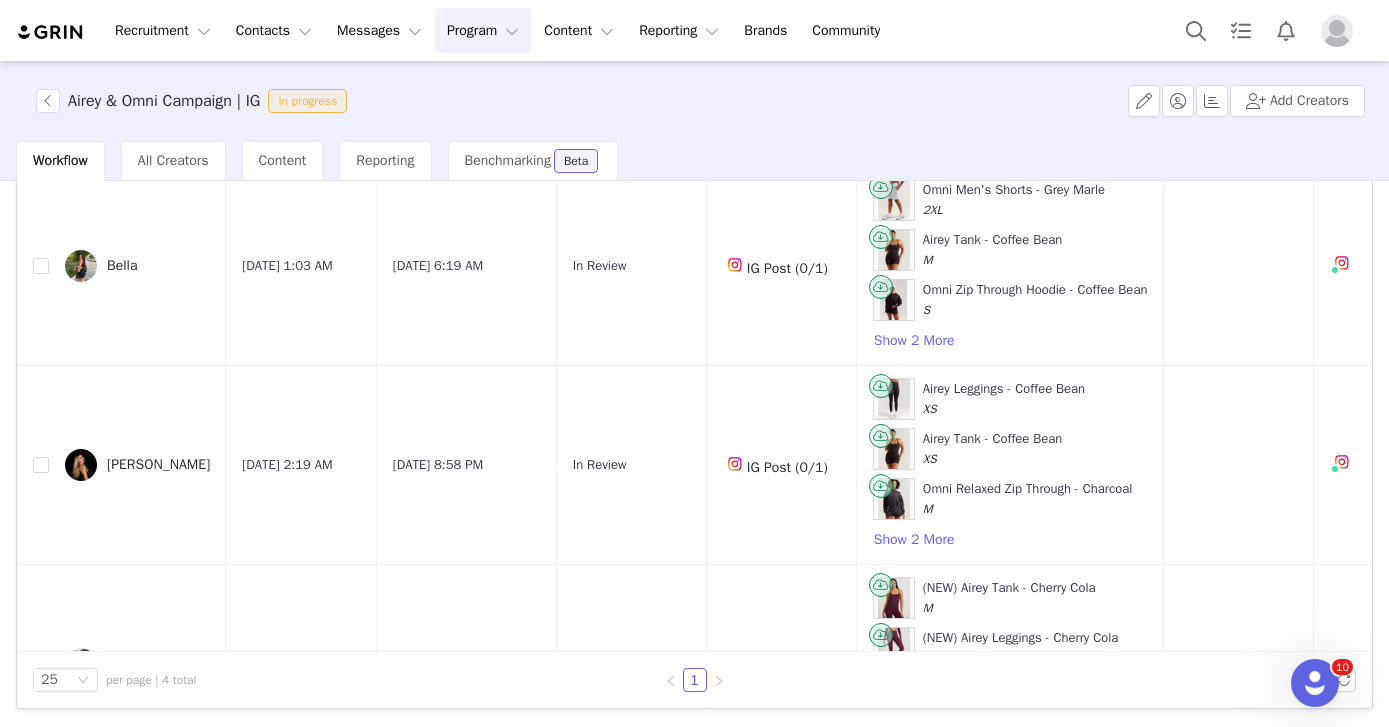 scroll, scrollTop: 0, scrollLeft: 0, axis: both 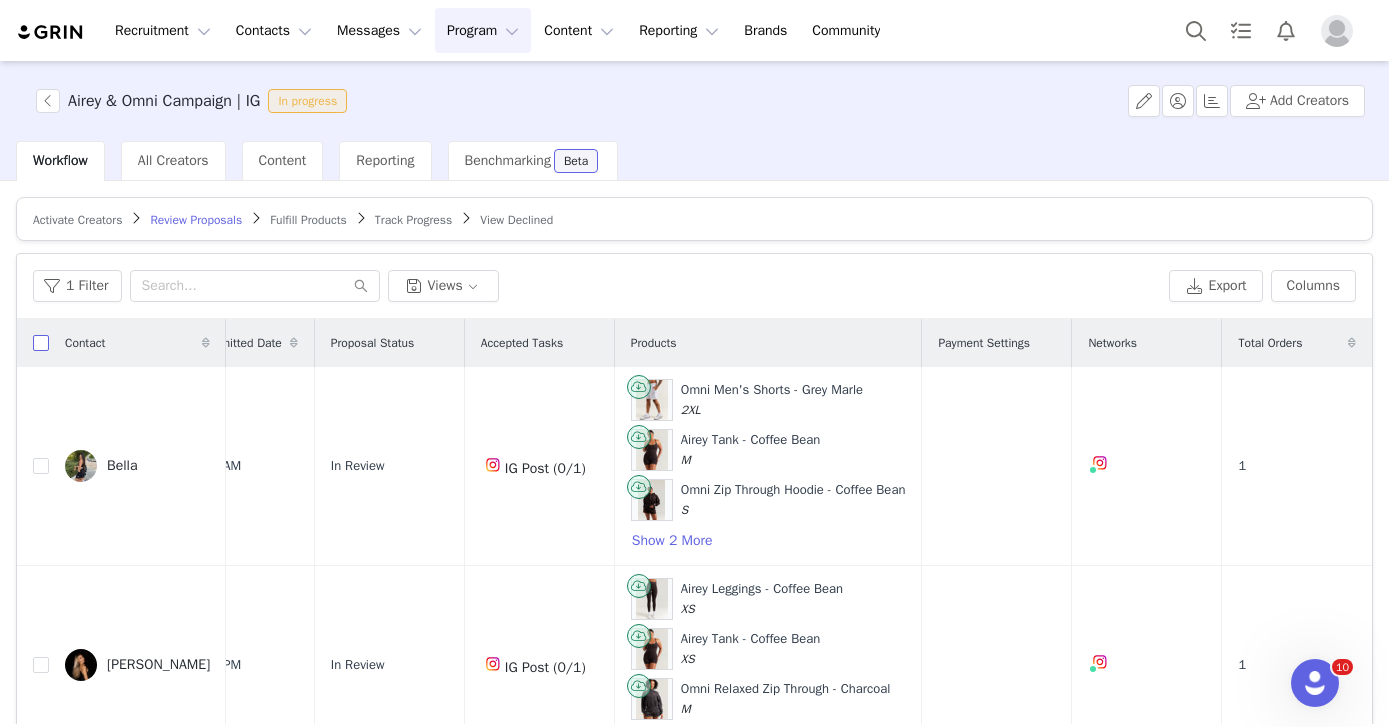 click at bounding box center [41, 343] 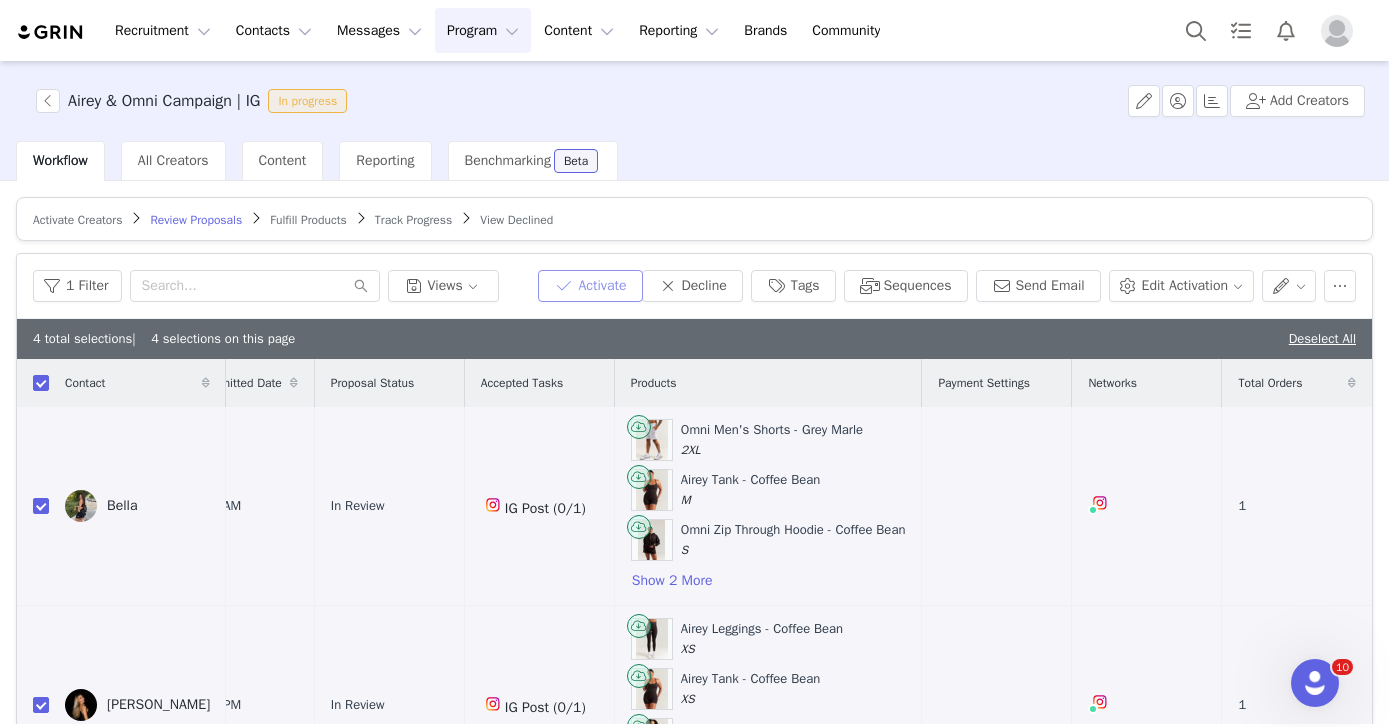 click on "Activate" at bounding box center [590, 286] 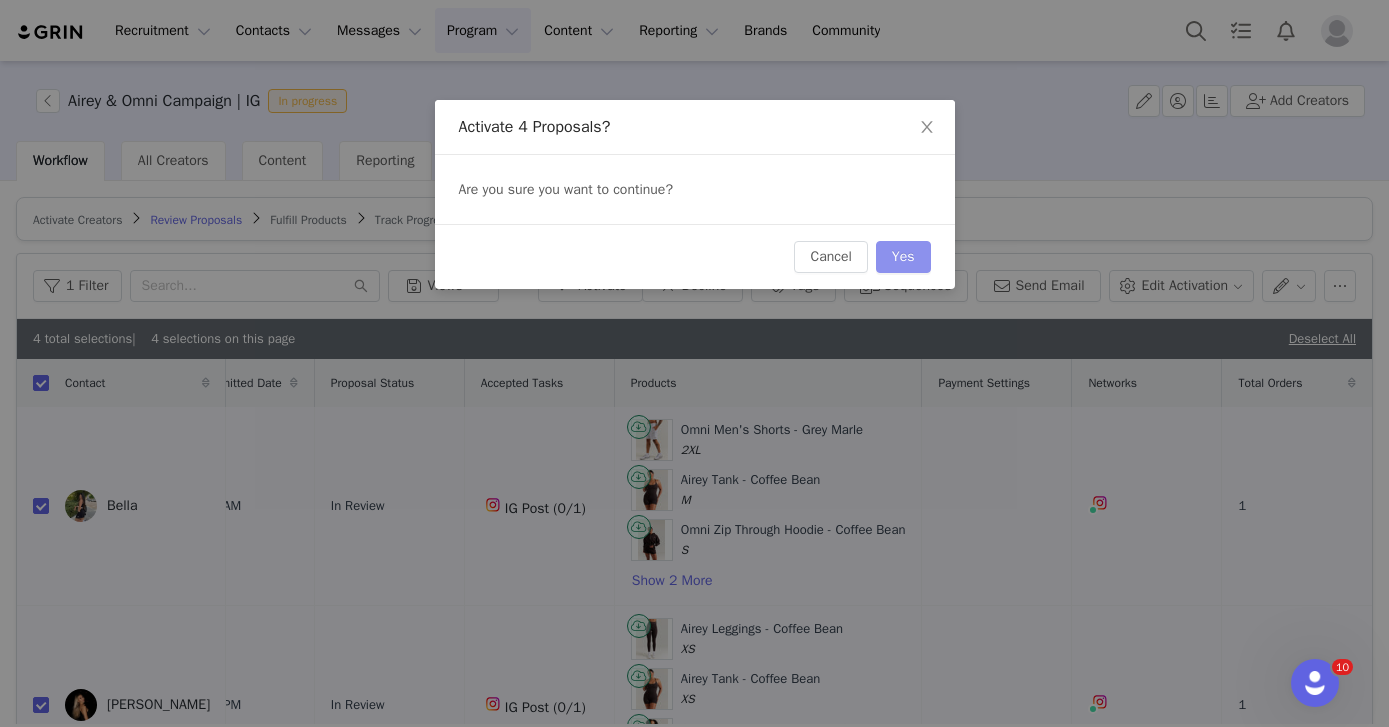 click on "Yes" at bounding box center (903, 257) 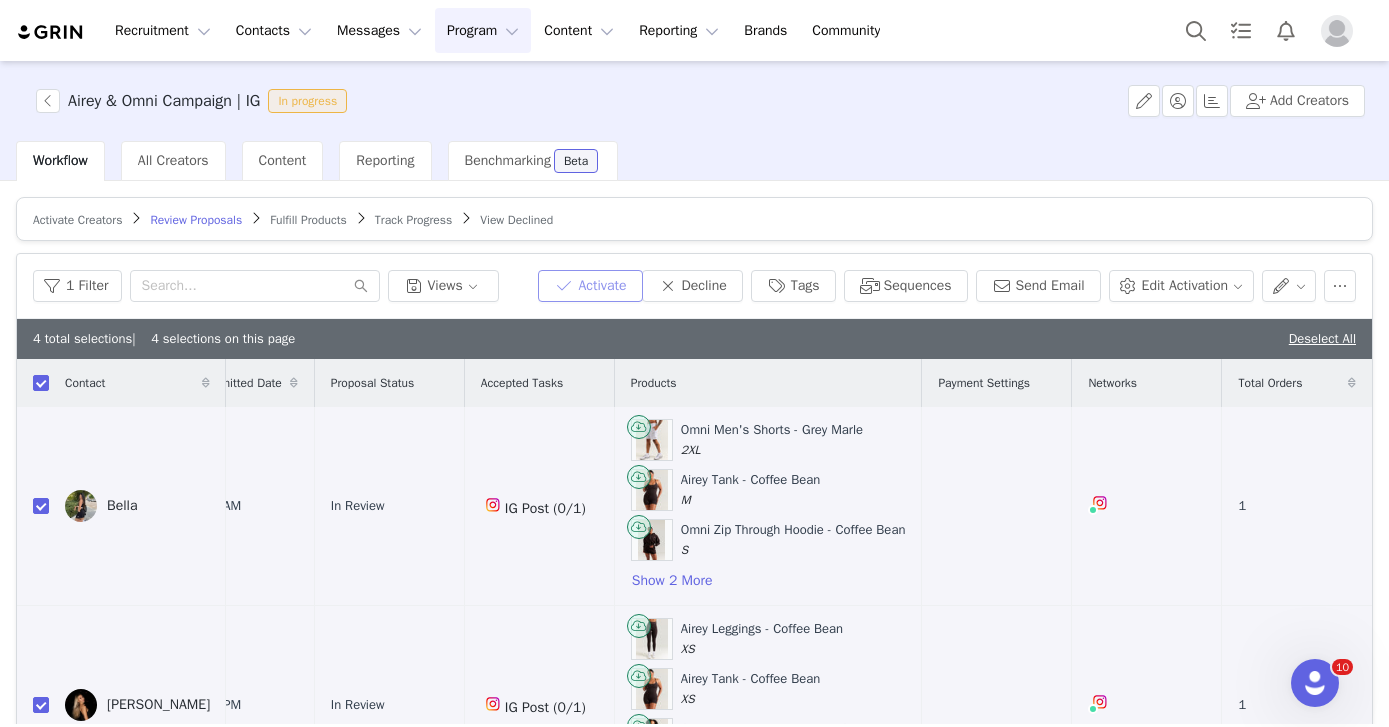 scroll, scrollTop: 0, scrollLeft: 0, axis: both 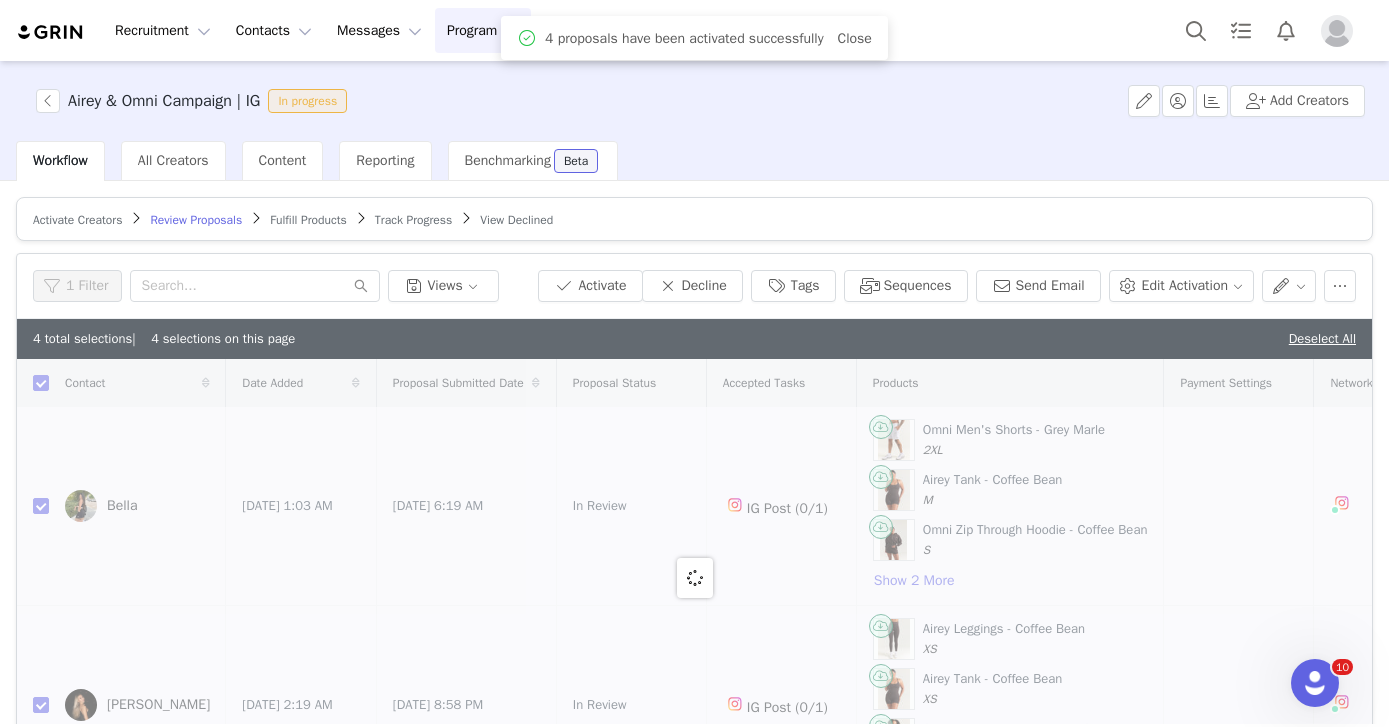 checkbox on "false" 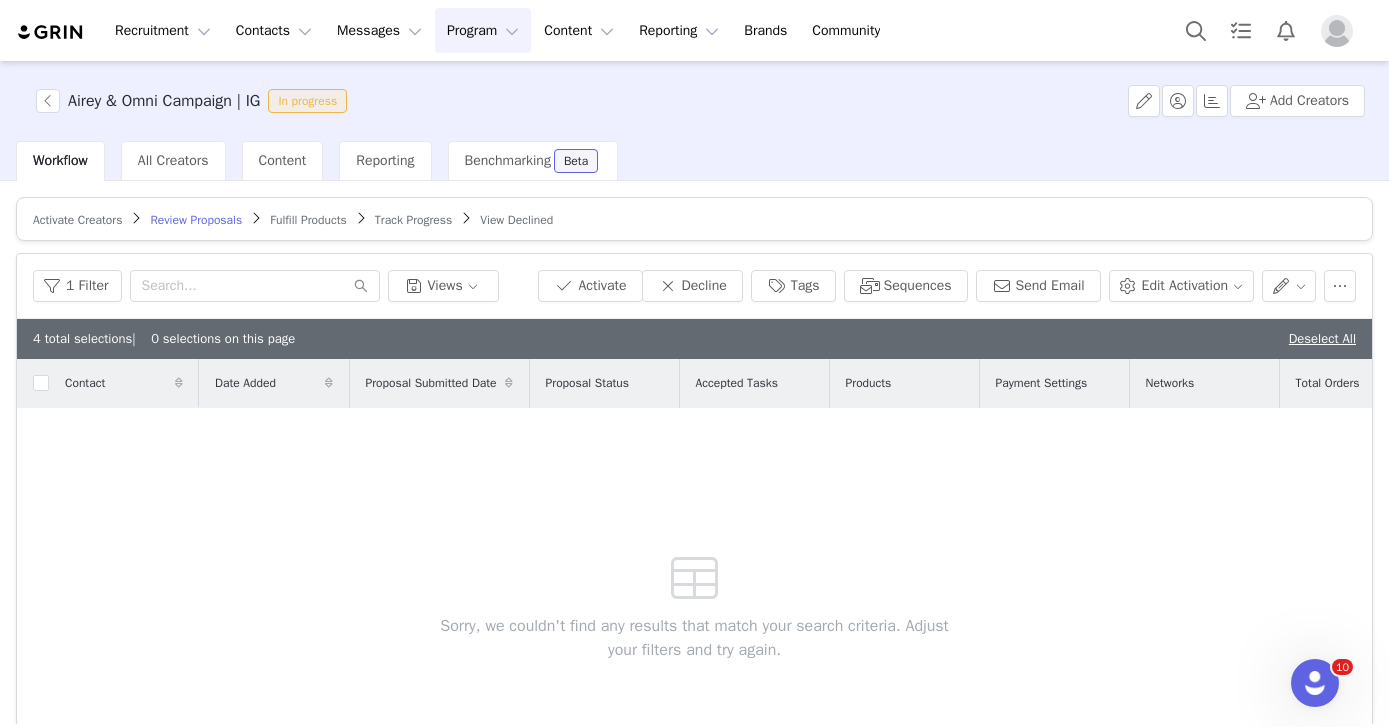 click on "Fulfill Products" at bounding box center [308, 220] 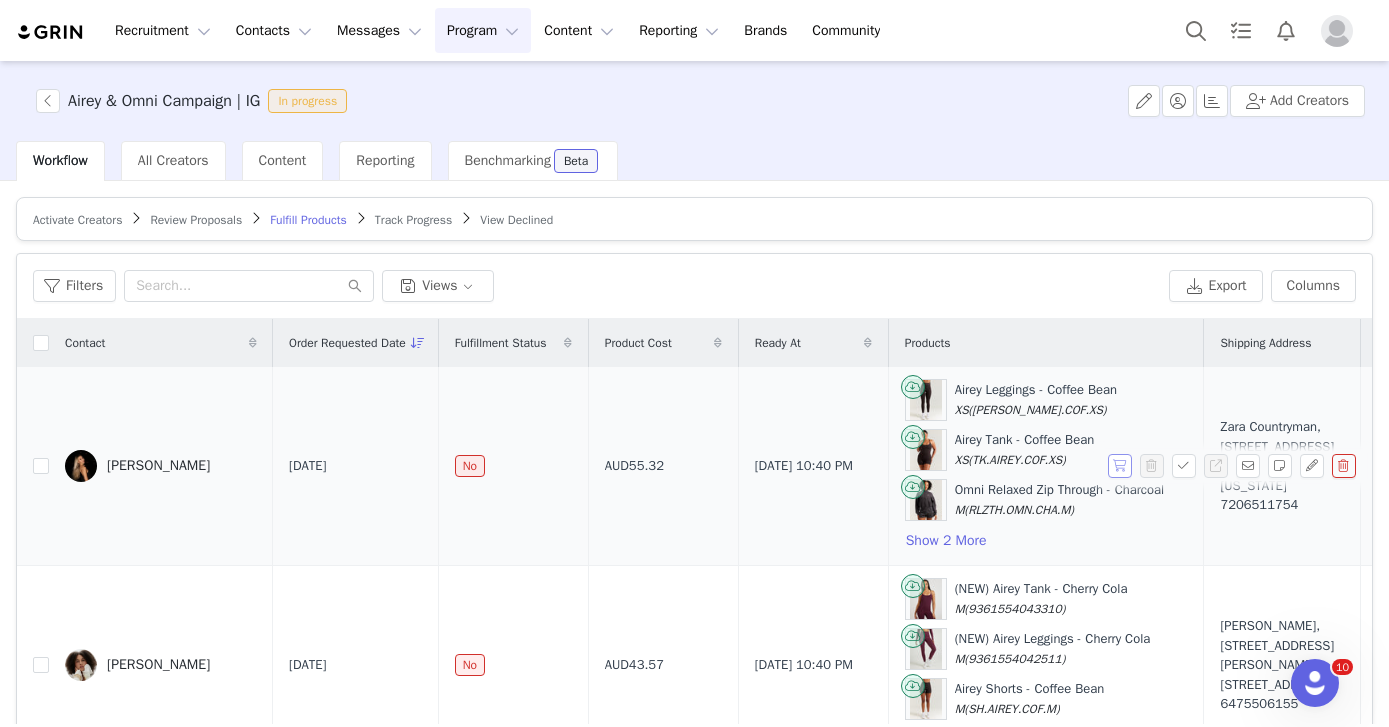 click at bounding box center (1120, 466) 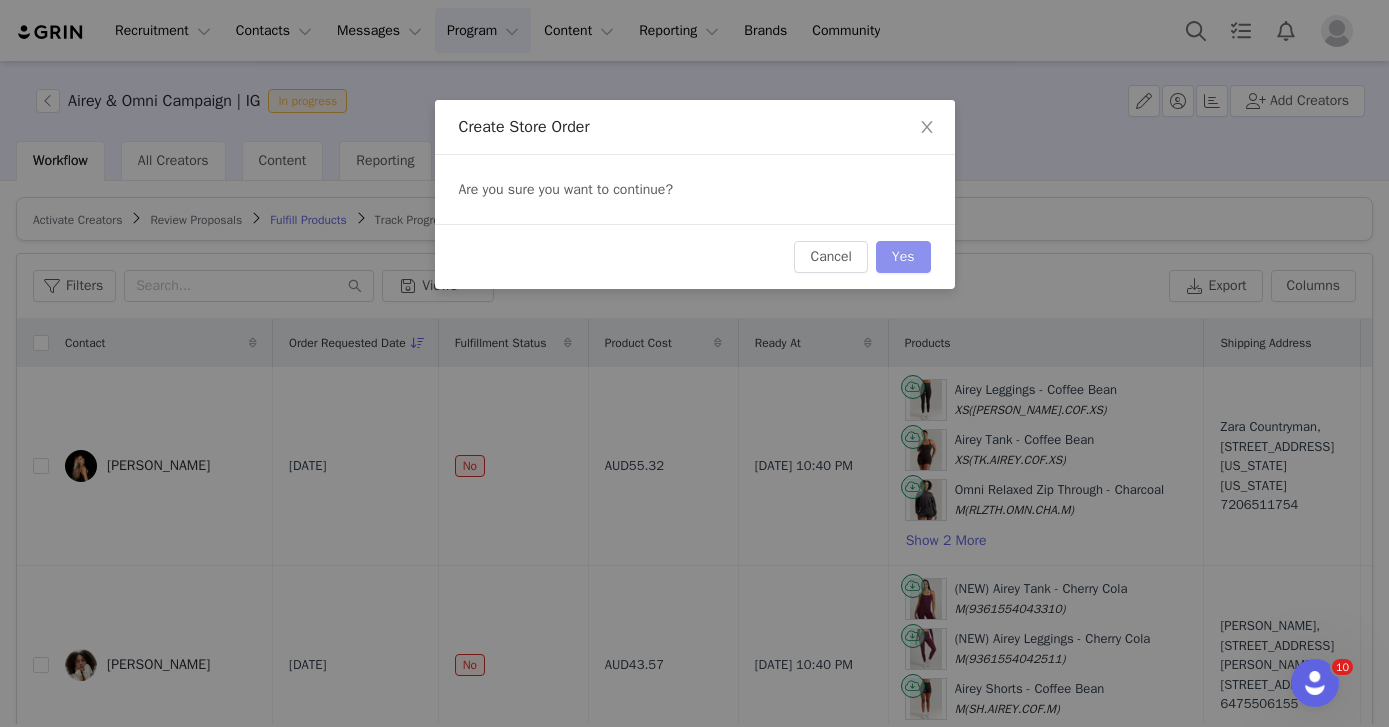 click on "Yes" at bounding box center [903, 257] 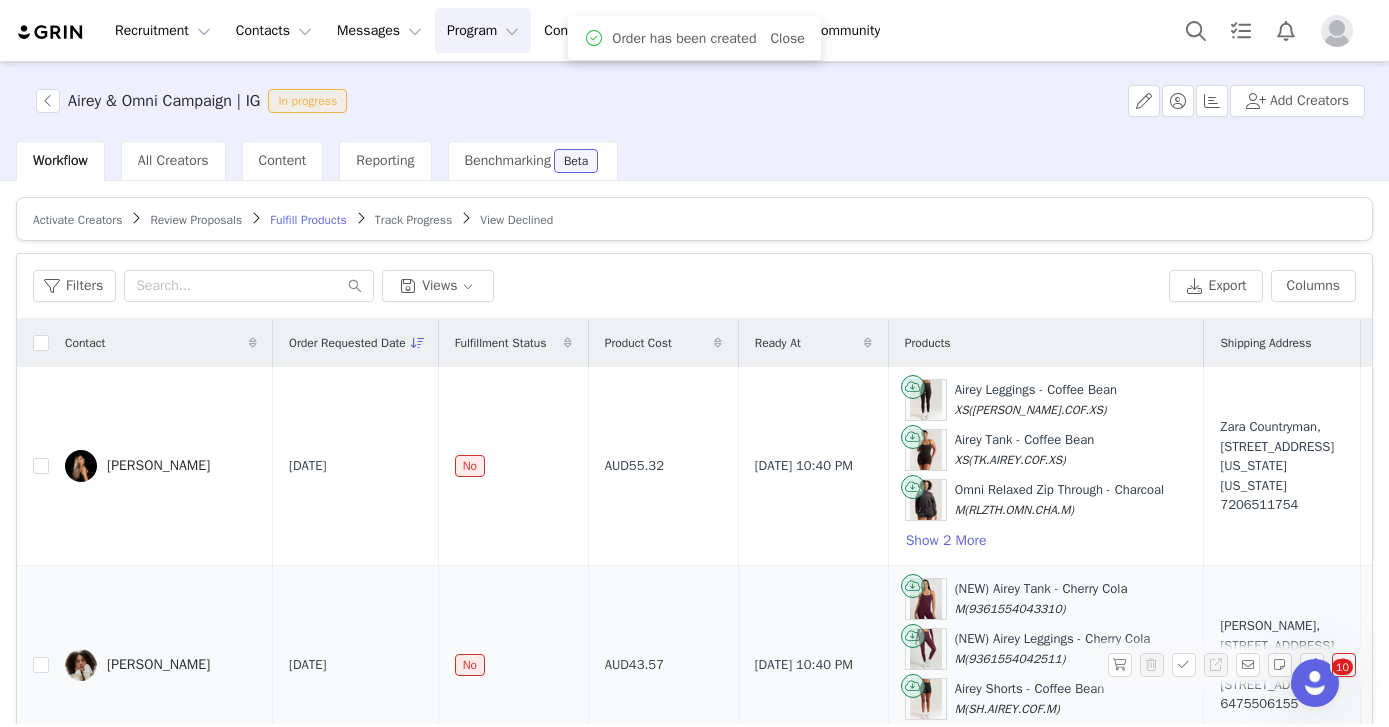 scroll, scrollTop: 105, scrollLeft: 0, axis: vertical 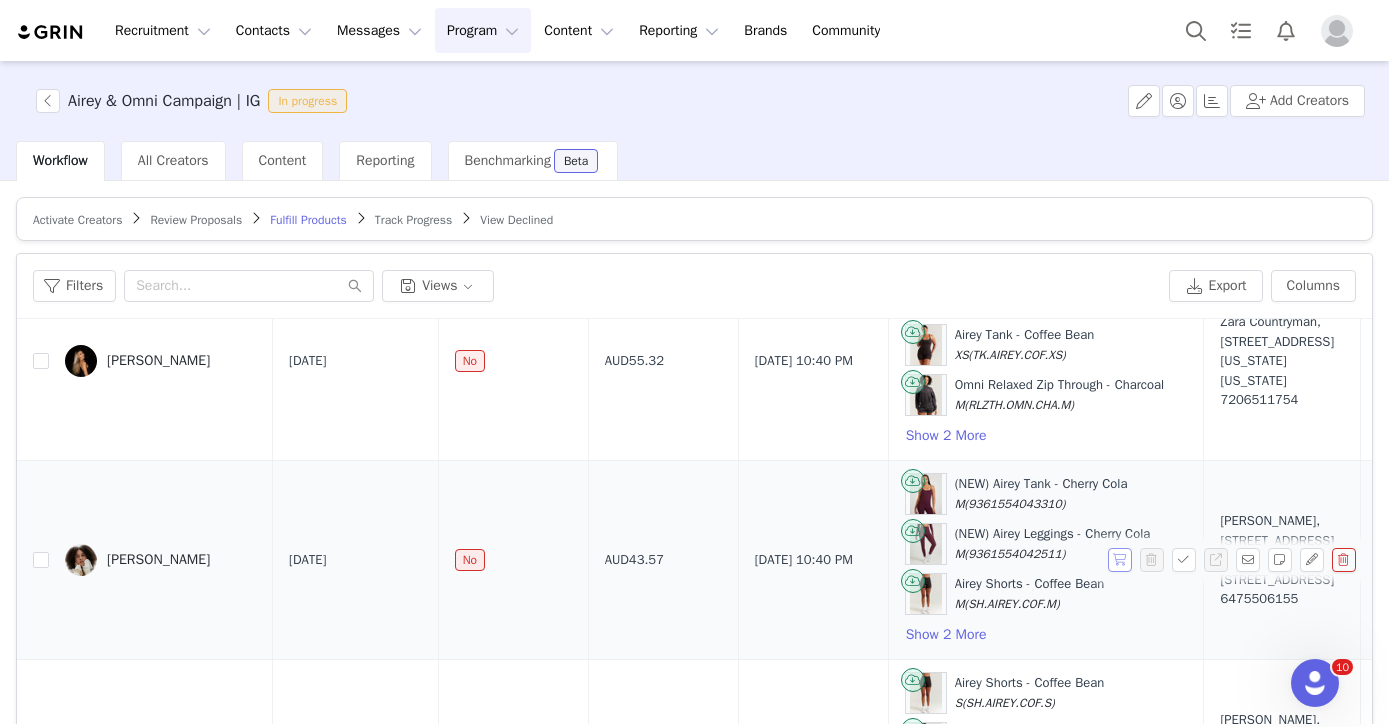 click at bounding box center (1120, 560) 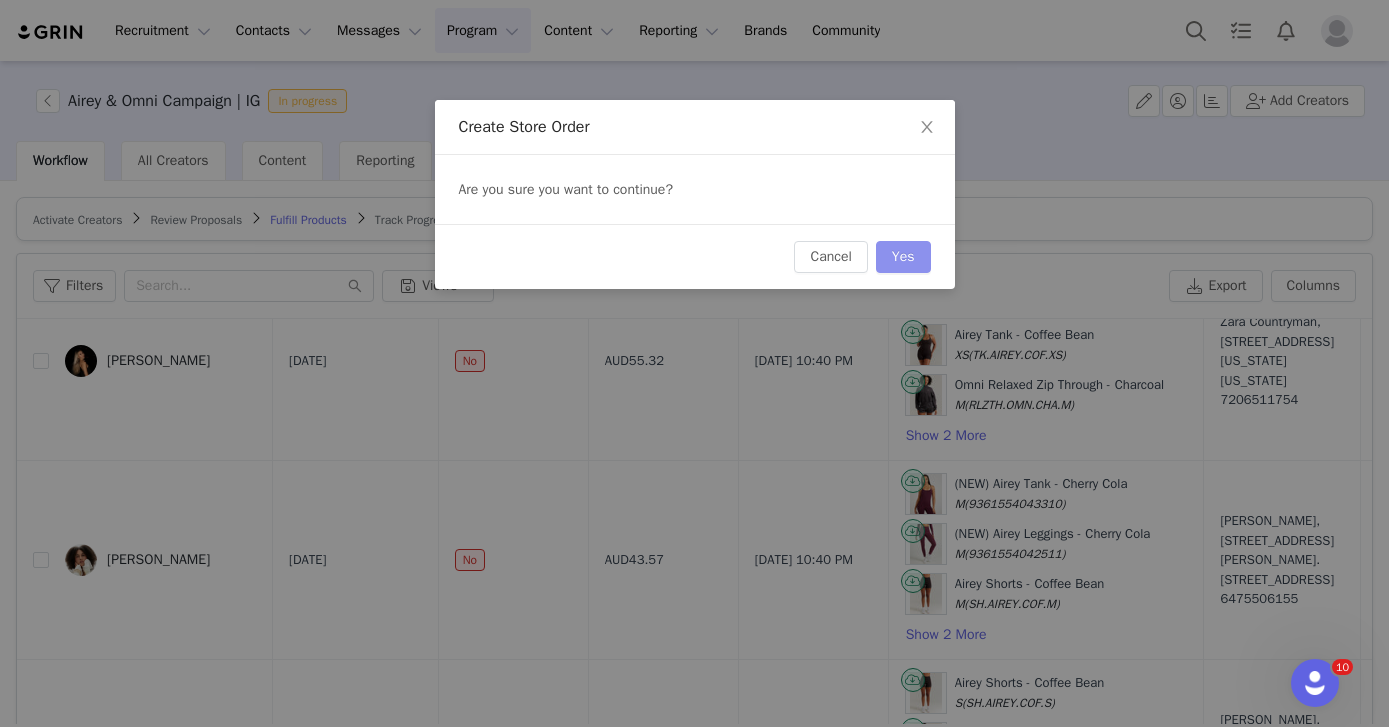 click on "Yes" at bounding box center (903, 257) 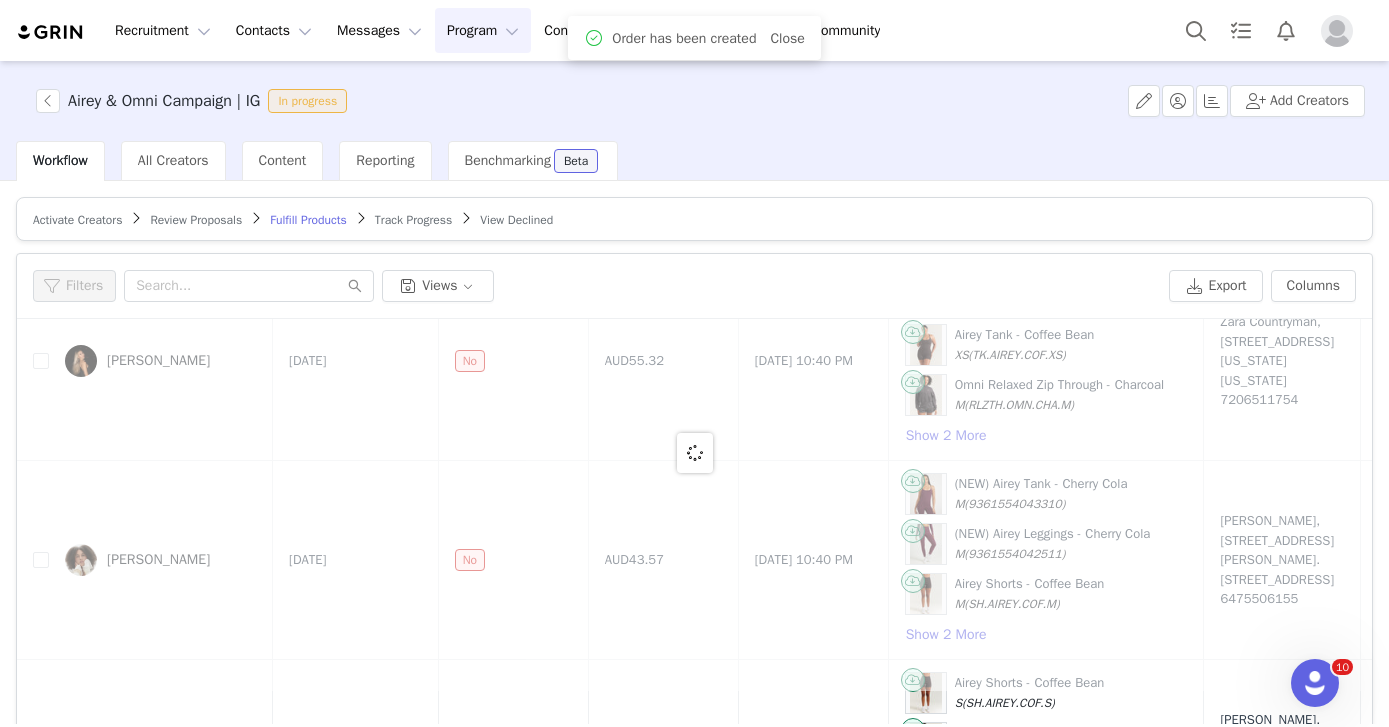 scroll, scrollTop: 0, scrollLeft: 0, axis: both 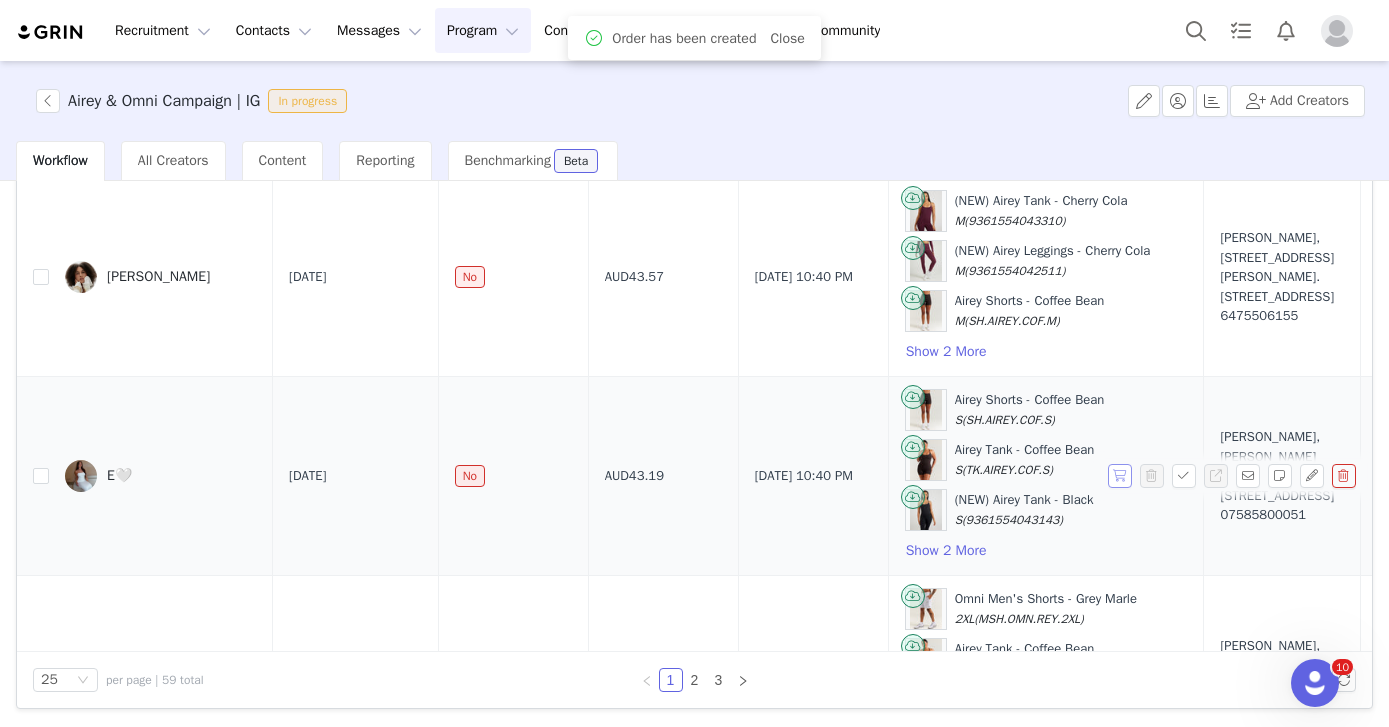 click at bounding box center [1120, 476] 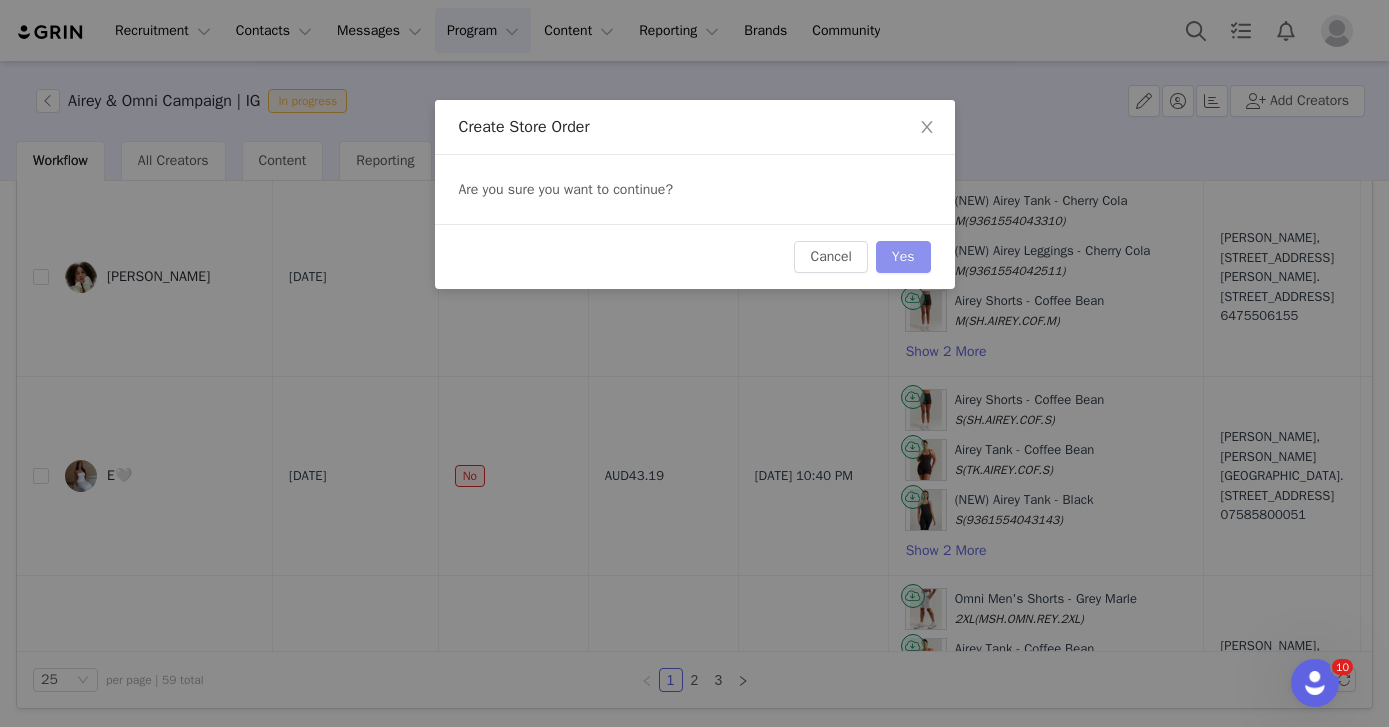 click on "Yes" at bounding box center (903, 257) 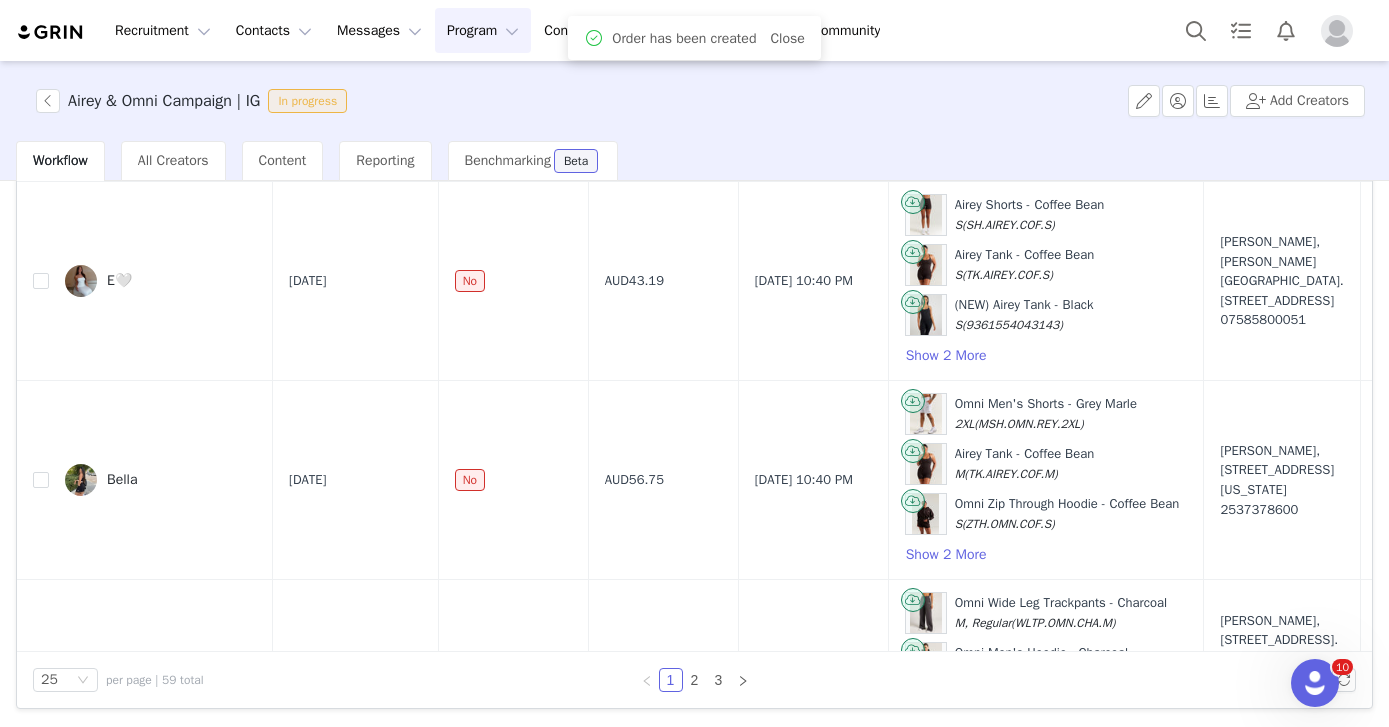 scroll, scrollTop: 458, scrollLeft: 0, axis: vertical 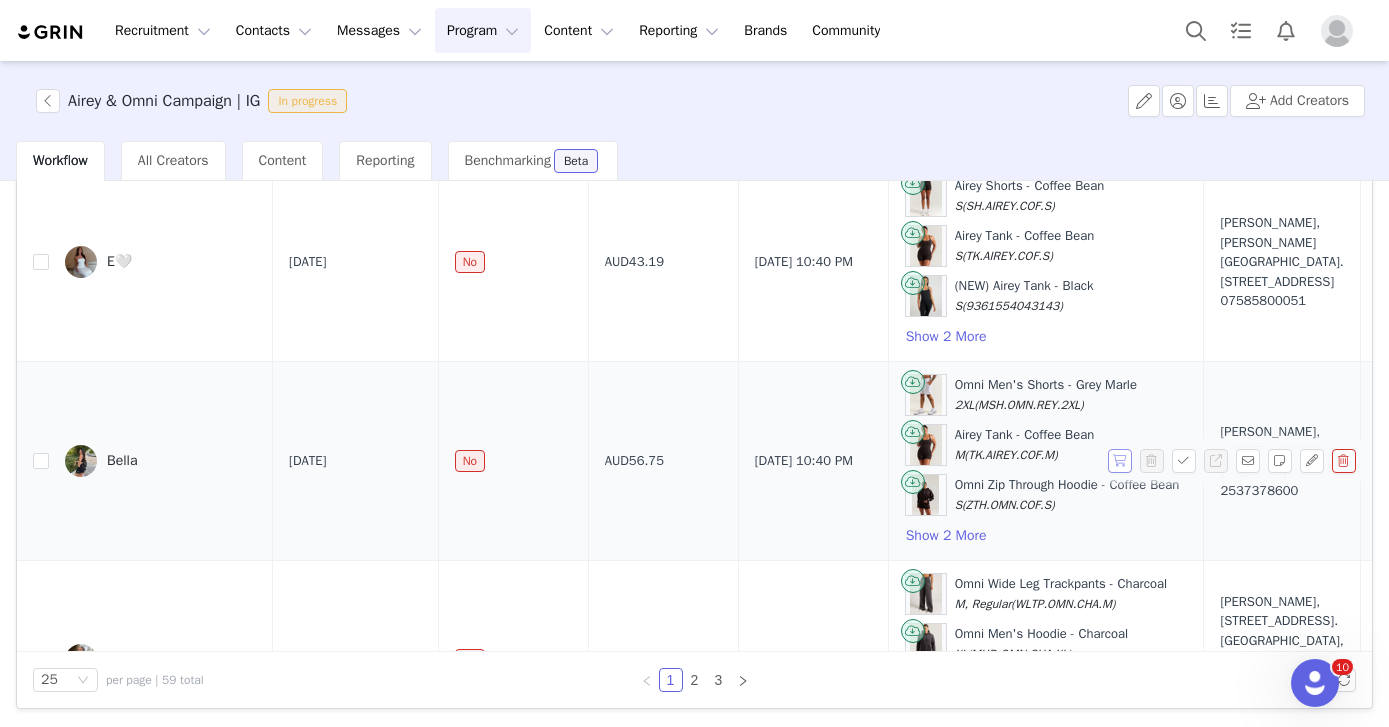 click at bounding box center (1120, 461) 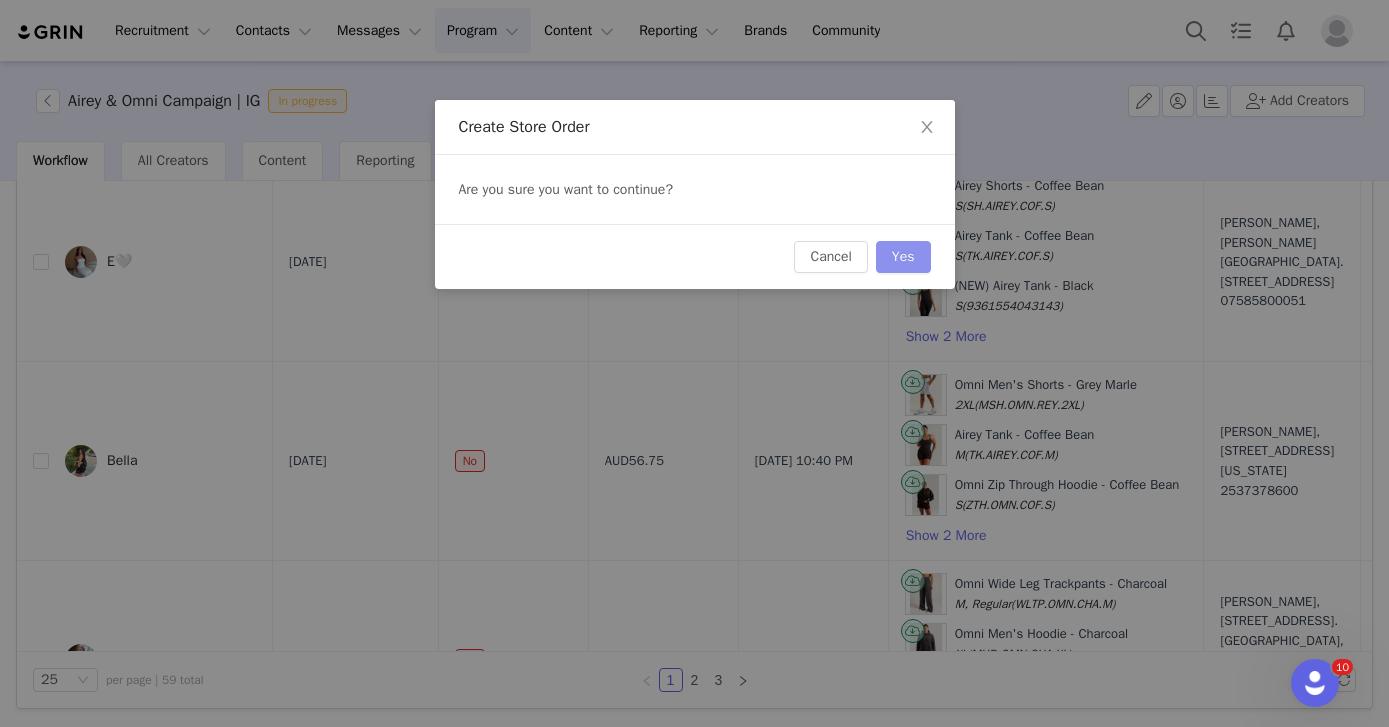 click on "Yes" at bounding box center [903, 257] 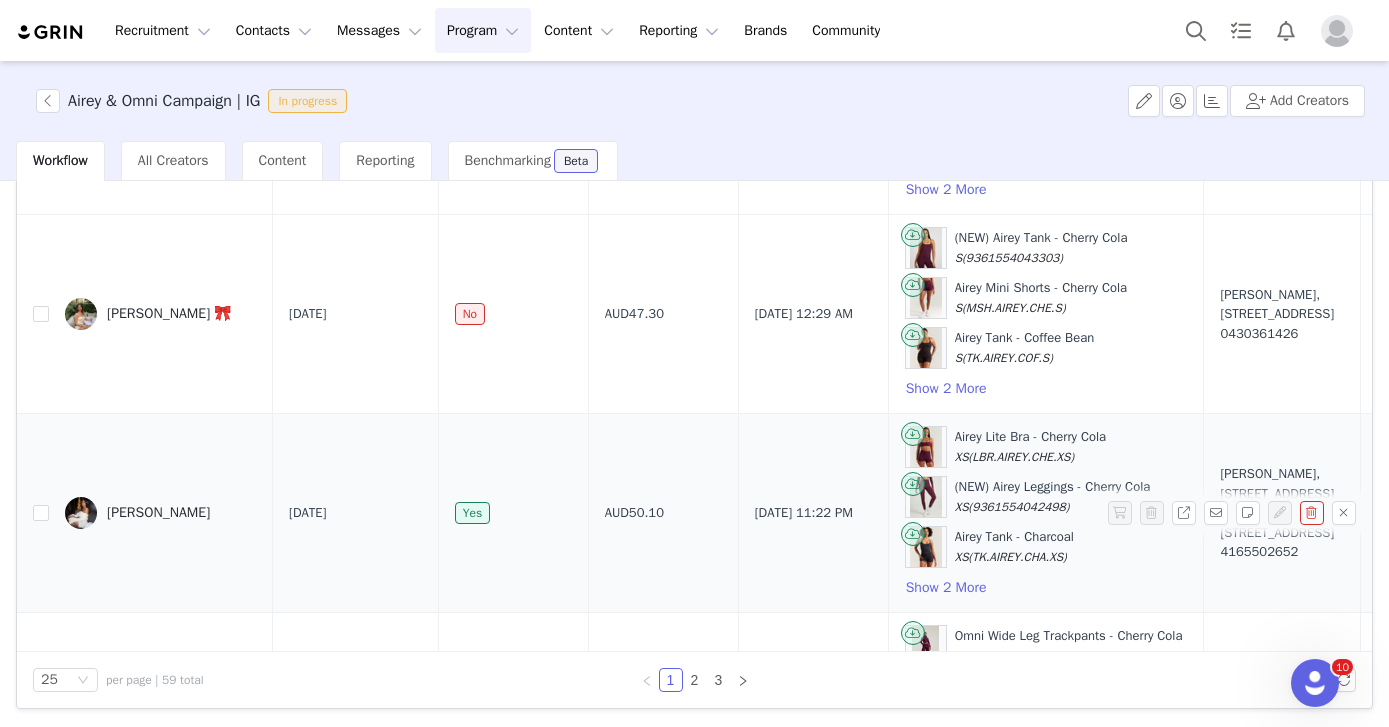 scroll, scrollTop: 0, scrollLeft: 0, axis: both 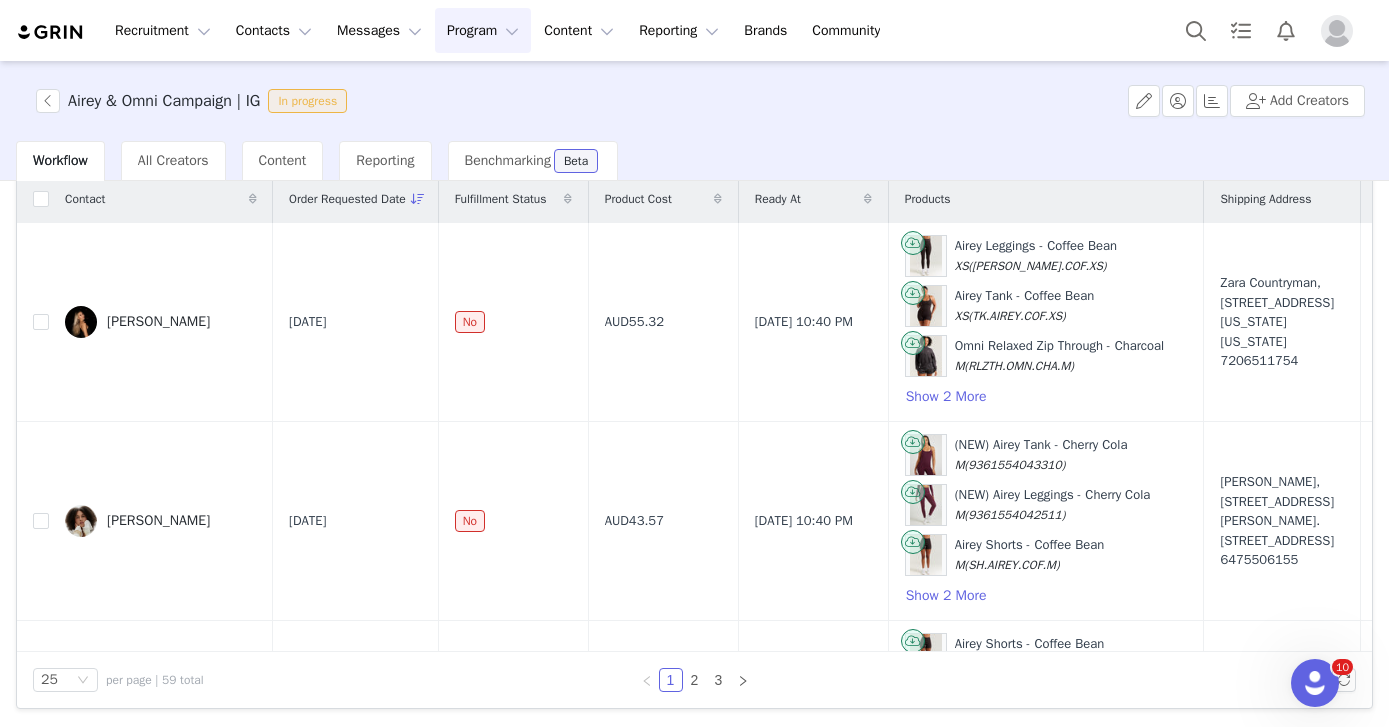 click on "Program Program" at bounding box center (483, 30) 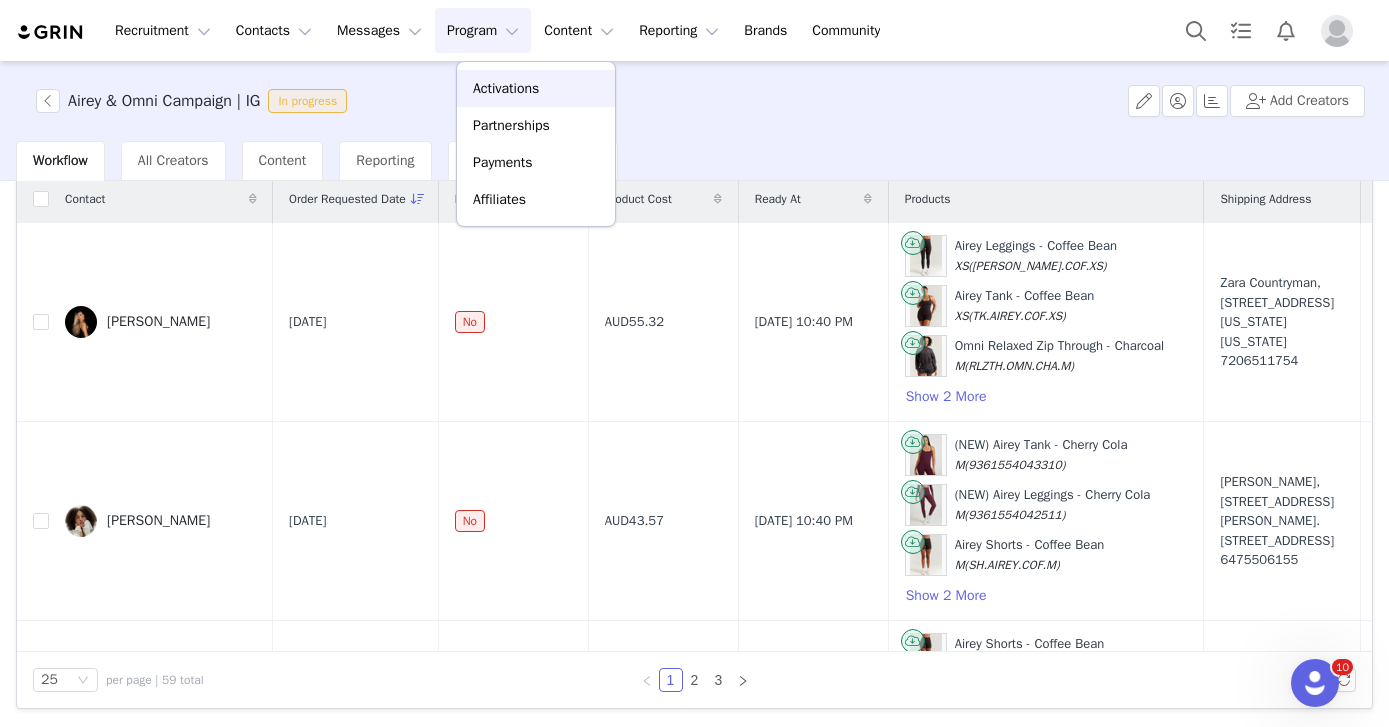 click on "Activations" at bounding box center (536, 88) 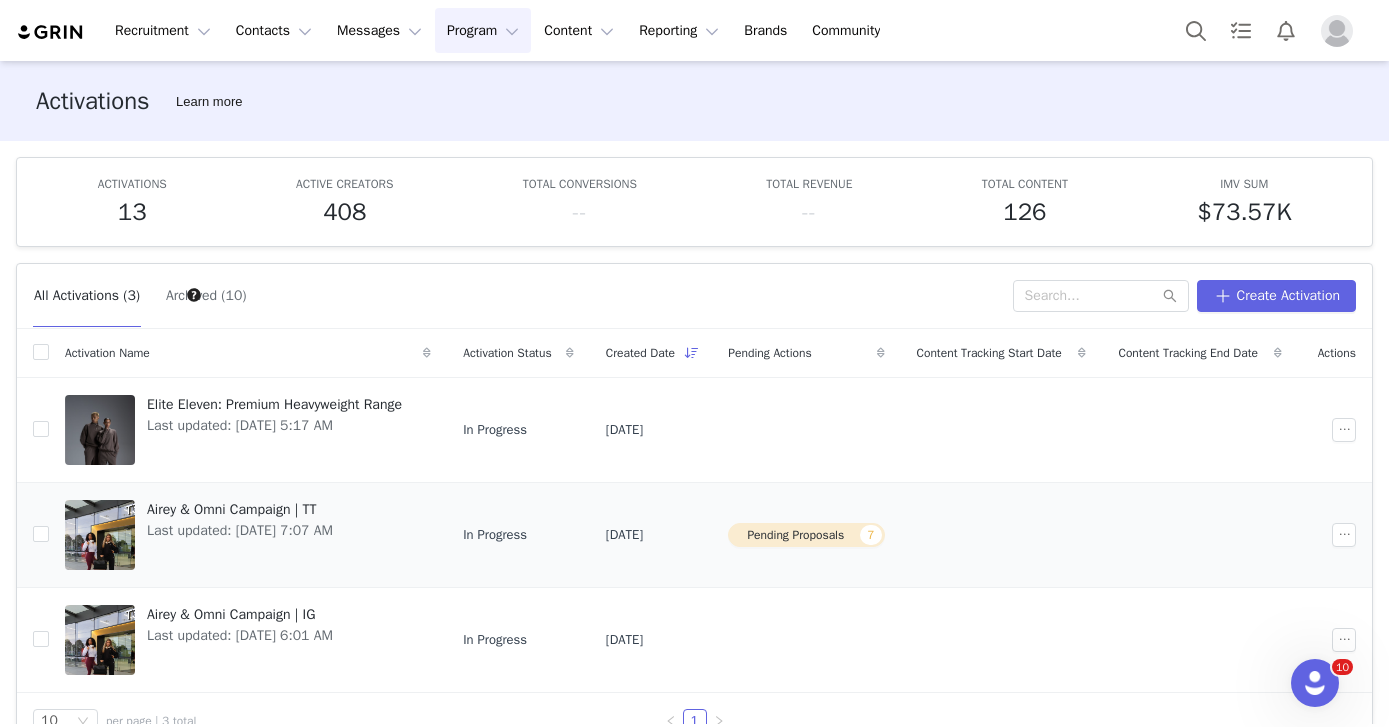 click on "Pending Proposals 7" at bounding box center (806, 535) 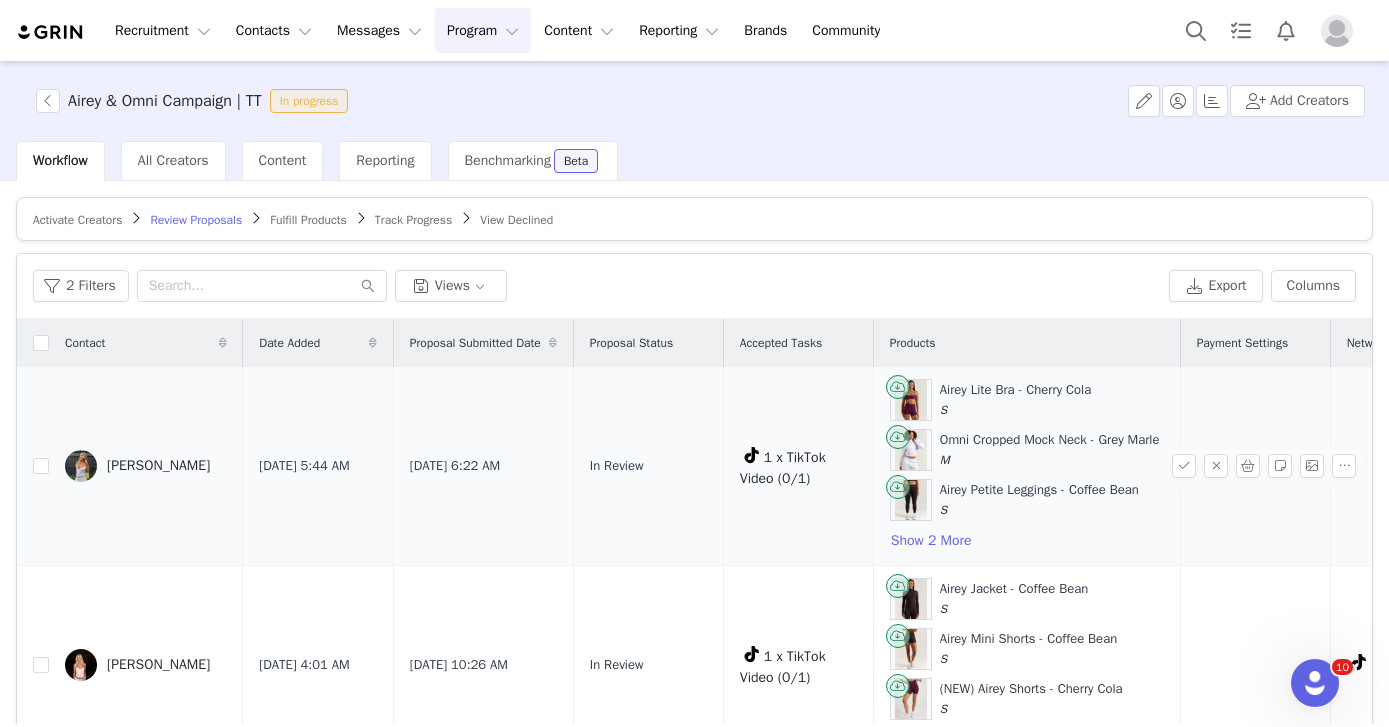click on "[PERSON_NAME]" at bounding box center (158, 466) 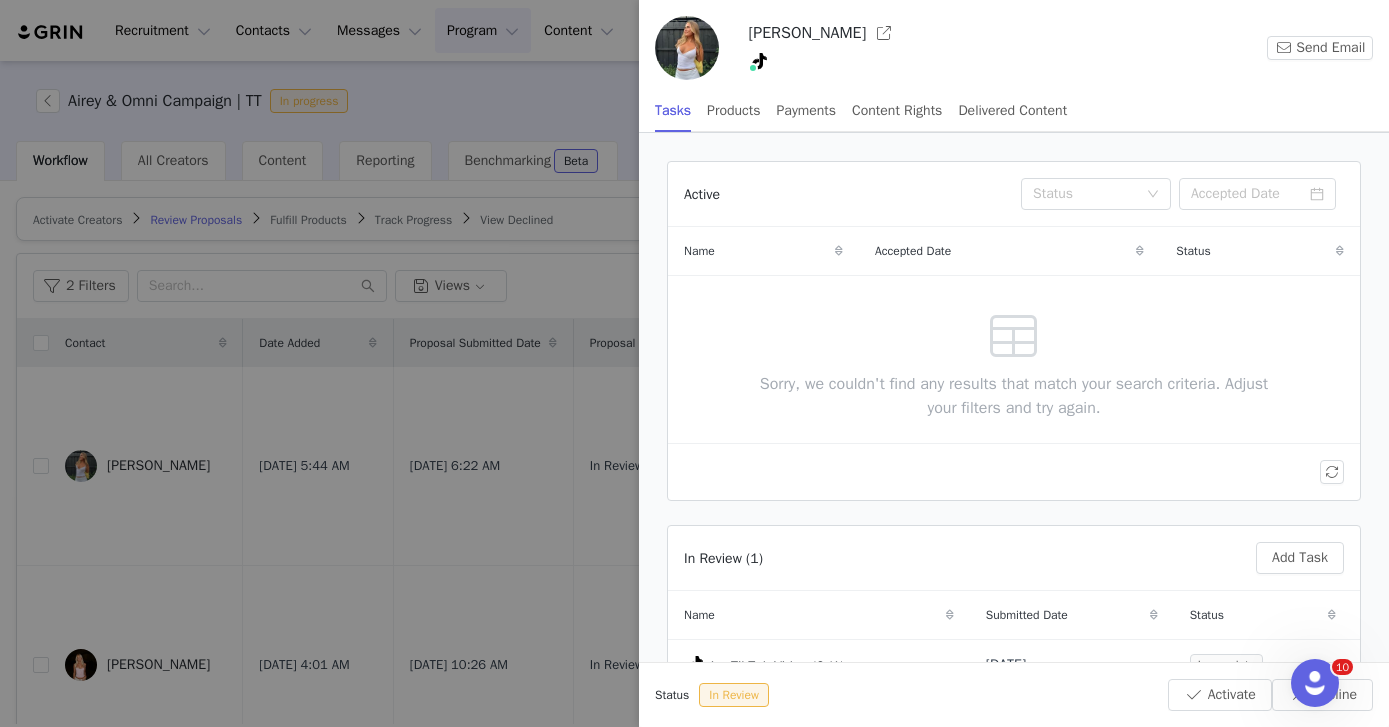 click at bounding box center [694, 363] 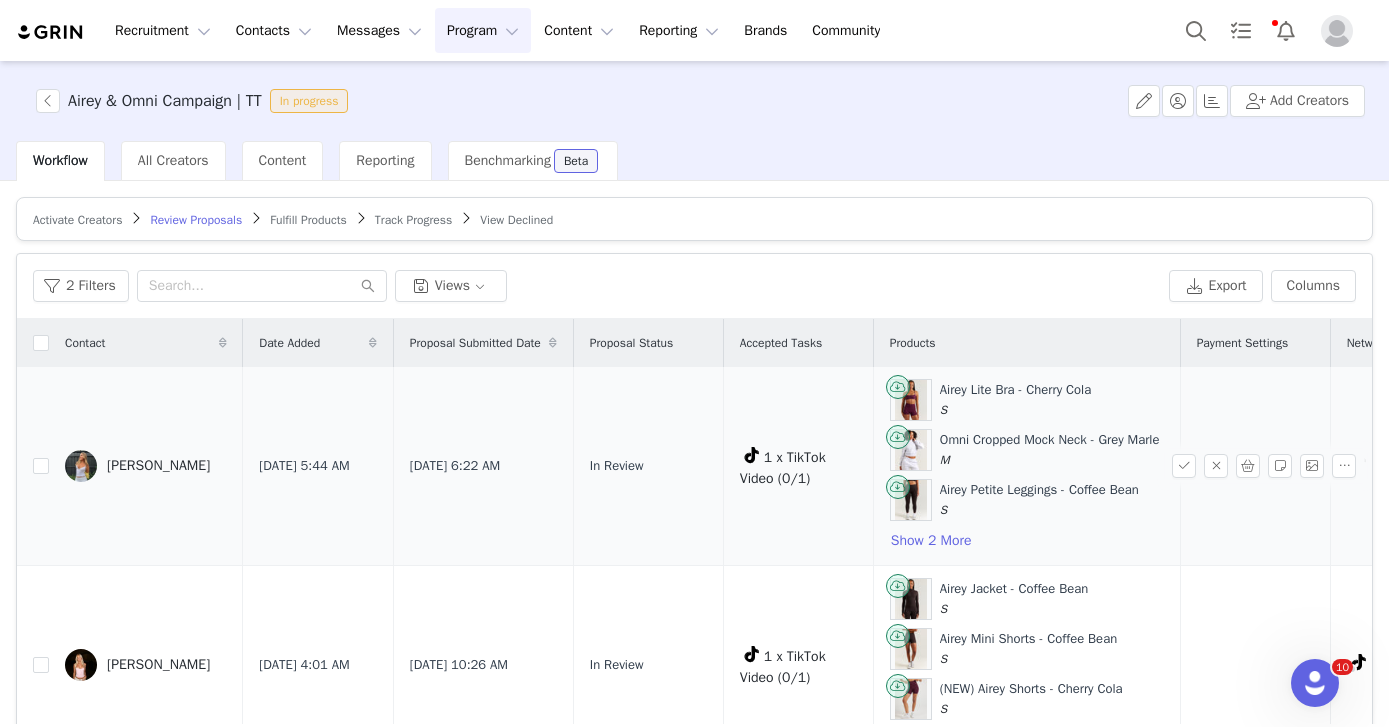 click on "[PERSON_NAME]" at bounding box center (158, 466) 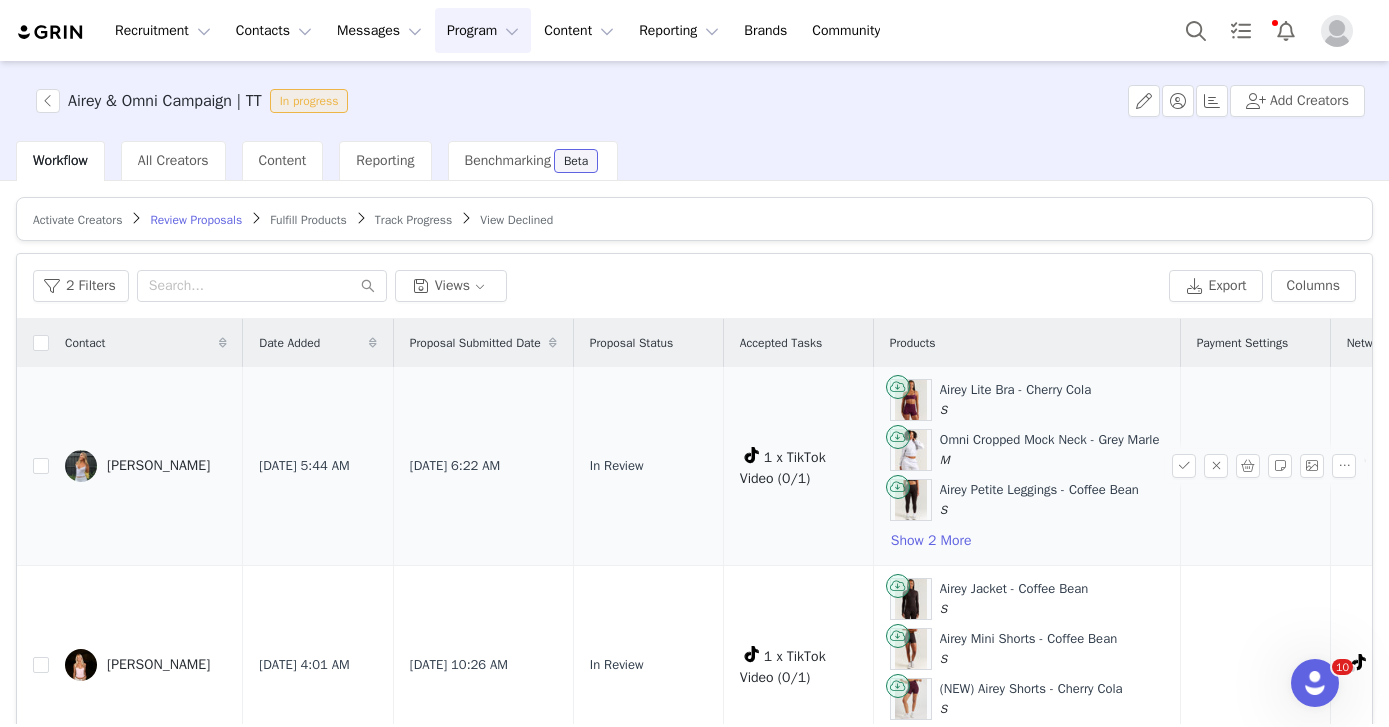 click on "[PERSON_NAME]" at bounding box center [158, 466] 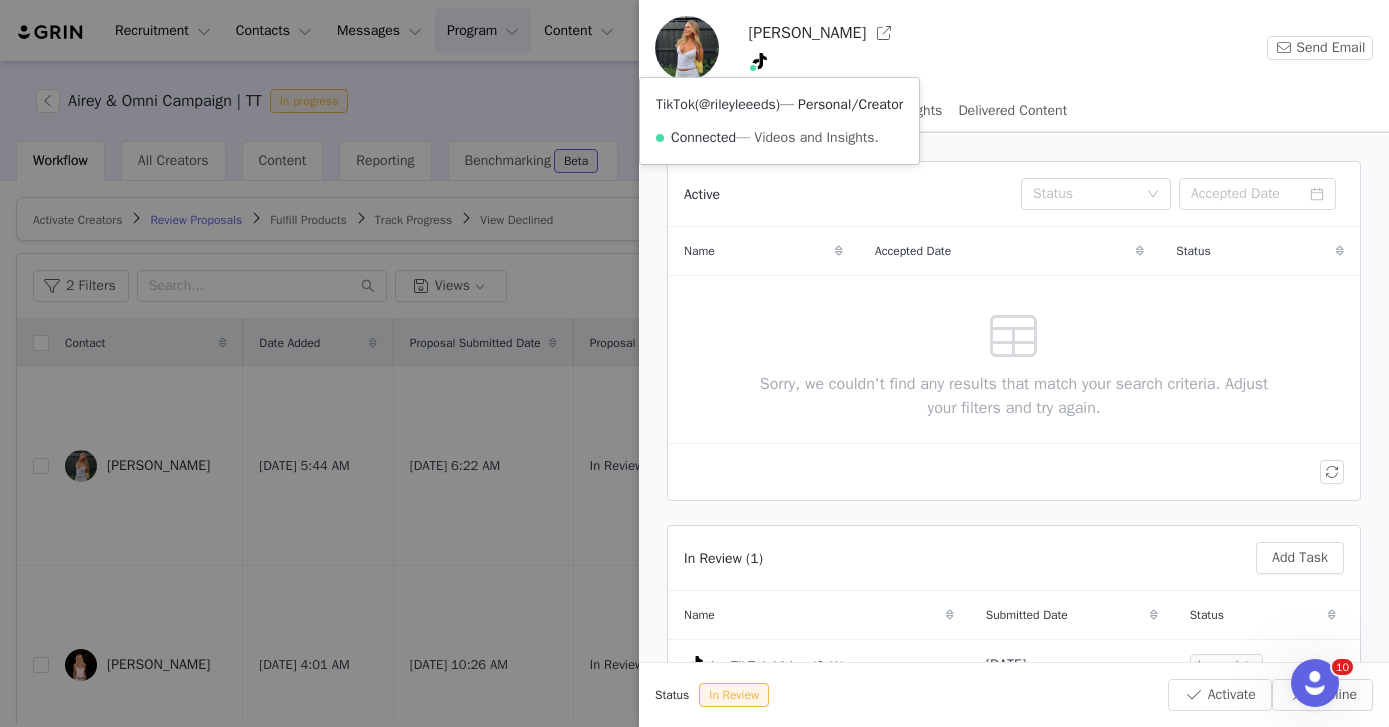 click on "@rileyleeeds" at bounding box center [737, 104] 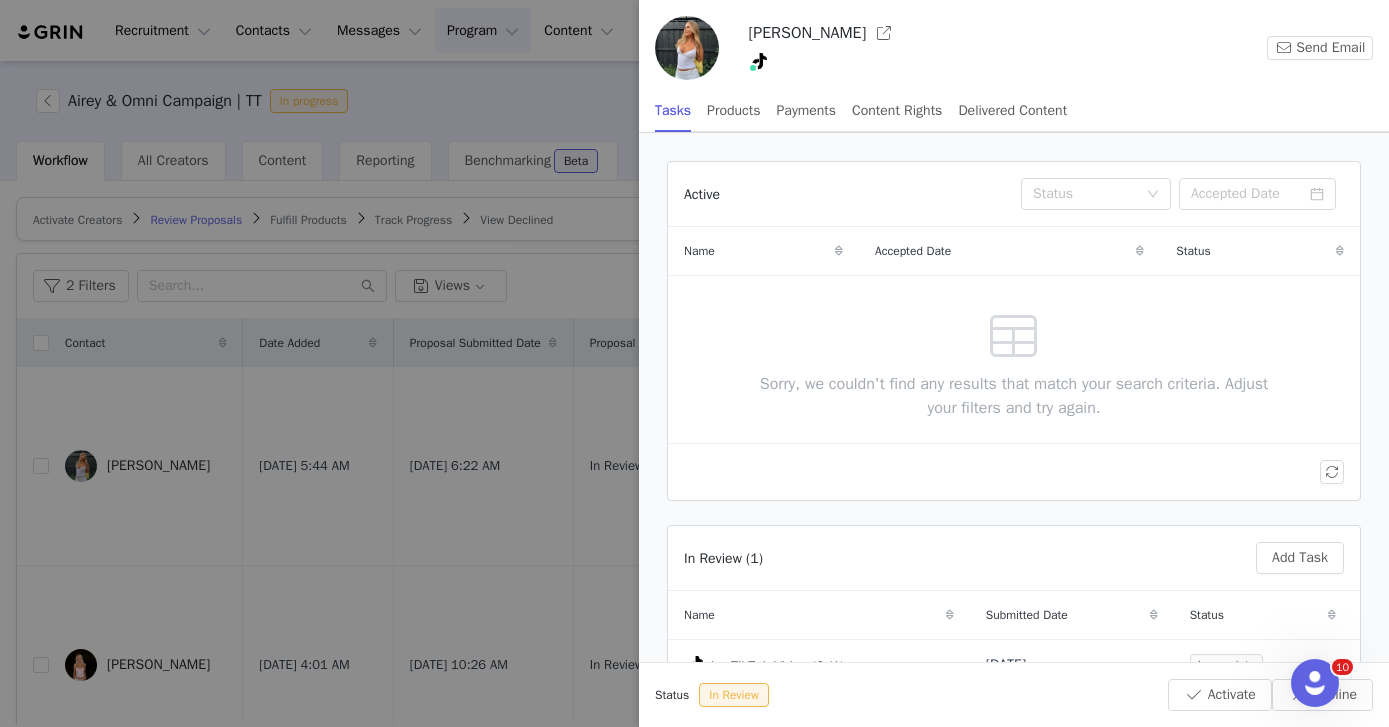 click at bounding box center (694, 363) 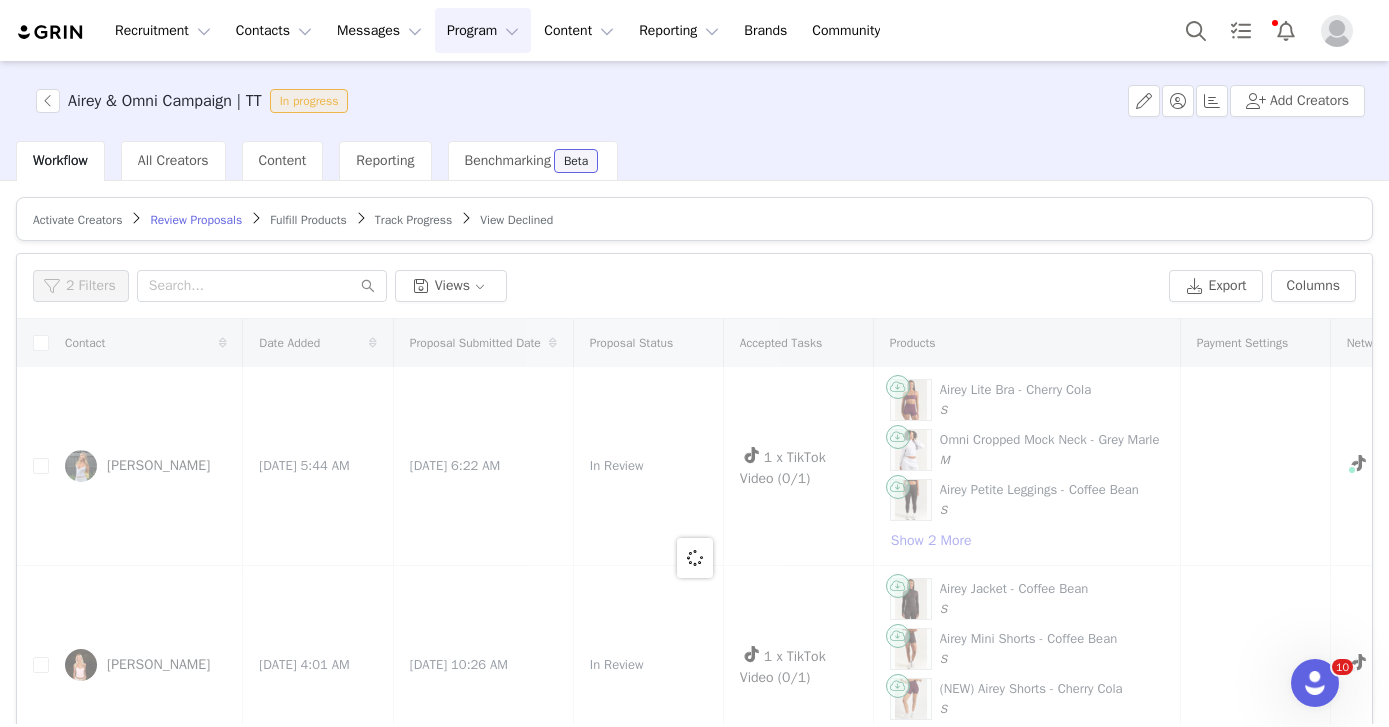 scroll, scrollTop: 144, scrollLeft: 0, axis: vertical 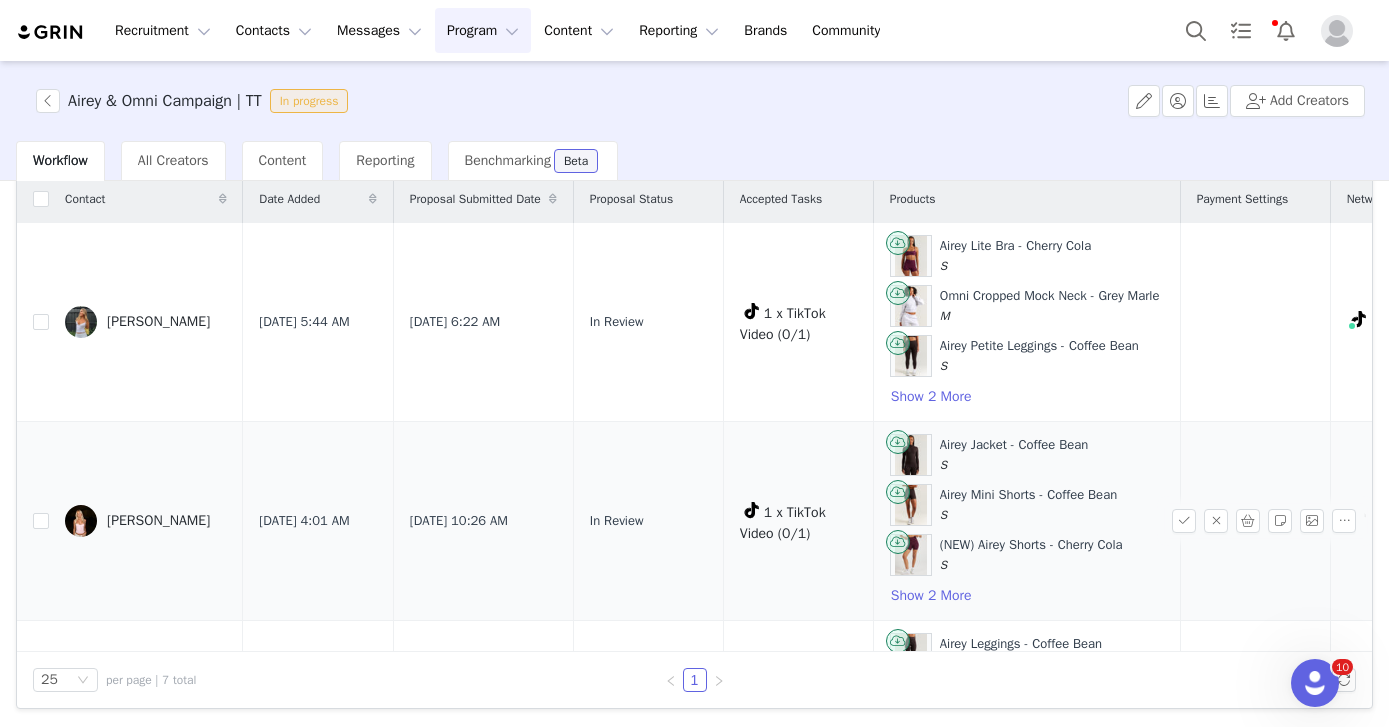 click on "[PERSON_NAME]" at bounding box center [158, 521] 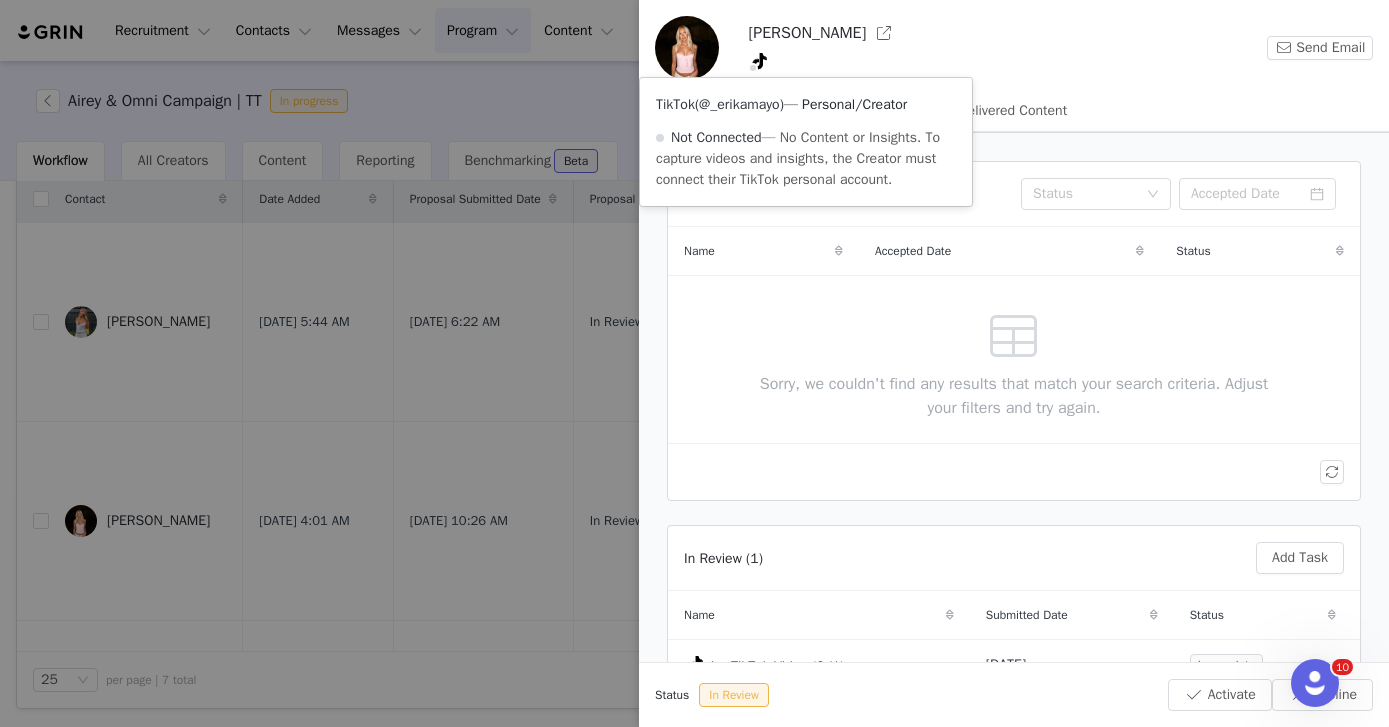 click on "@_erikamayo" at bounding box center [739, 104] 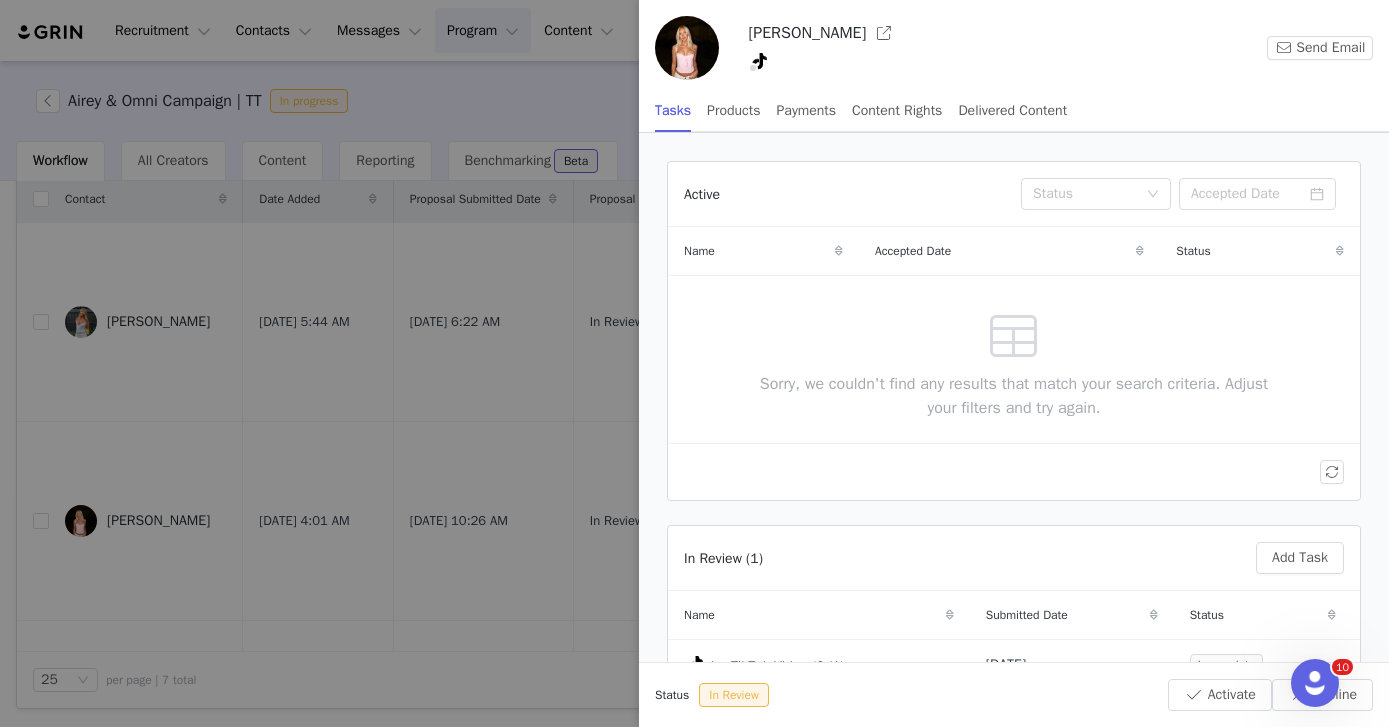 click at bounding box center [694, 363] 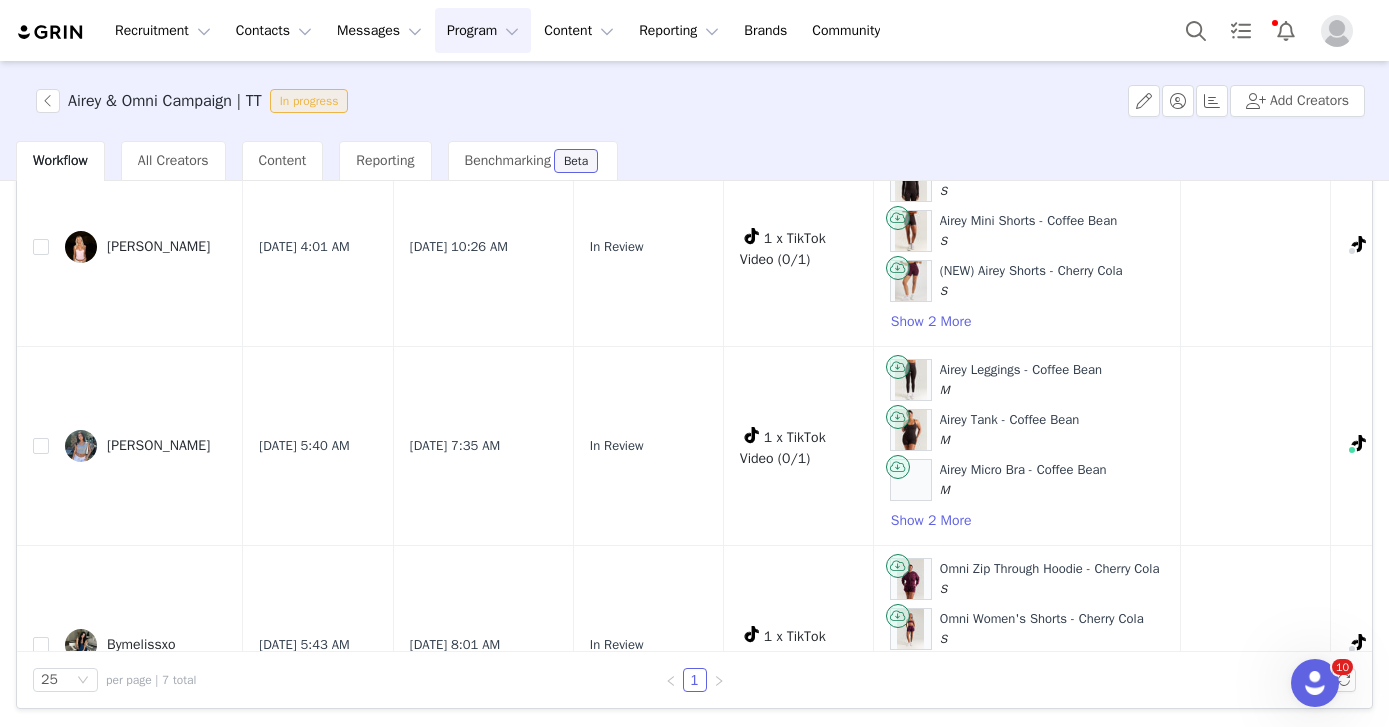 scroll, scrollTop: 275, scrollLeft: 0, axis: vertical 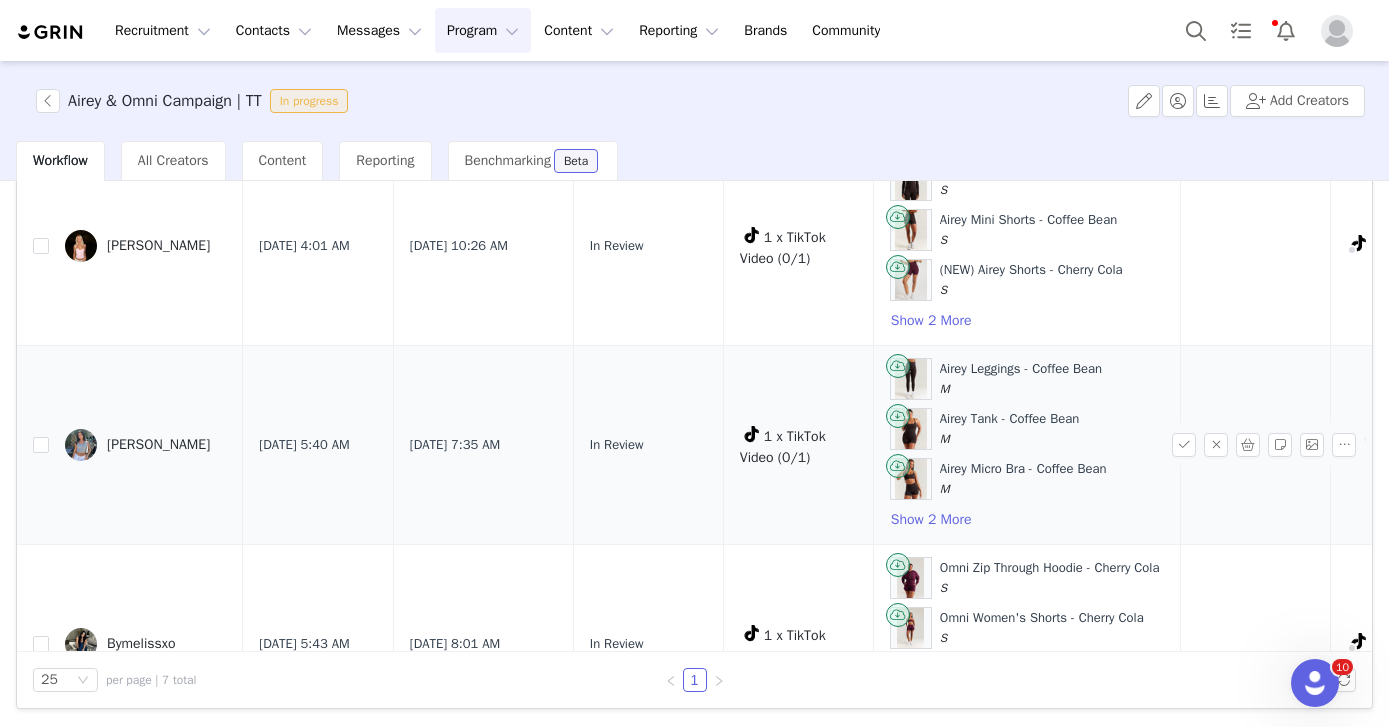 click on "[PERSON_NAME]" at bounding box center (146, 445) 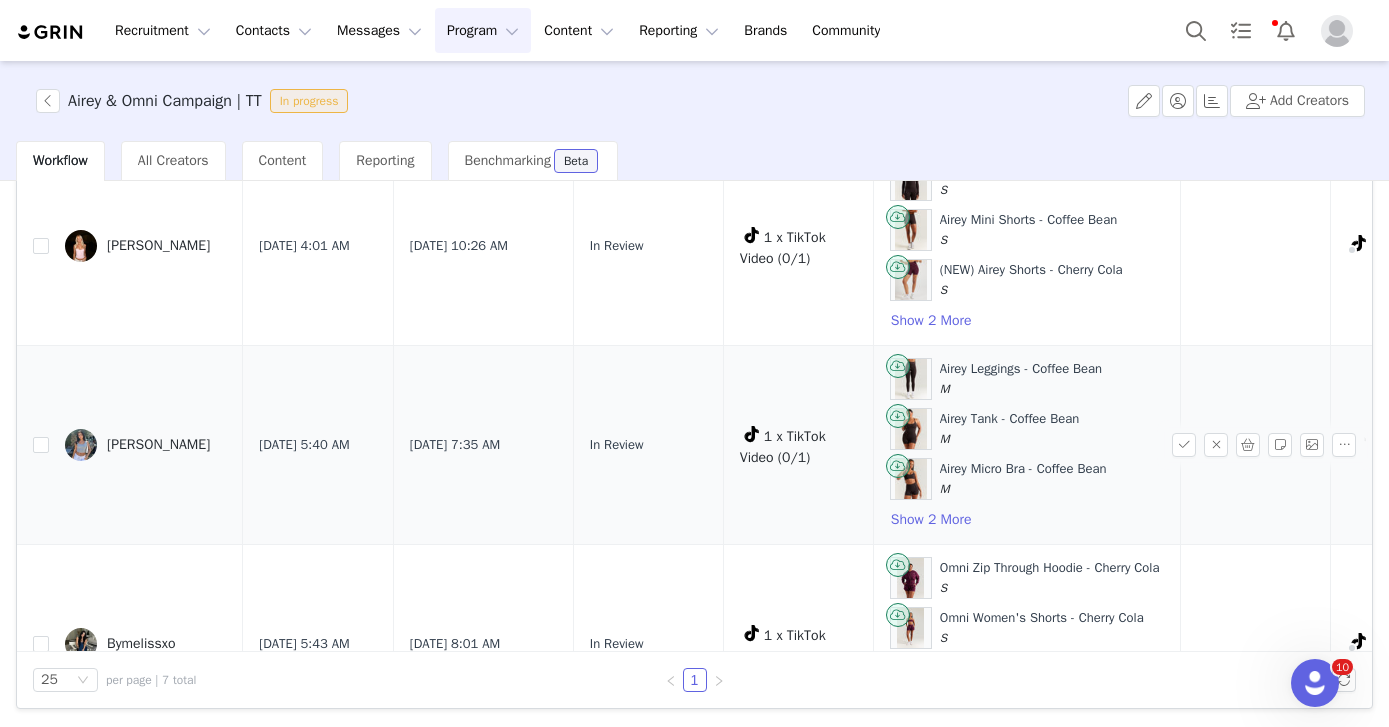 click on "[PERSON_NAME]" at bounding box center [158, 445] 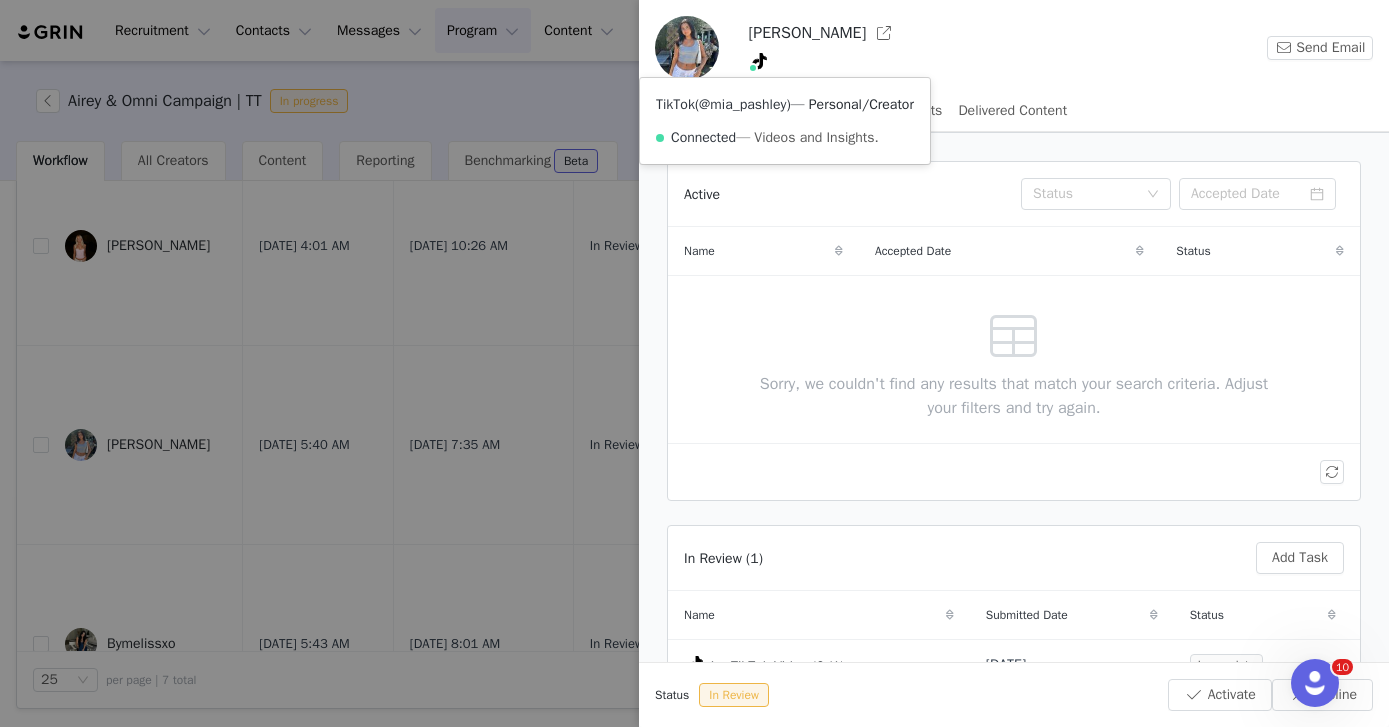 click on "@mia_pashley" at bounding box center [742, 104] 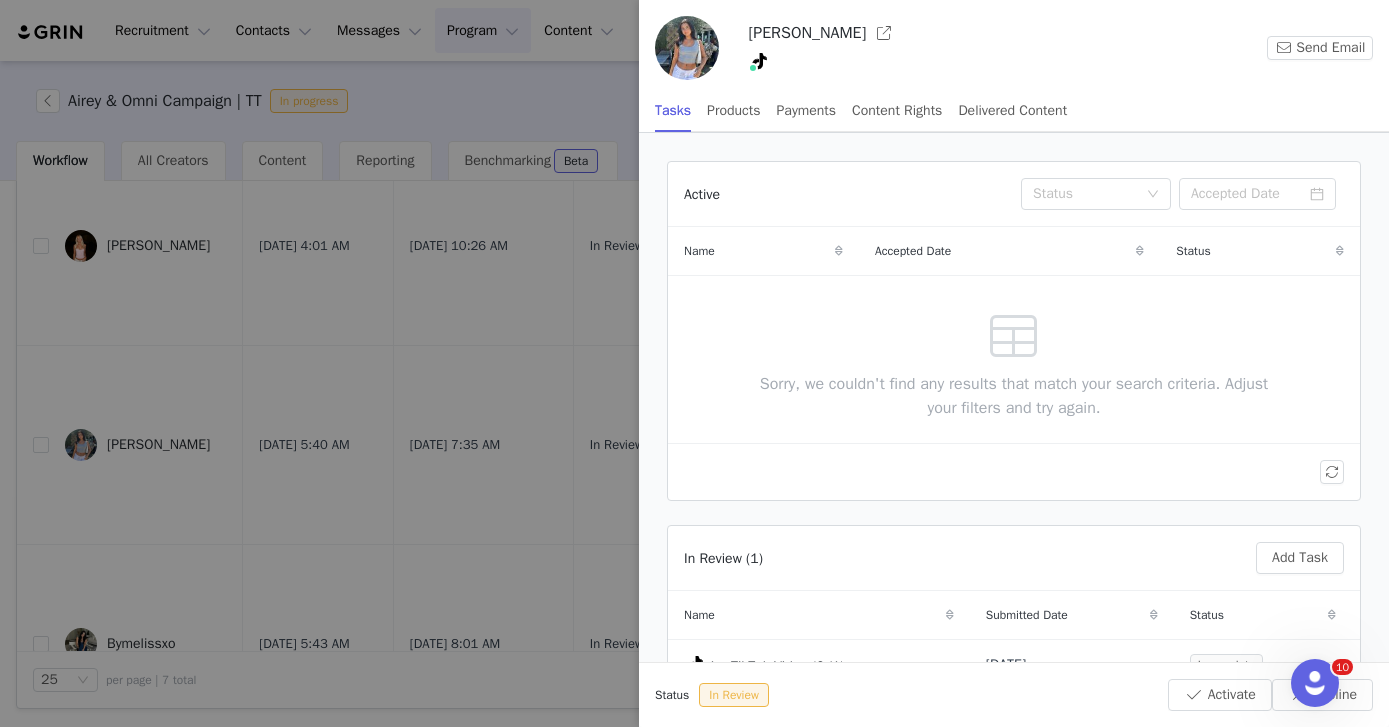 click at bounding box center [694, 363] 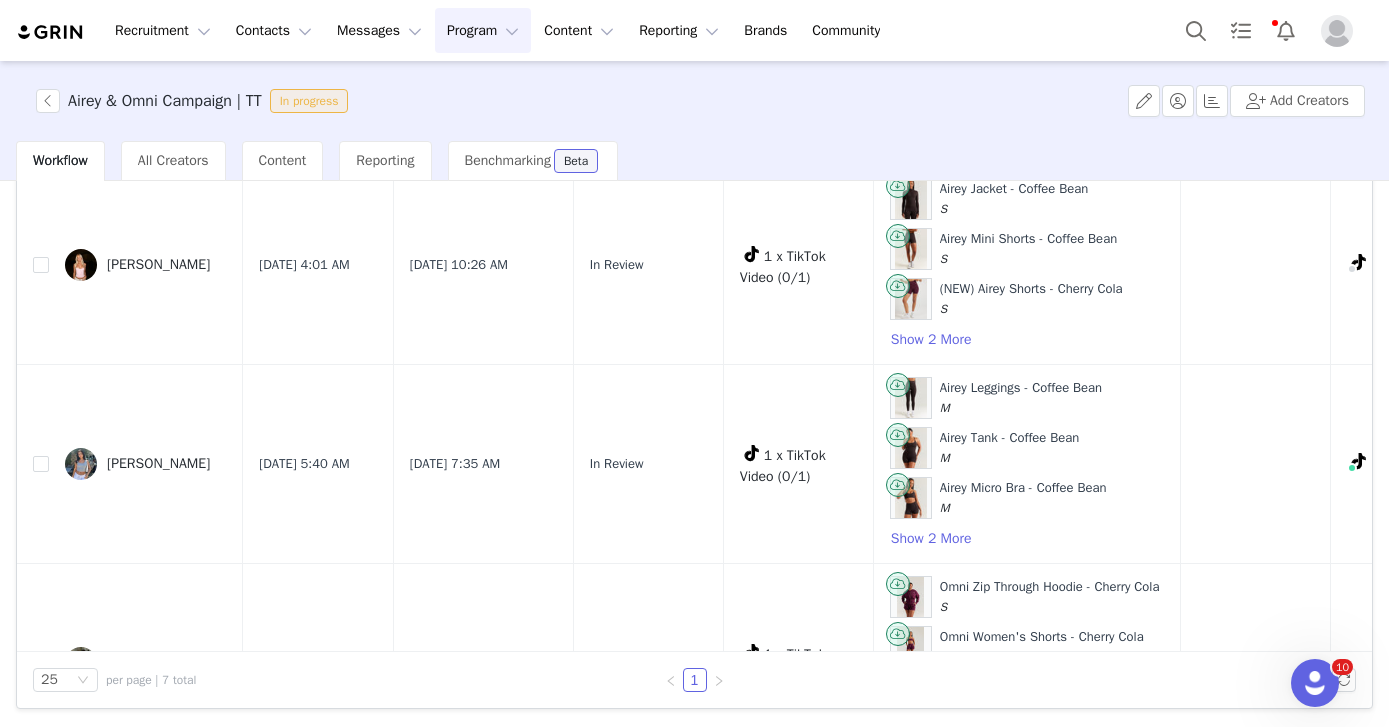 scroll, scrollTop: 444, scrollLeft: 0, axis: vertical 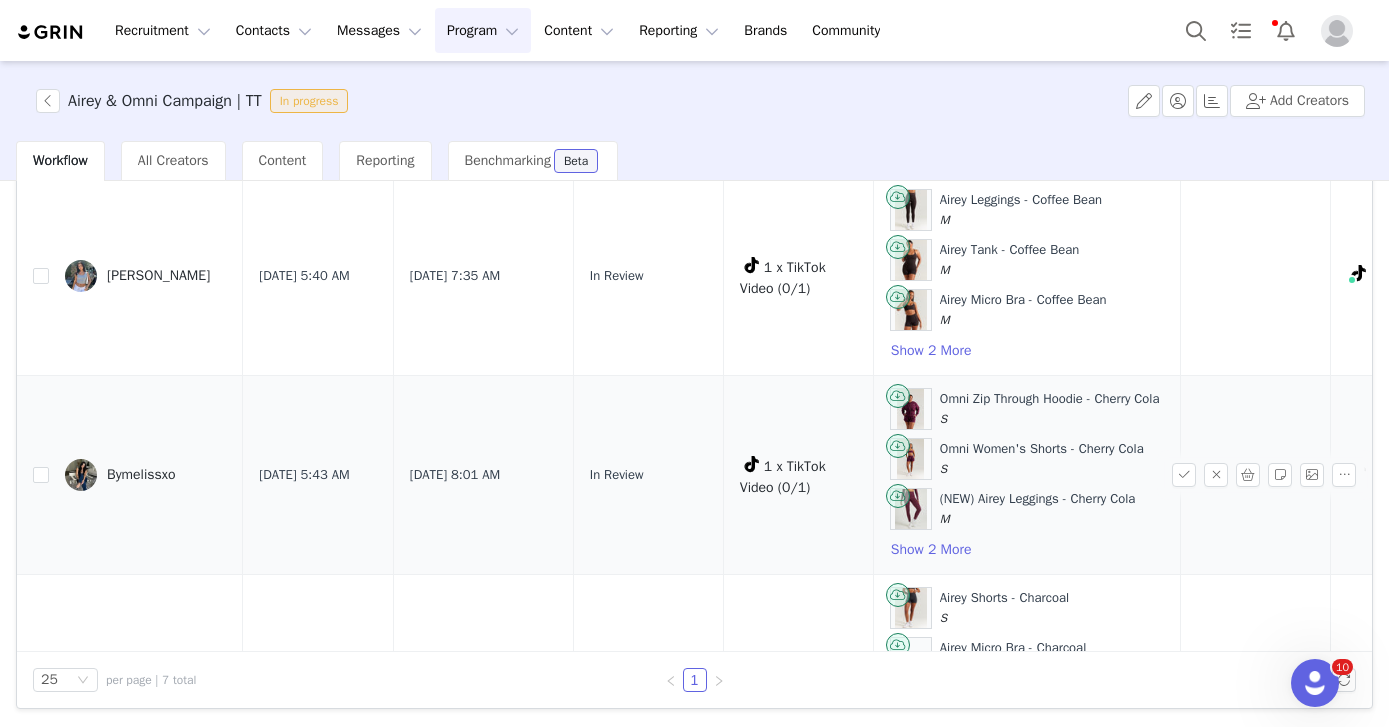 click on "Bymelissxo" at bounding box center (141, 475) 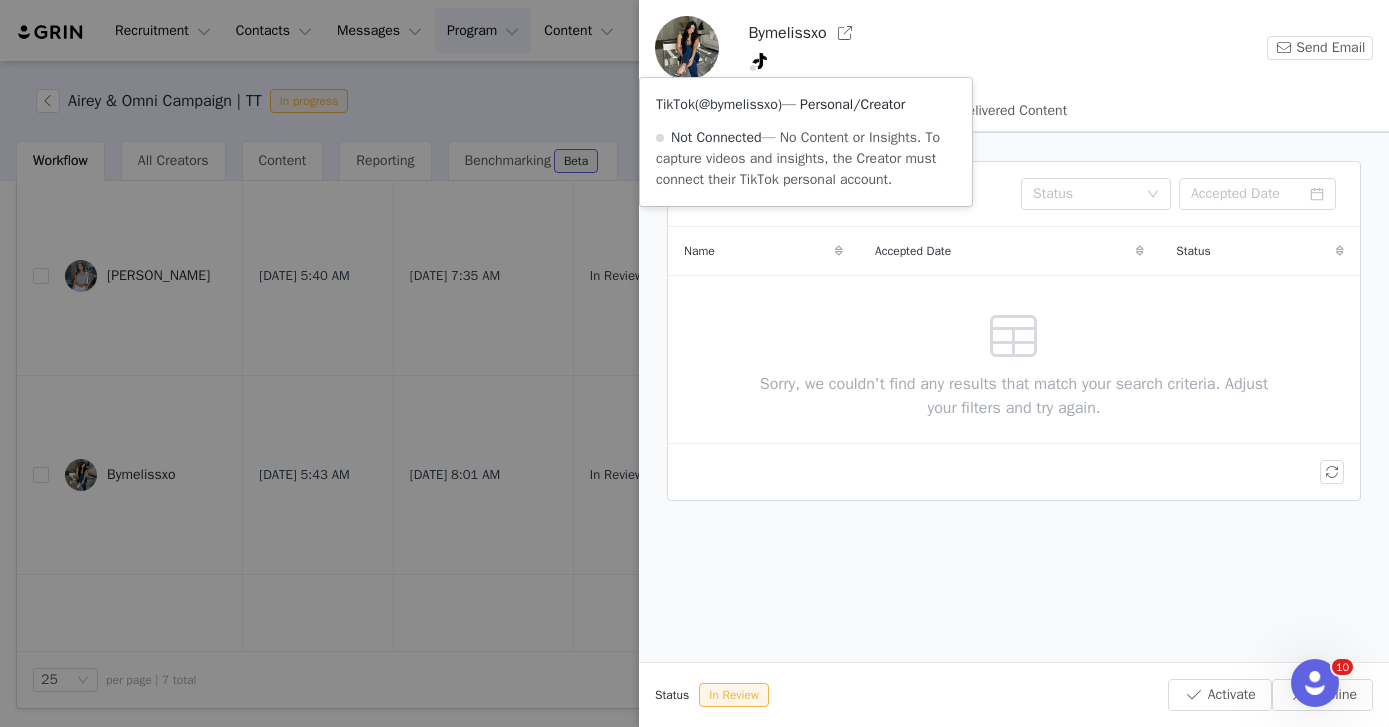 click on "@bymelissxo" at bounding box center [738, 104] 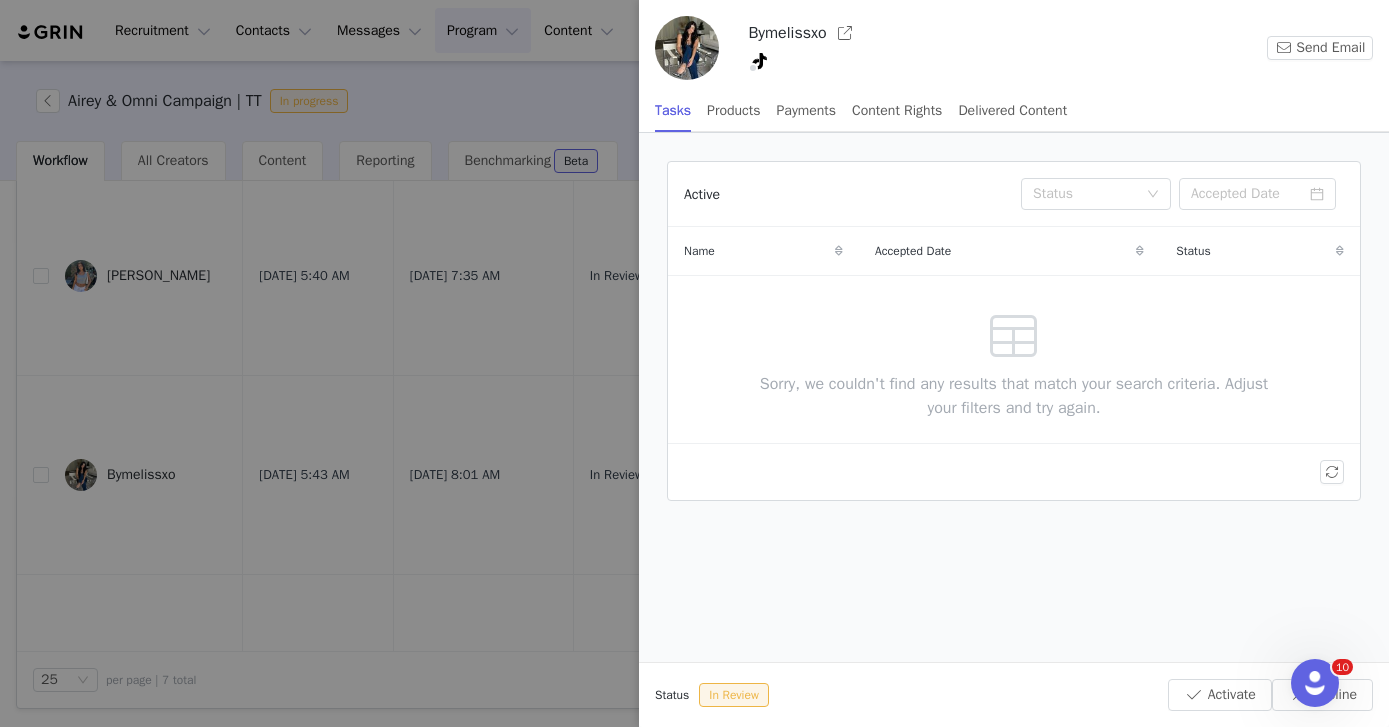click at bounding box center [694, 363] 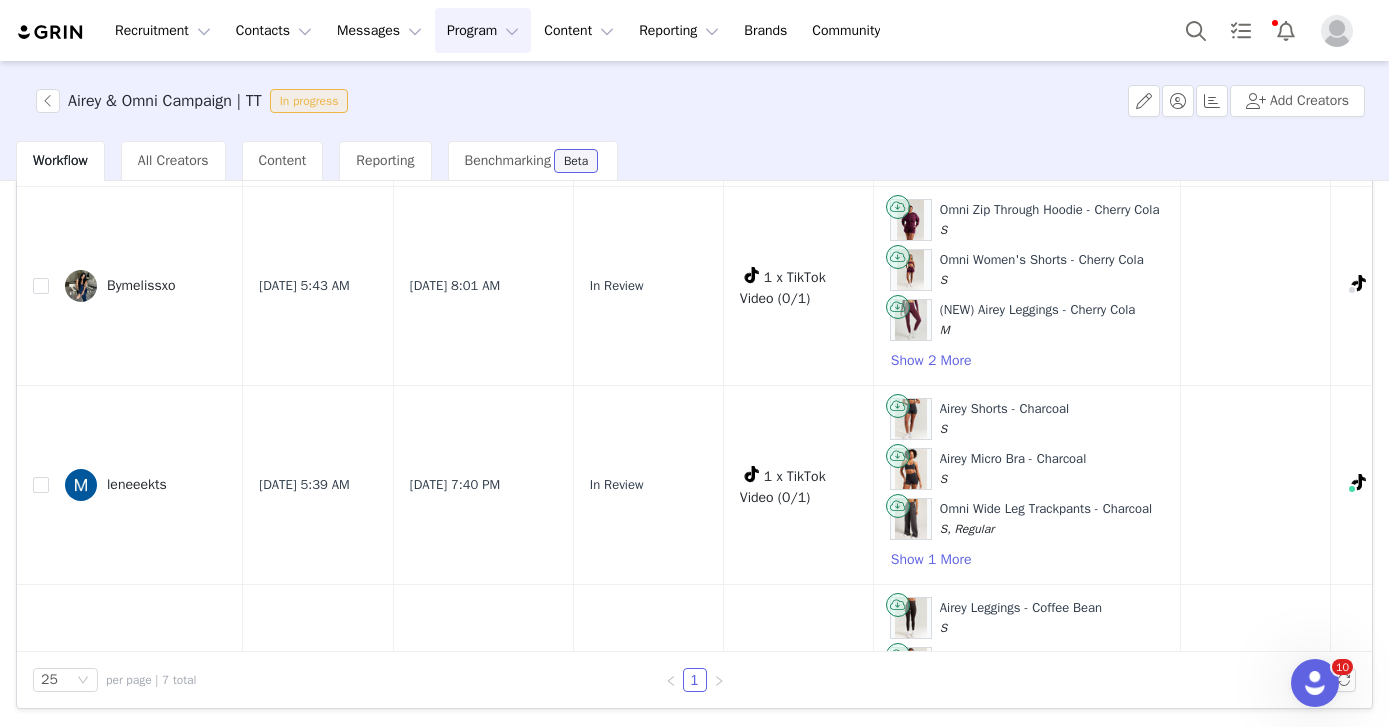 scroll, scrollTop: 737, scrollLeft: 0, axis: vertical 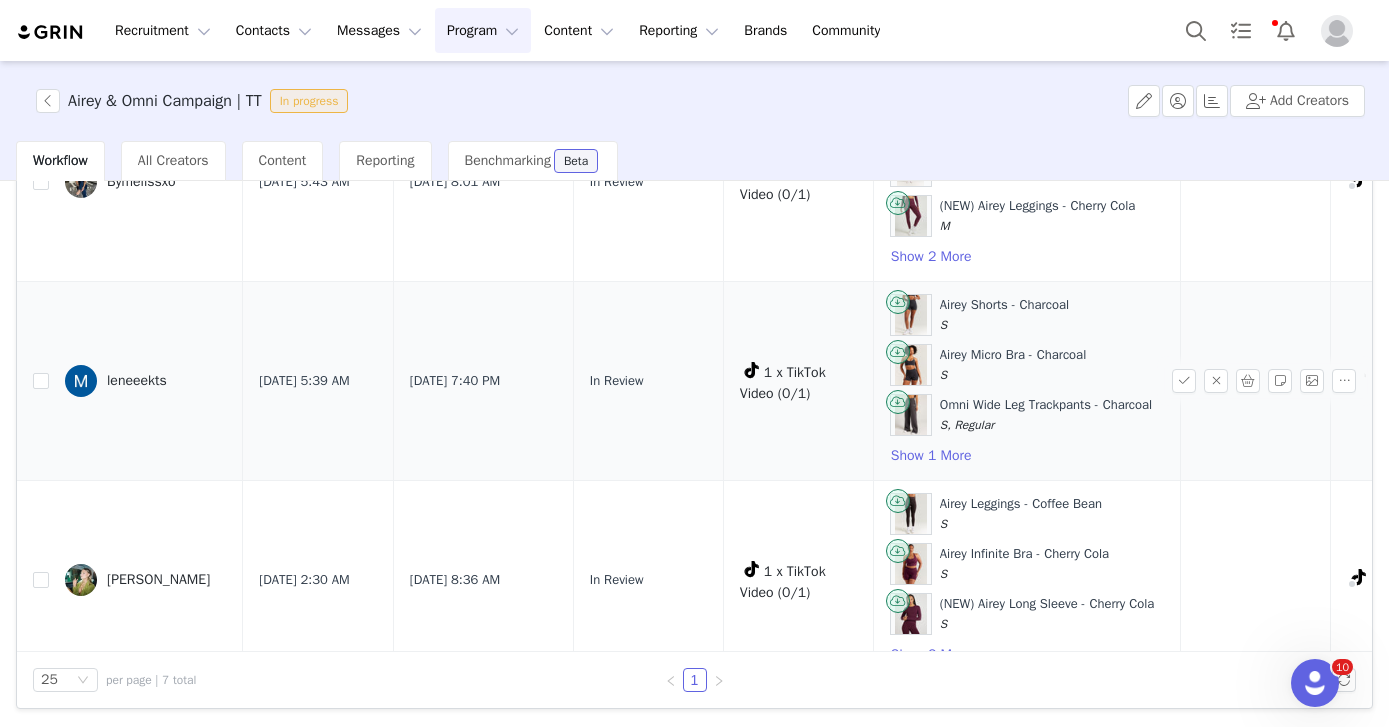 click on "leneeekts" at bounding box center [137, 381] 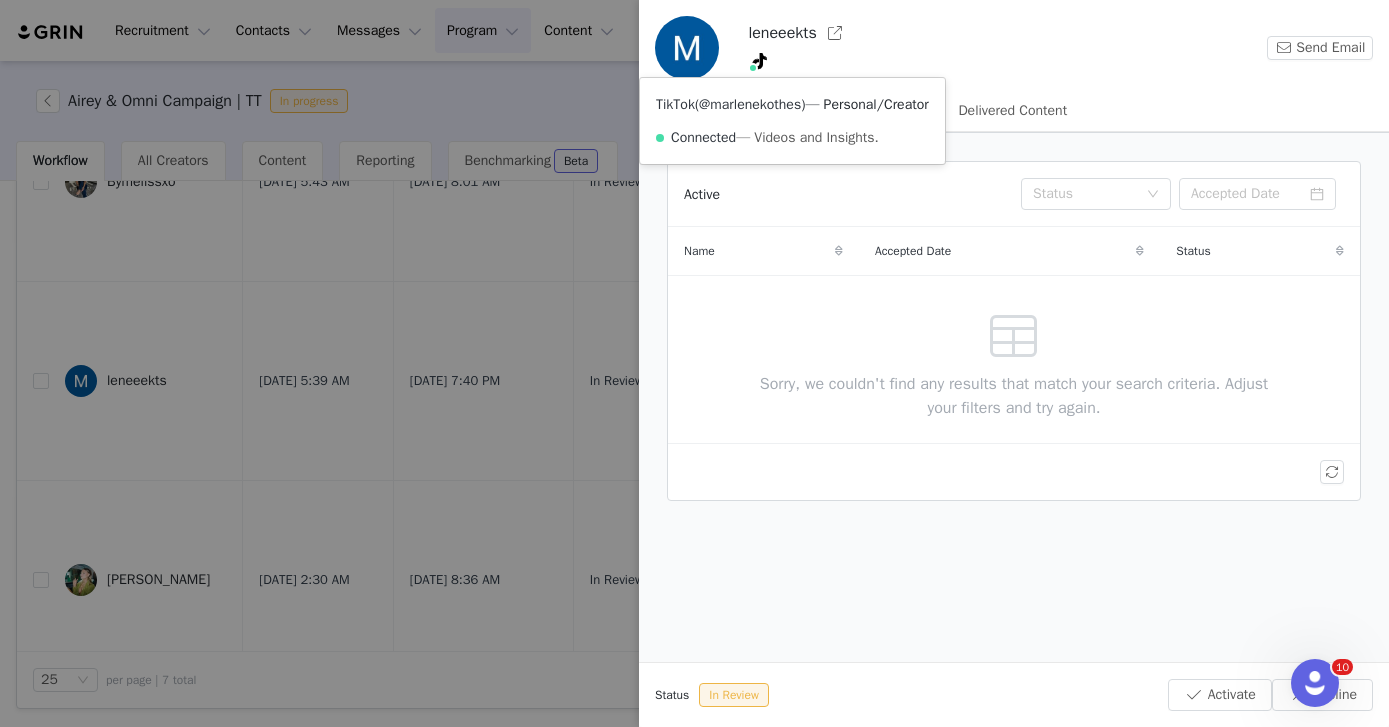 click on "@marlenekothes" at bounding box center (750, 104) 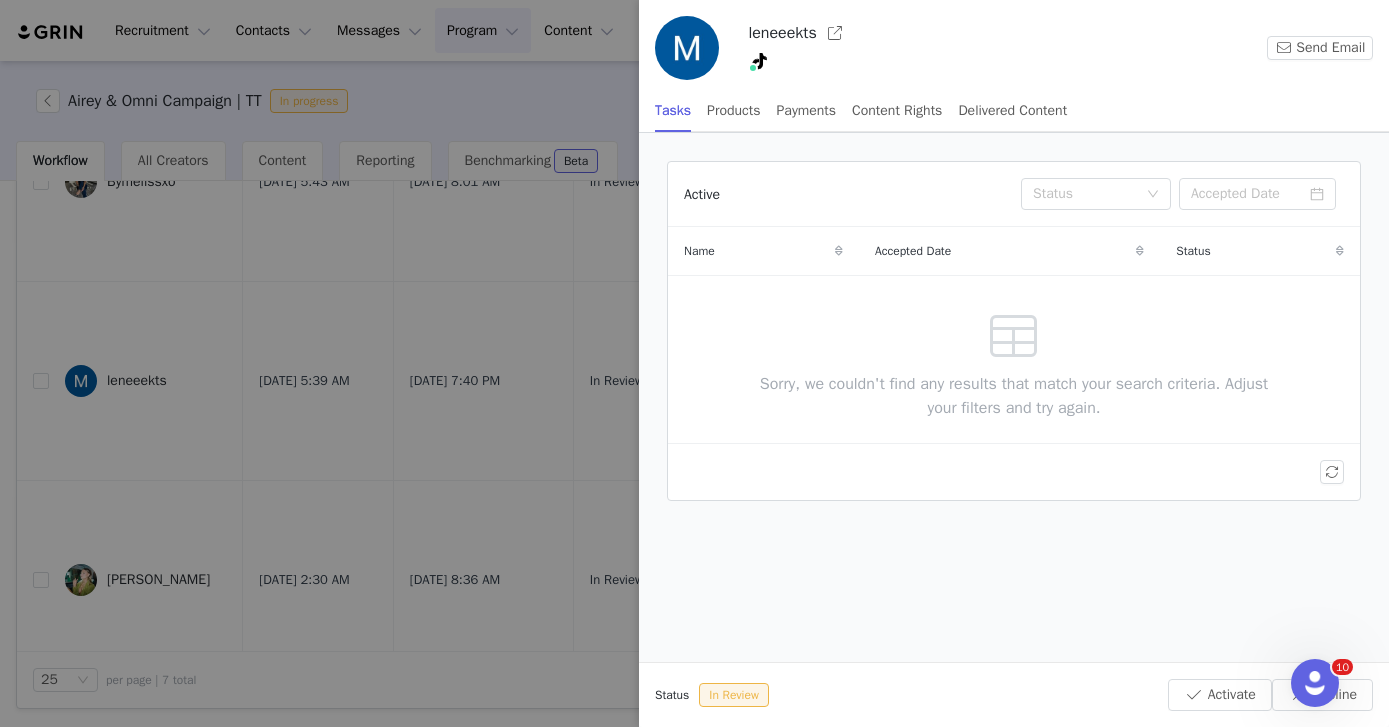 click at bounding box center [694, 363] 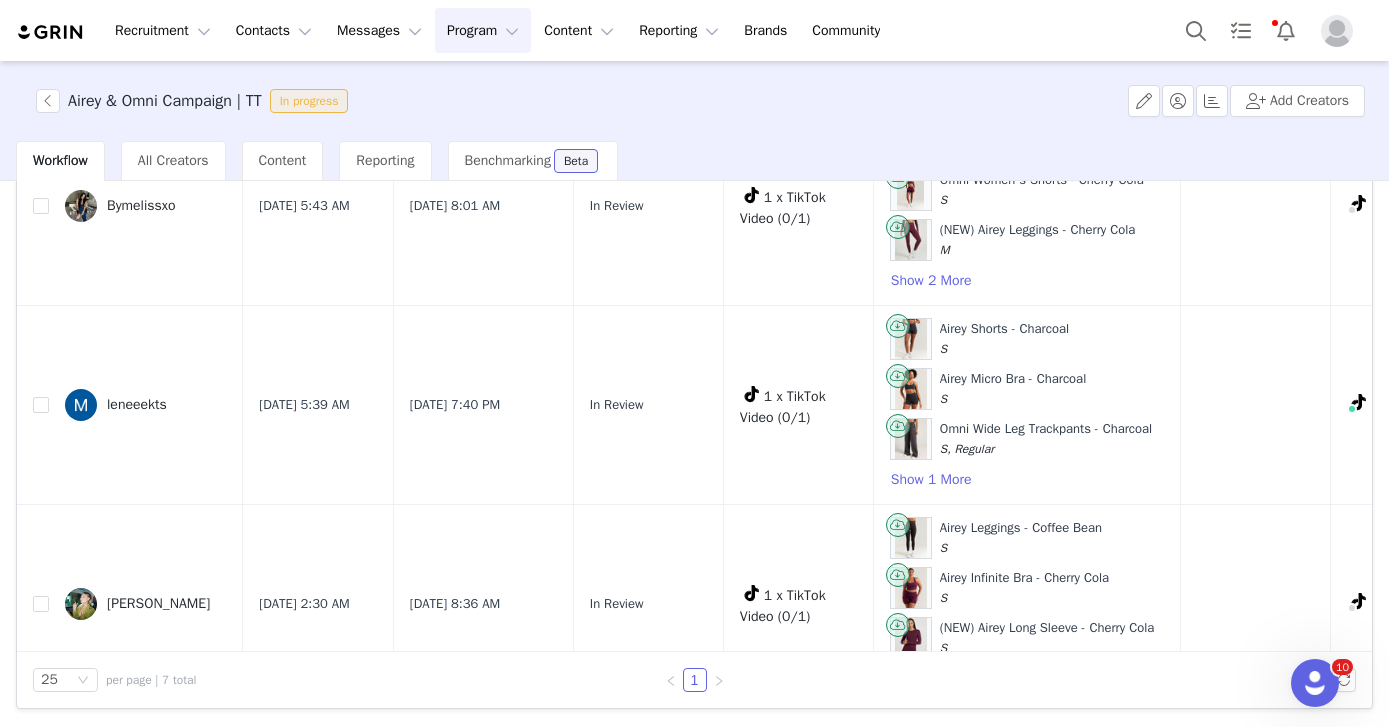 scroll, scrollTop: 819, scrollLeft: 0, axis: vertical 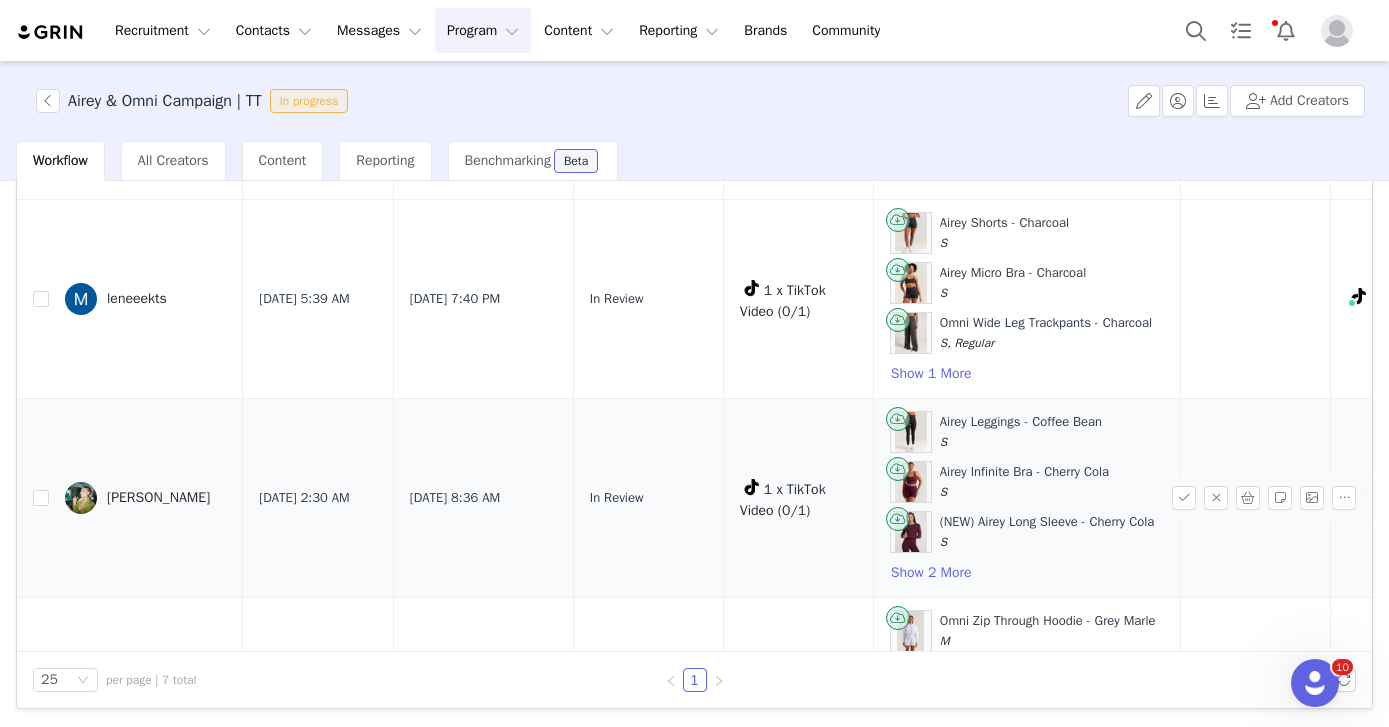 click on "[PERSON_NAME]" at bounding box center (158, 498) 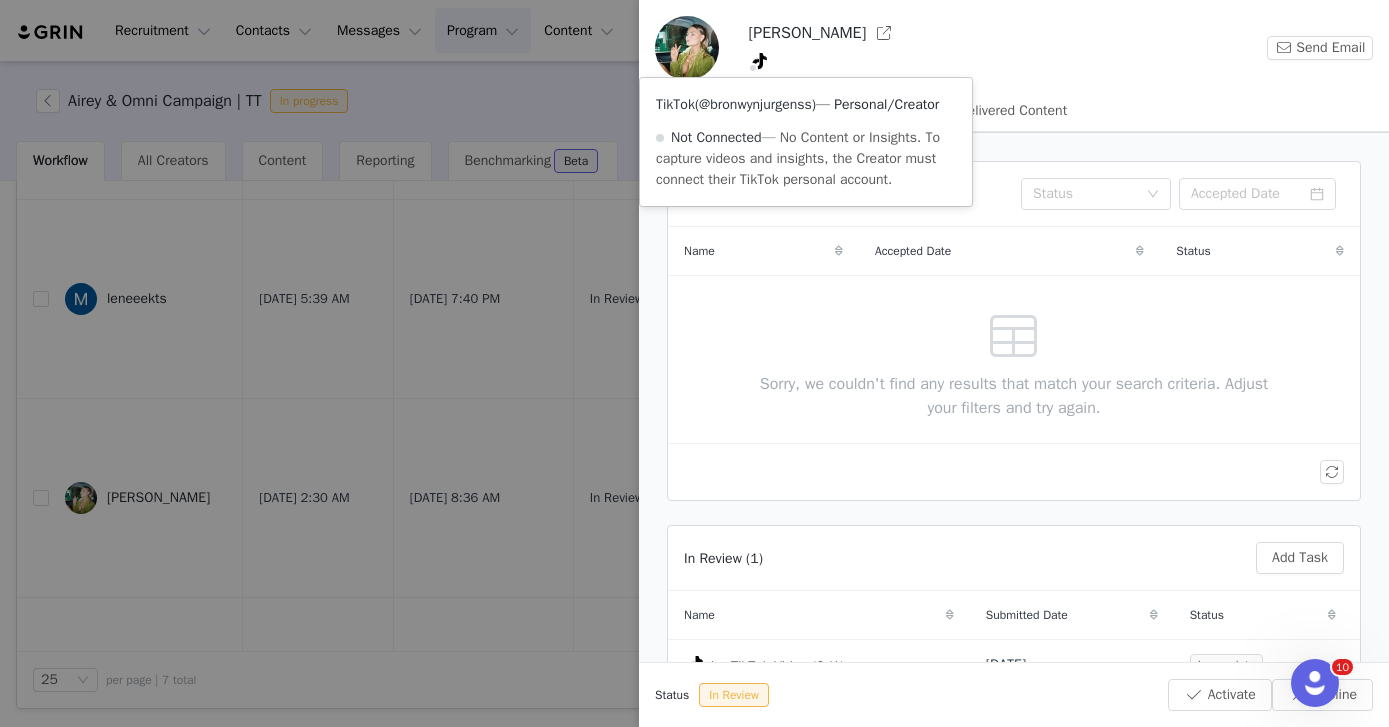 click on "@bronwynjurgenss" at bounding box center (755, 104) 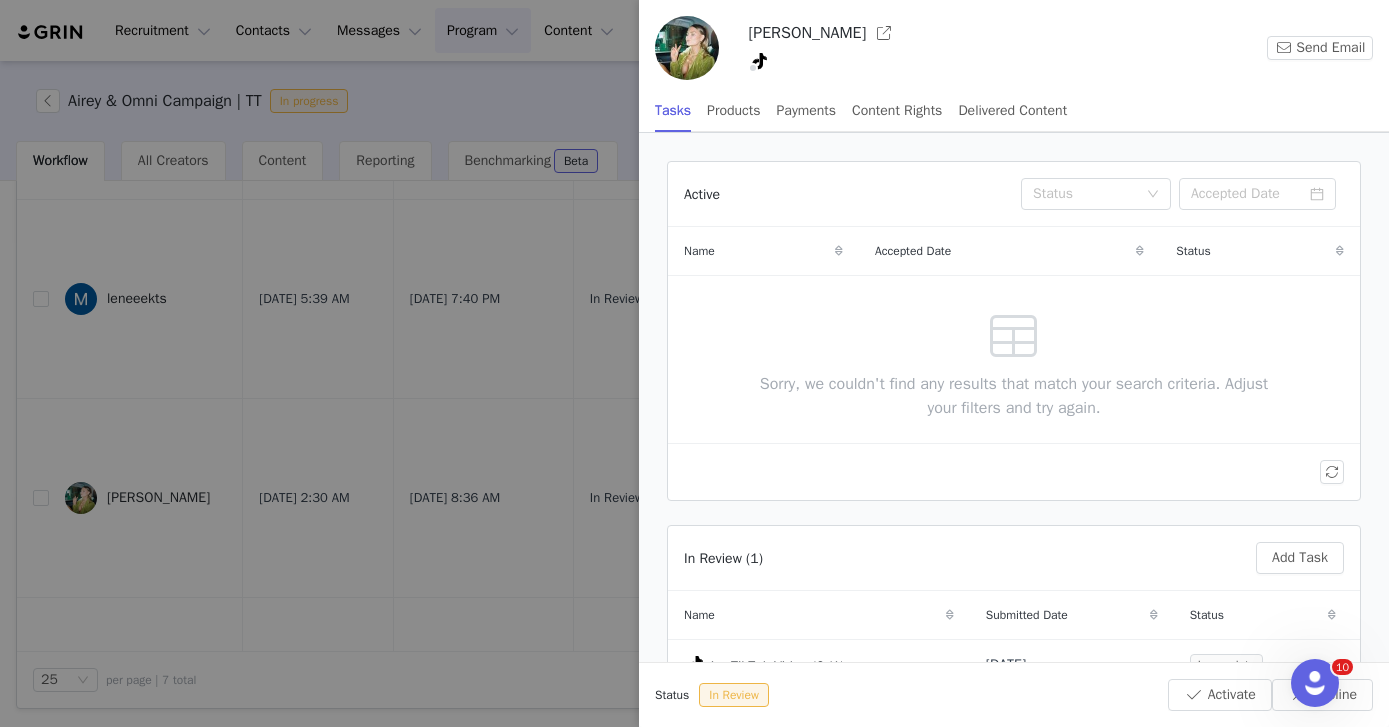 click at bounding box center [694, 363] 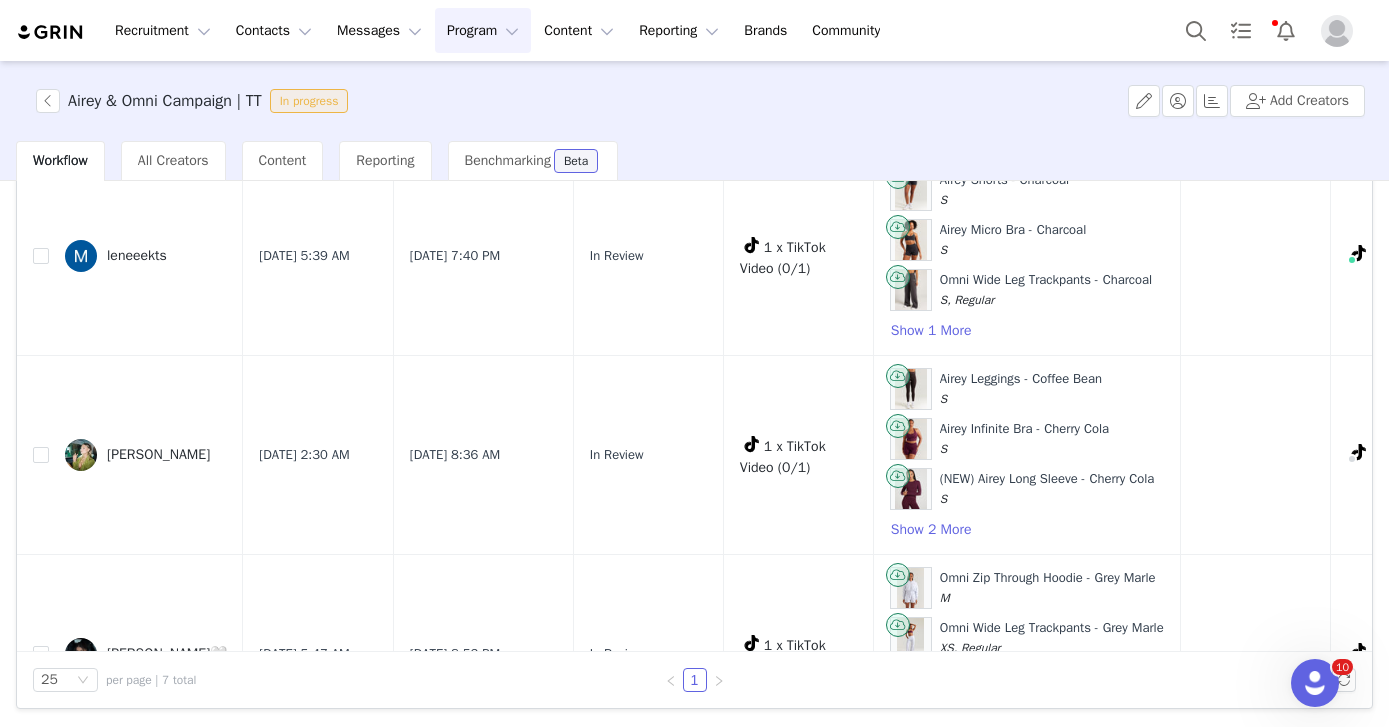 scroll, scrollTop: 964, scrollLeft: 0, axis: vertical 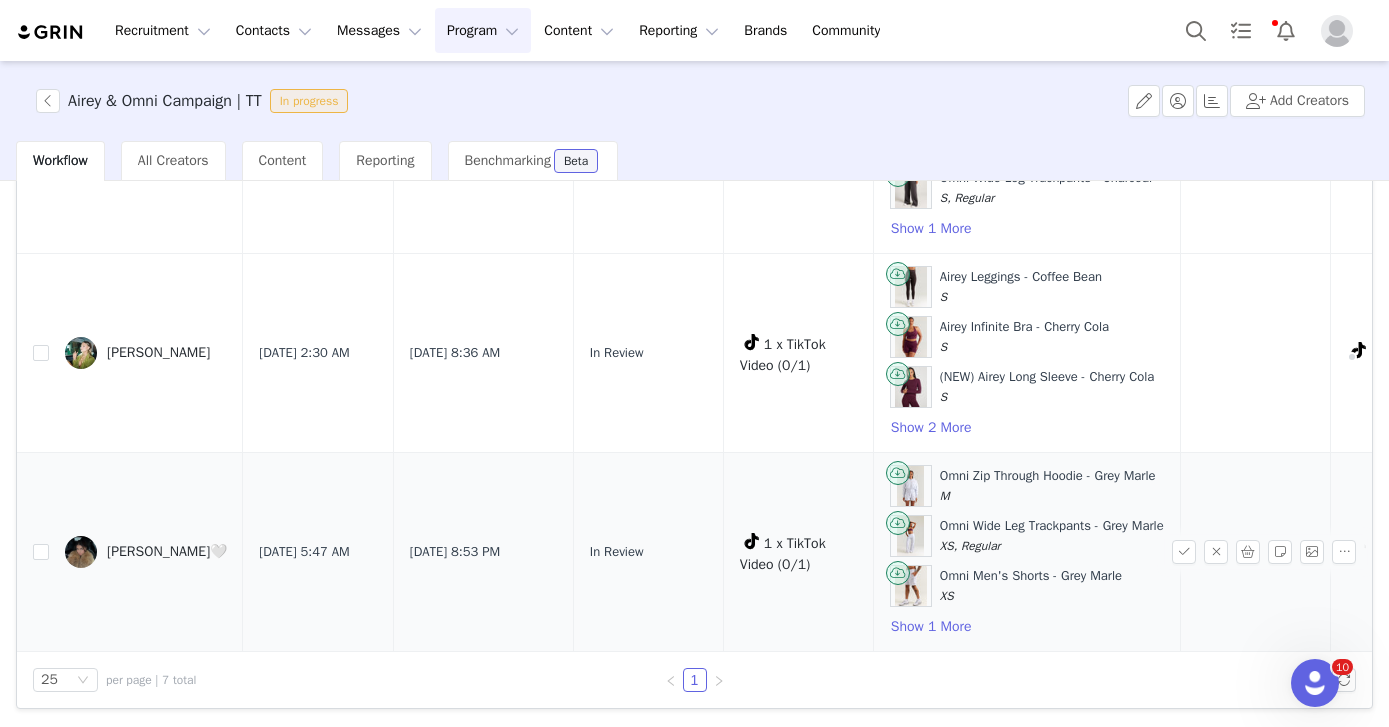 click on "[PERSON_NAME]🤍" at bounding box center (167, 552) 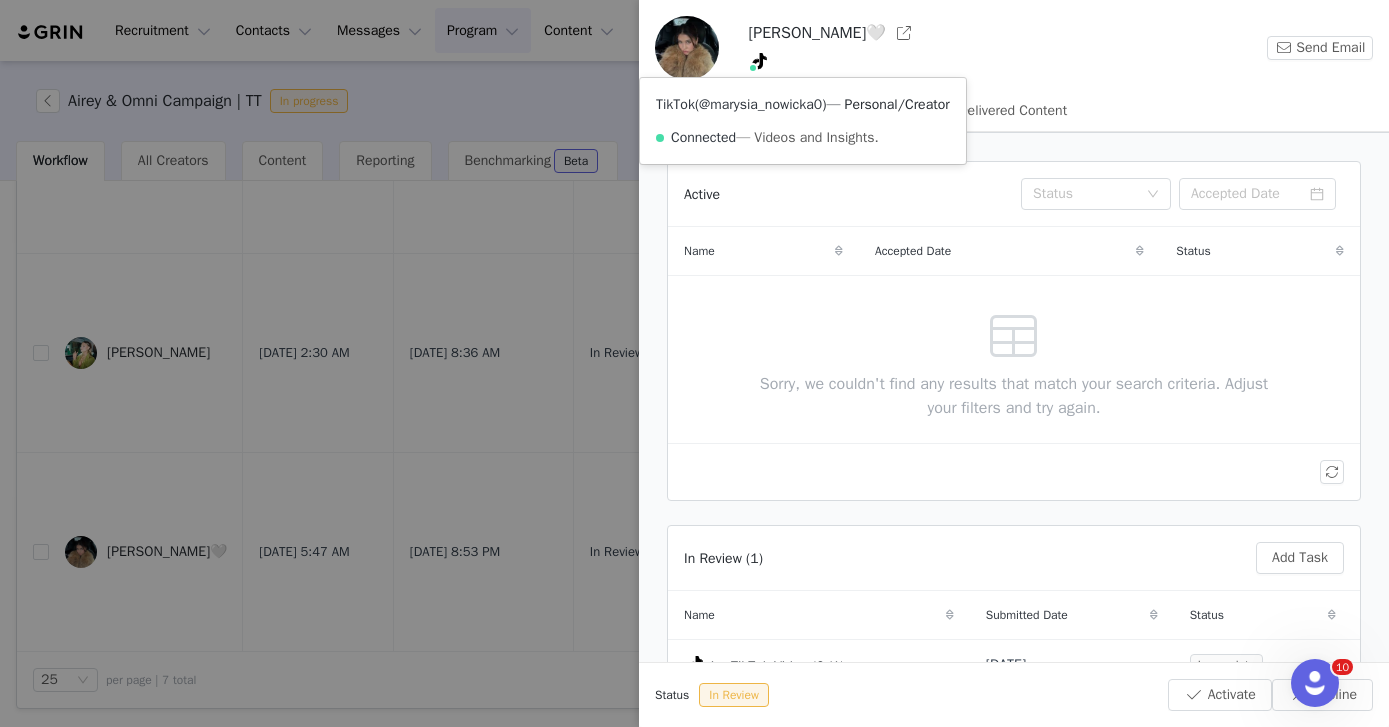 click on "@marysia_nowicka0" at bounding box center [760, 104] 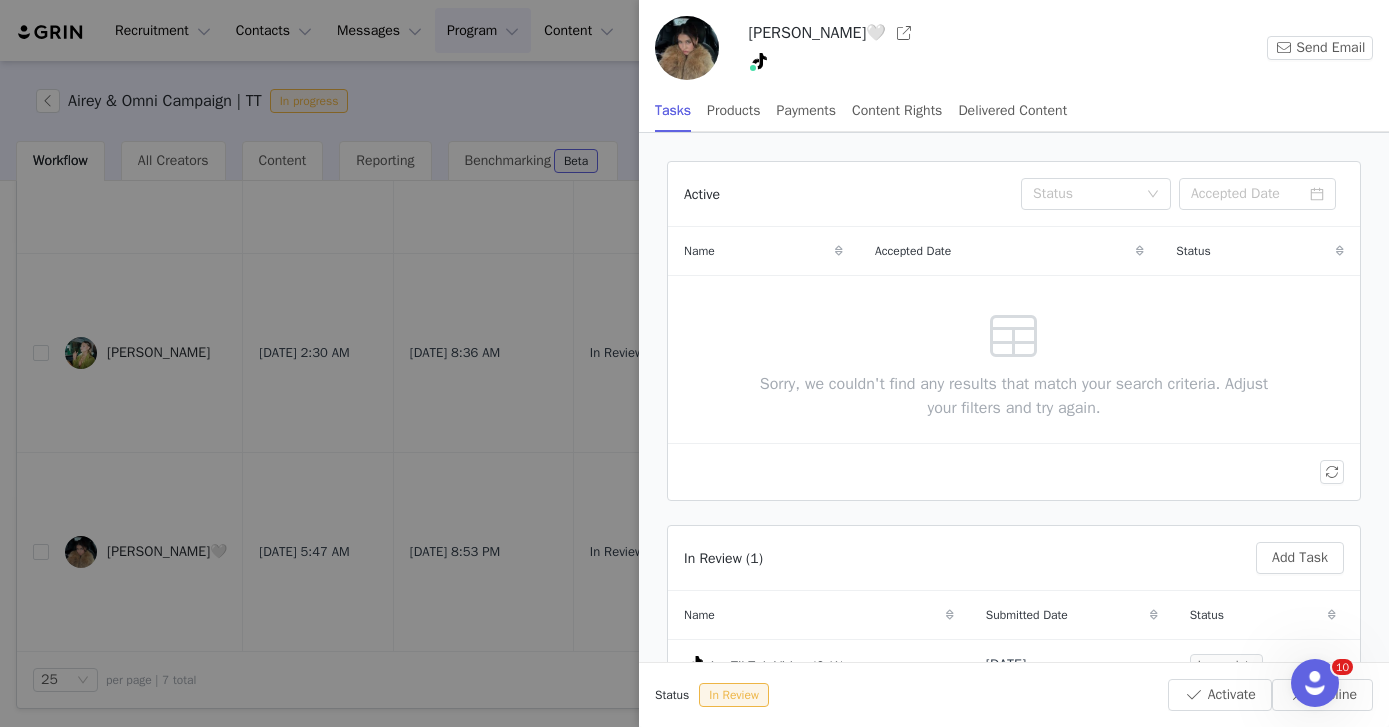 click at bounding box center [694, 363] 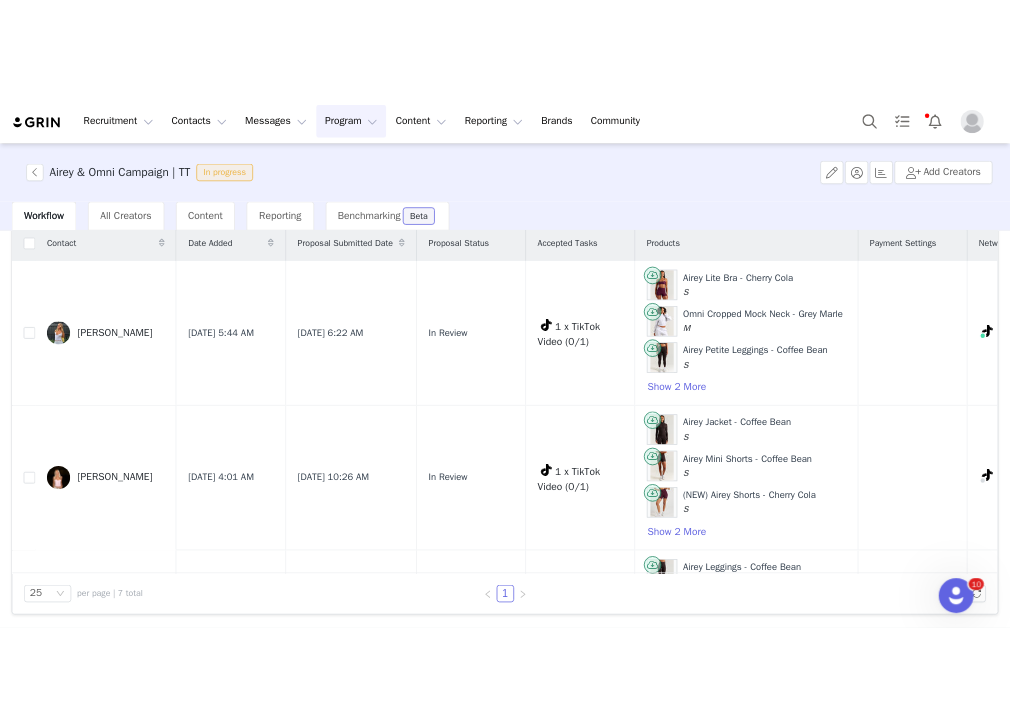 scroll, scrollTop: 0, scrollLeft: 0, axis: both 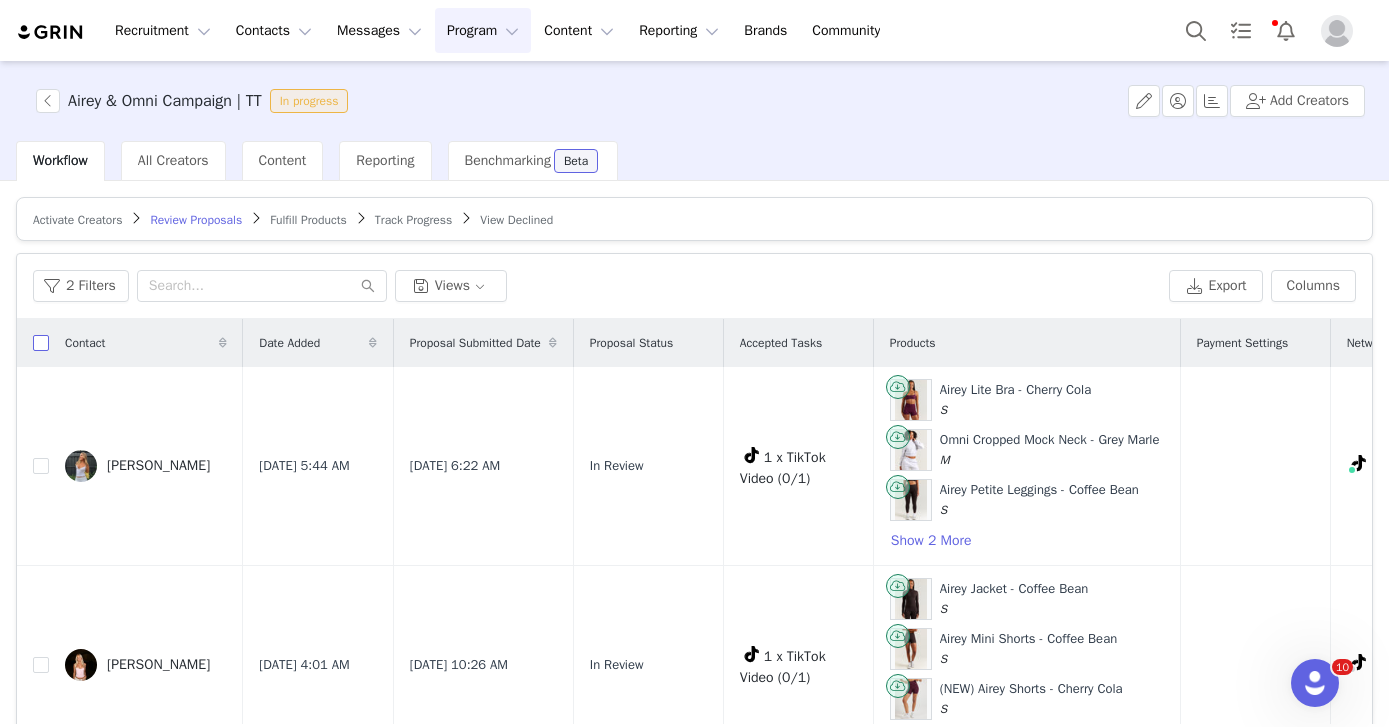 click at bounding box center (41, 343) 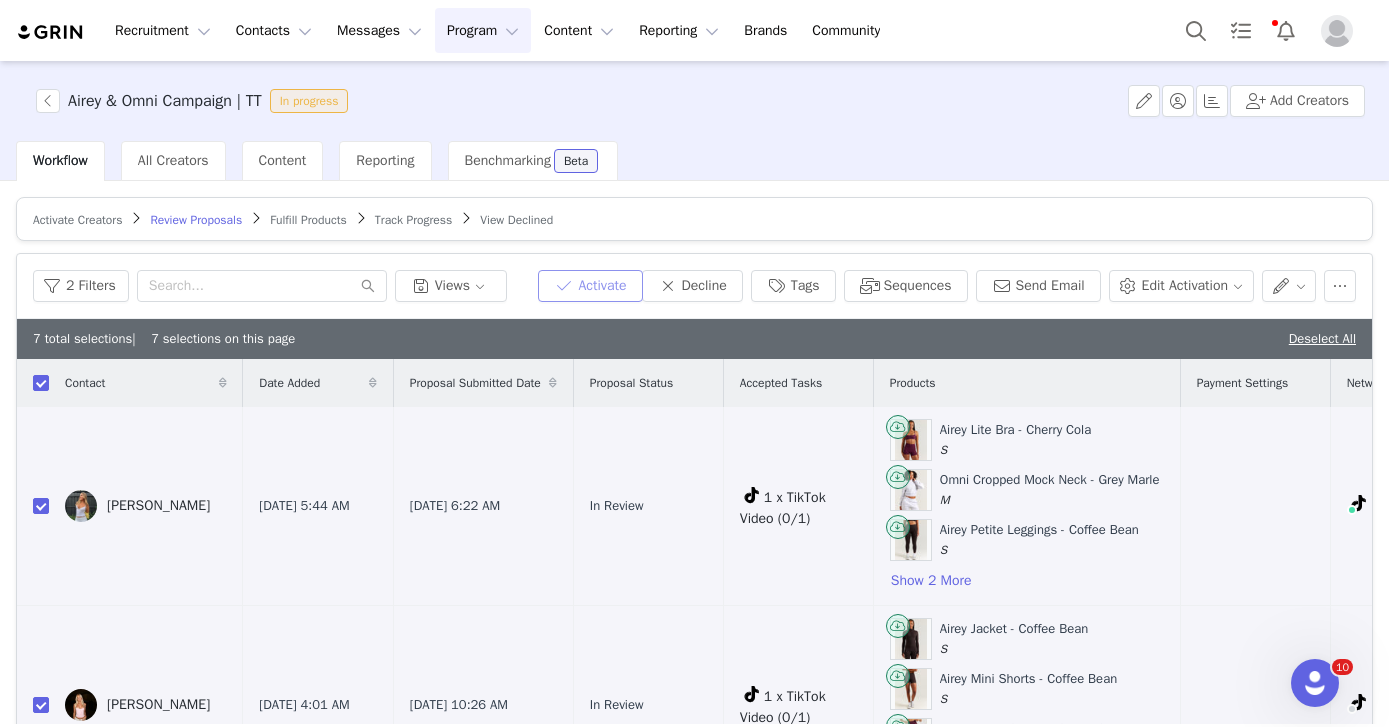 click on "Activate" at bounding box center (590, 286) 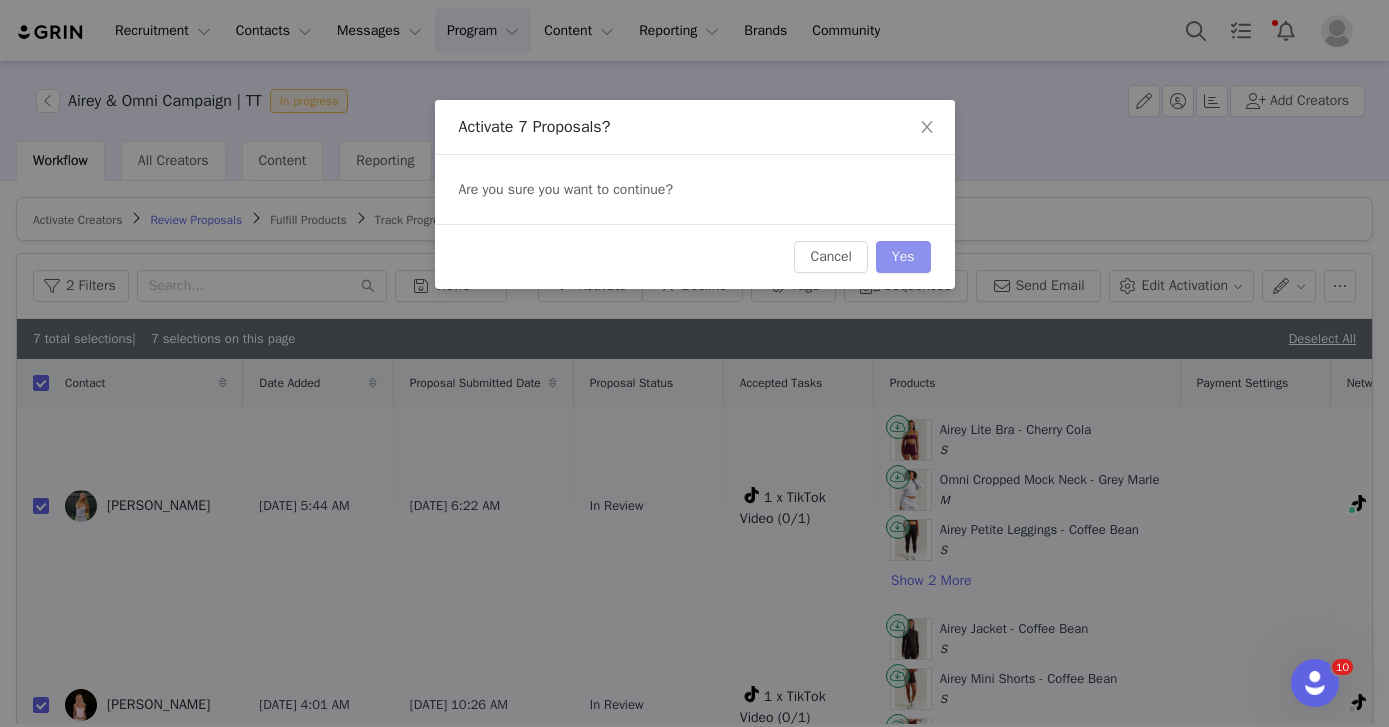 click on "Yes" at bounding box center (903, 257) 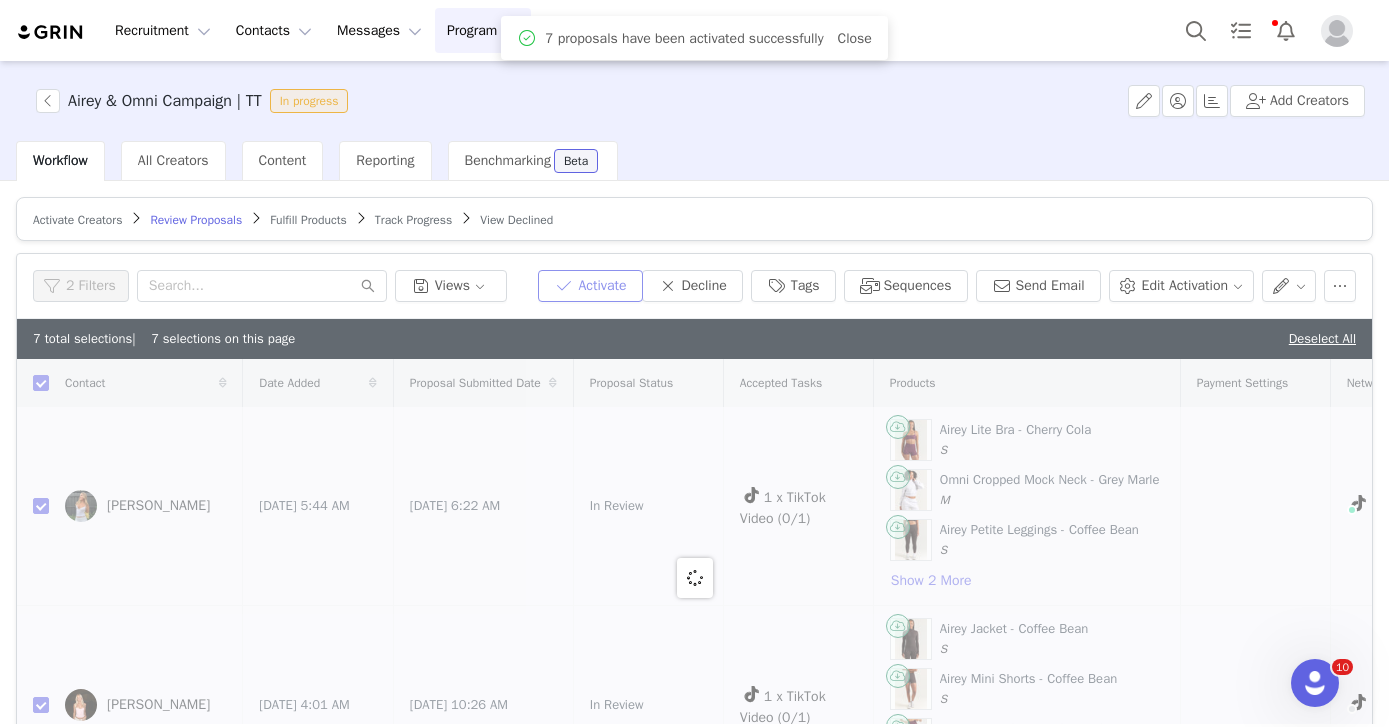 checkbox on "false" 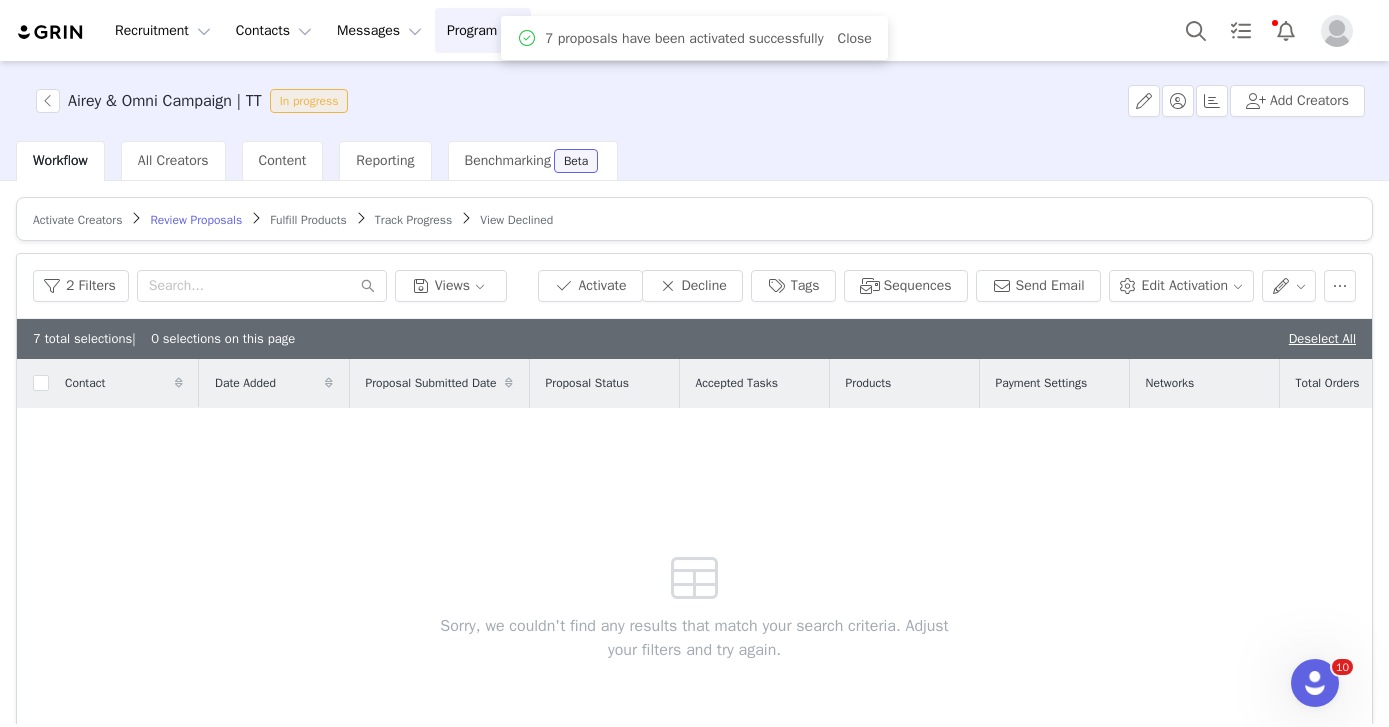 click on "Activate Creators Review Proposals Fulfill Products Track Progress View Declined" at bounding box center (694, 219) 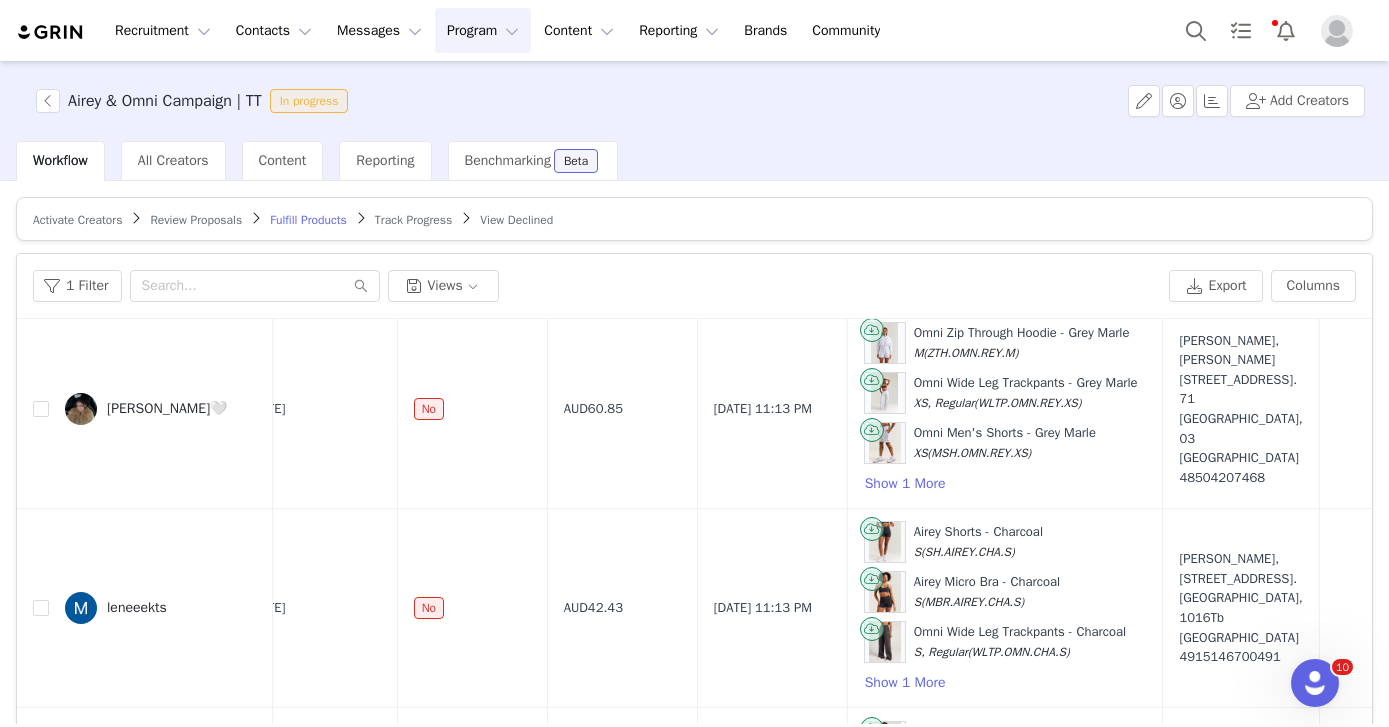 scroll, scrollTop: 61, scrollLeft: 41, axis: both 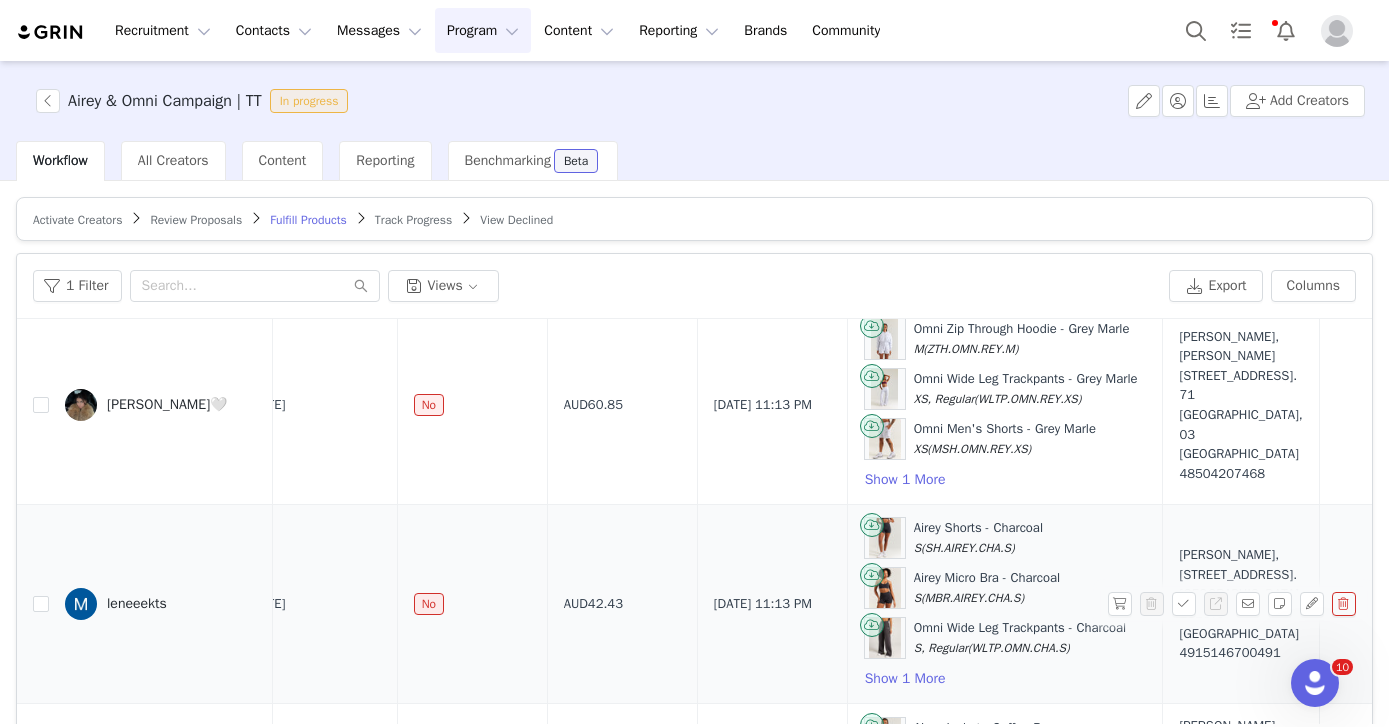 click on "leneeekts" at bounding box center [137, 604] 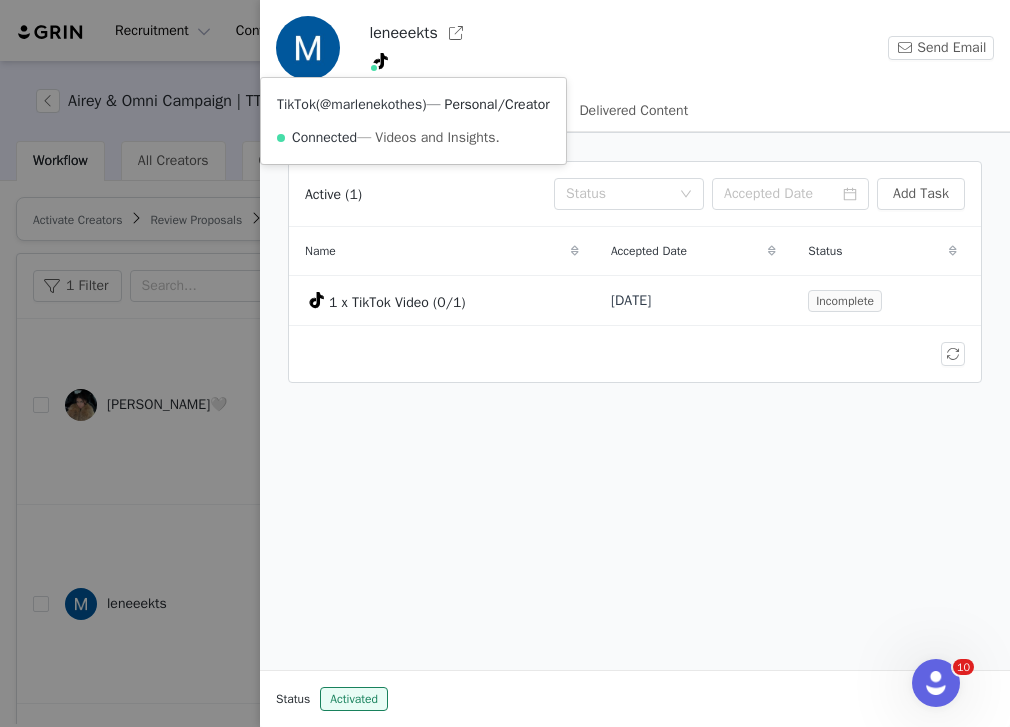 click on "@marlenekothes" at bounding box center [371, 104] 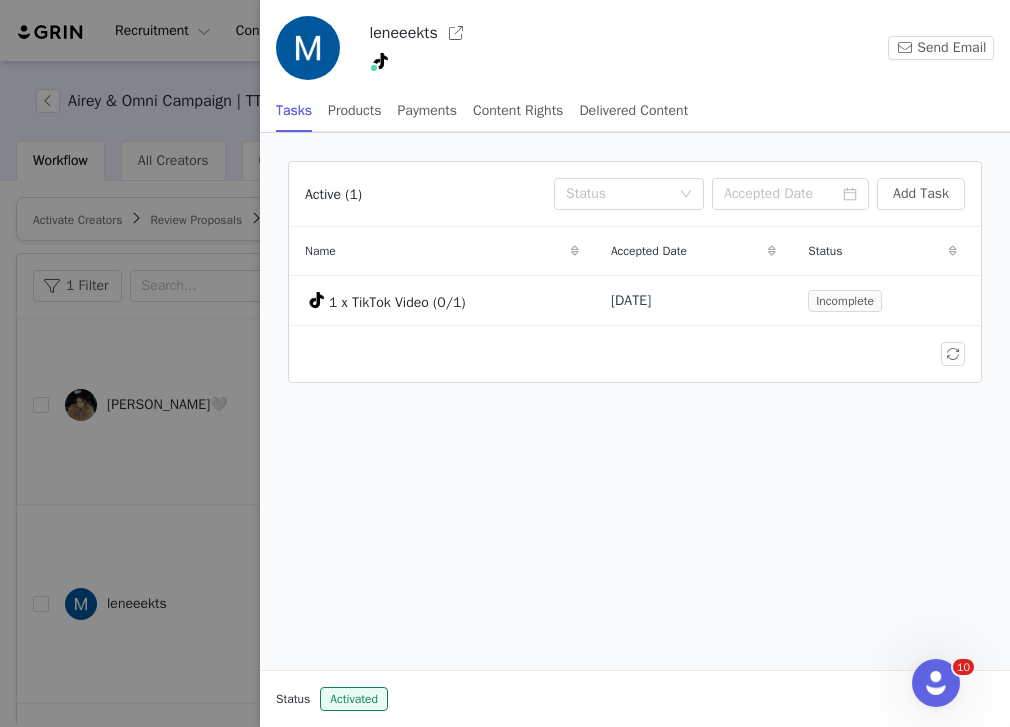 click on "leneeekts" at bounding box center (403, 33) 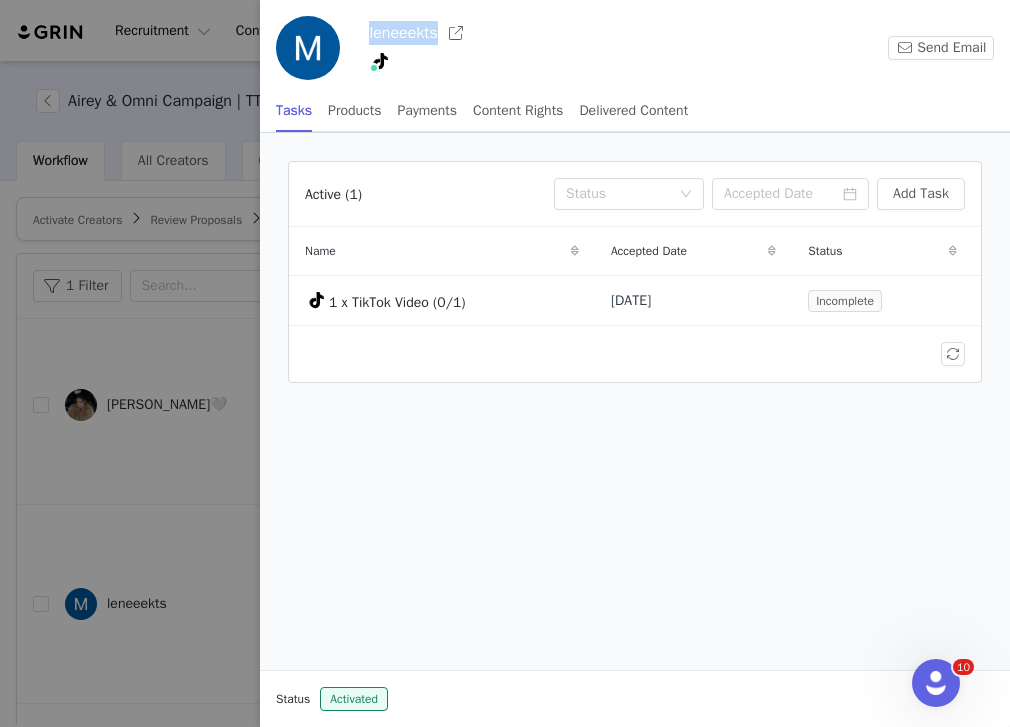 click on "leneeekts" at bounding box center (403, 33) 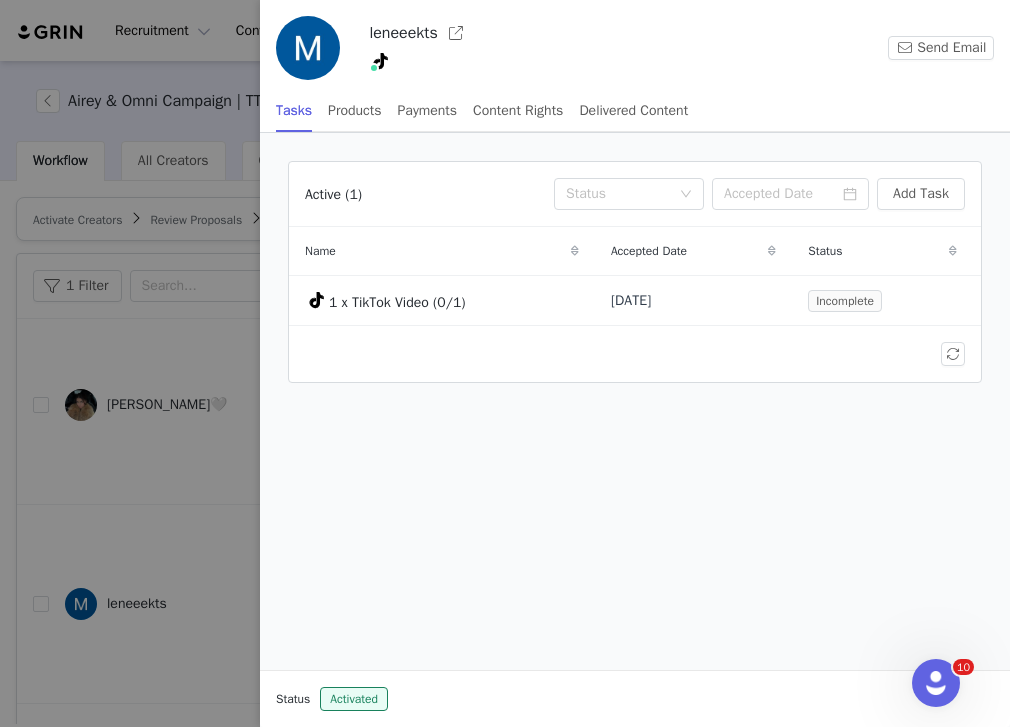 click at bounding box center [505, 363] 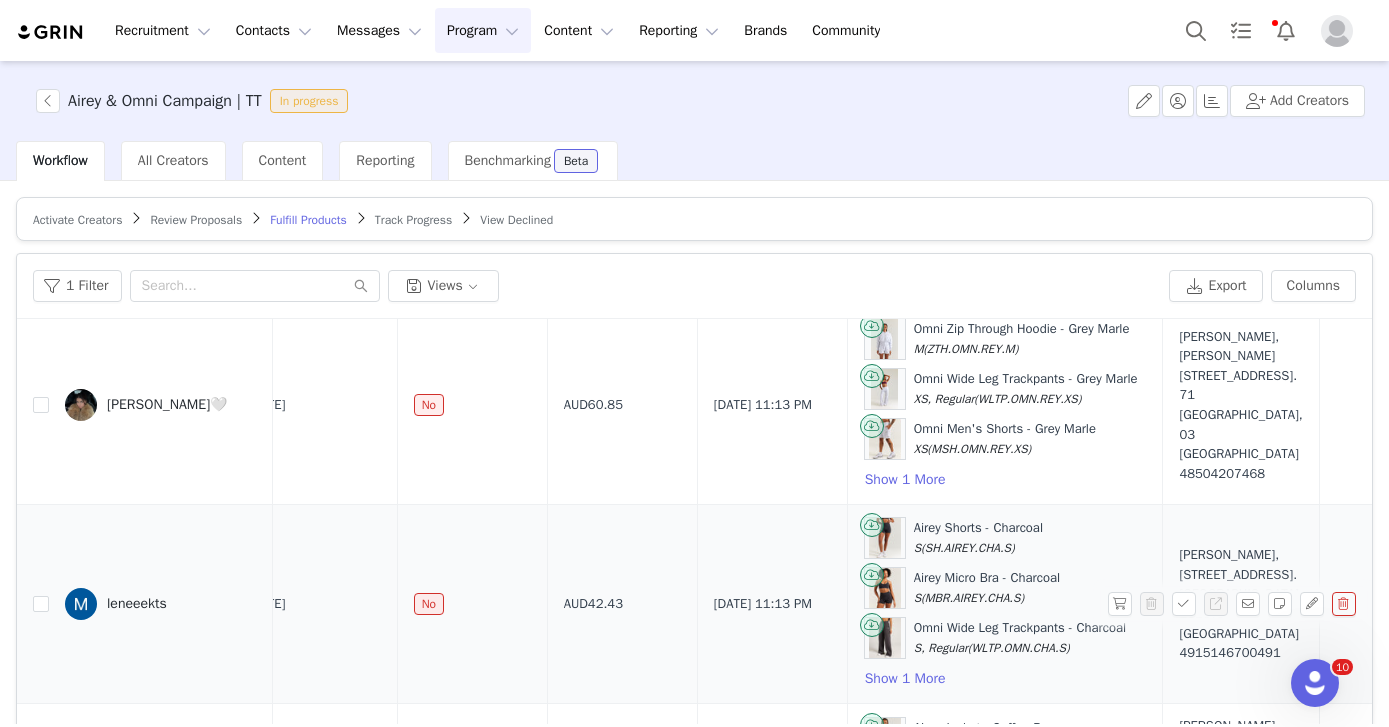 scroll, scrollTop: 0, scrollLeft: 41, axis: horizontal 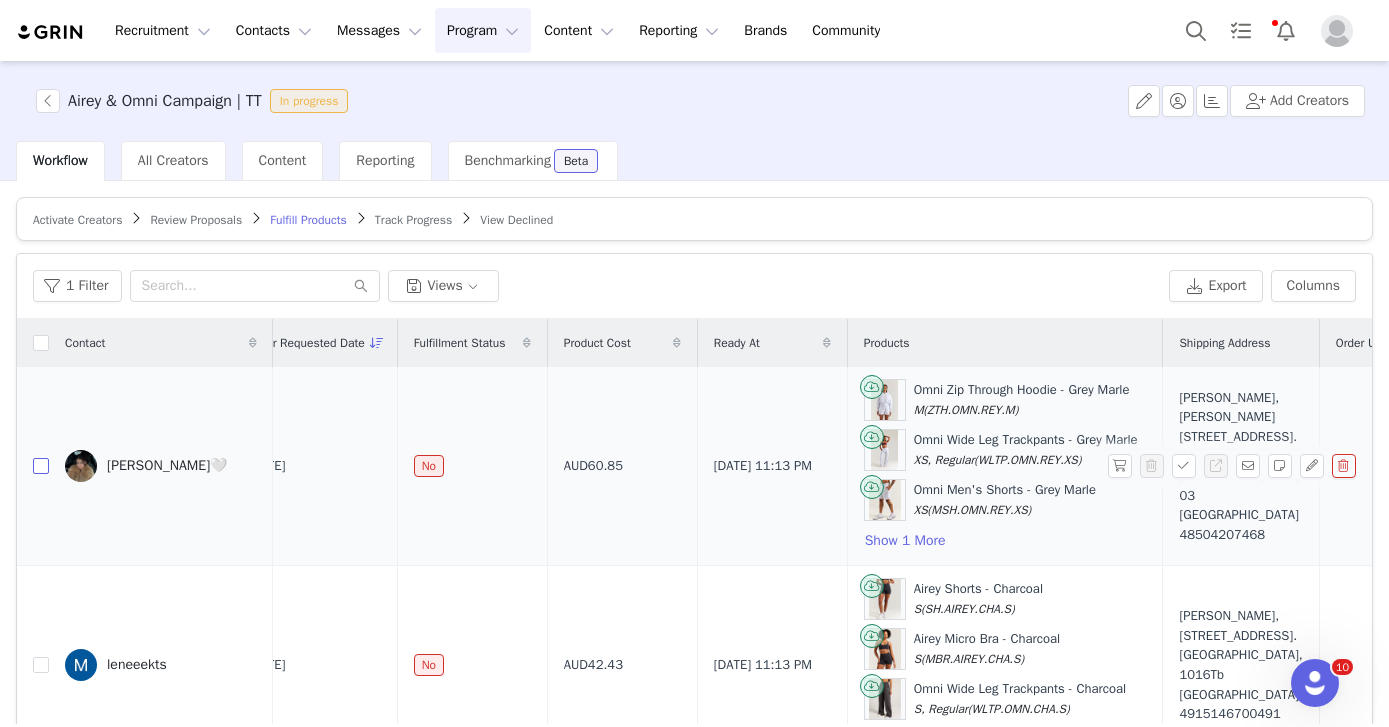 click at bounding box center [41, 466] 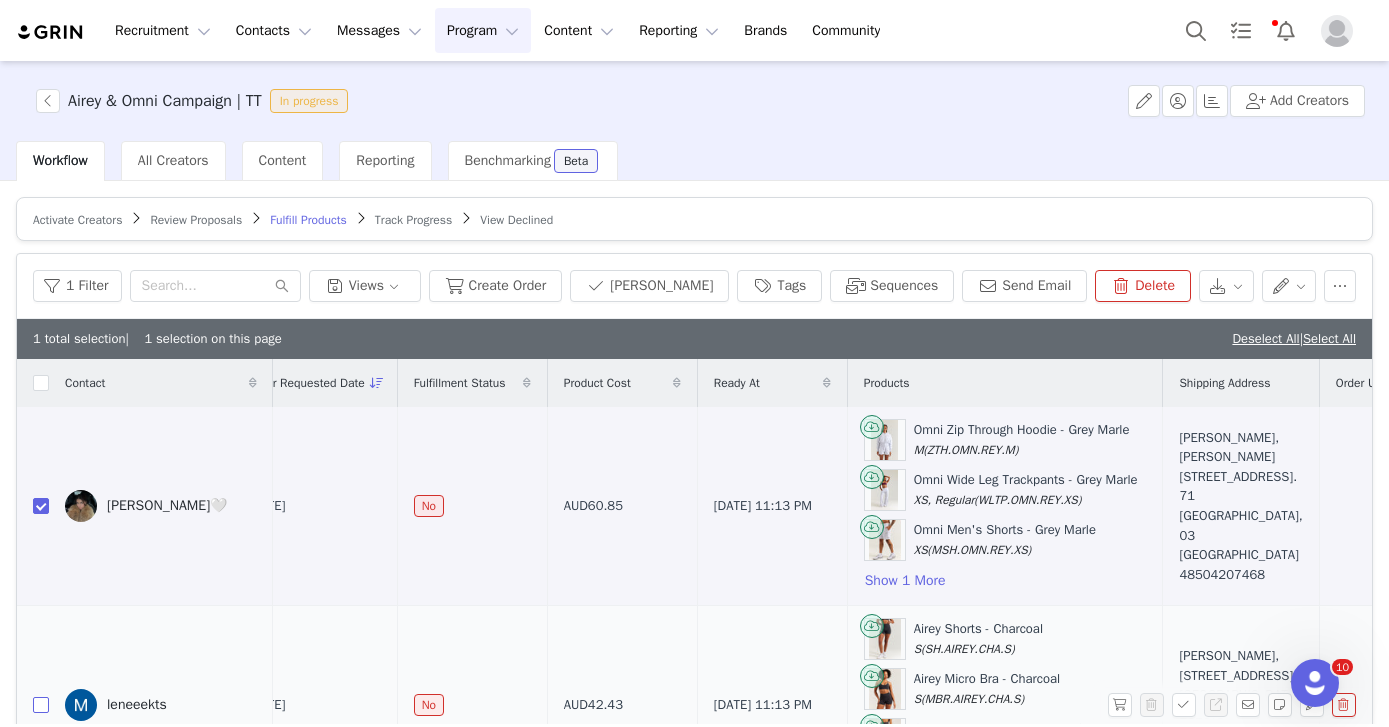 click at bounding box center (41, 705) 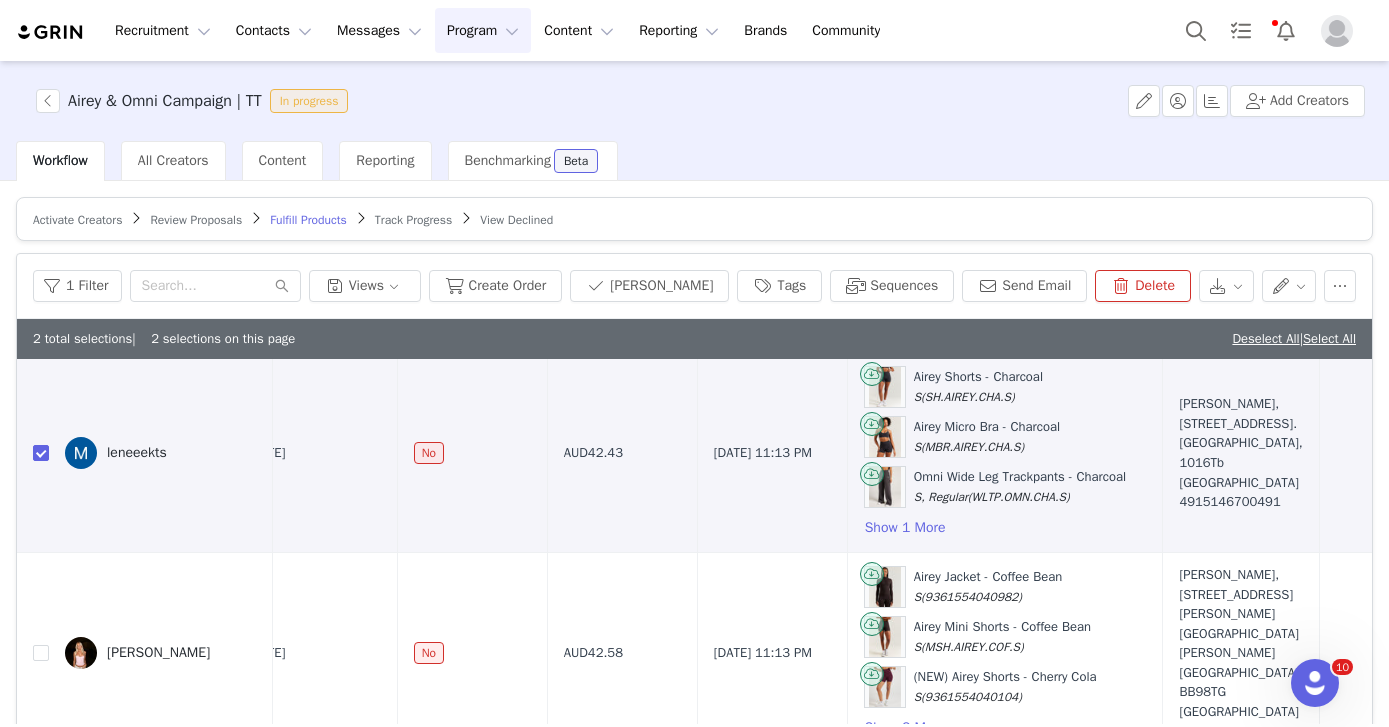 scroll, scrollTop: 276, scrollLeft: 41, axis: both 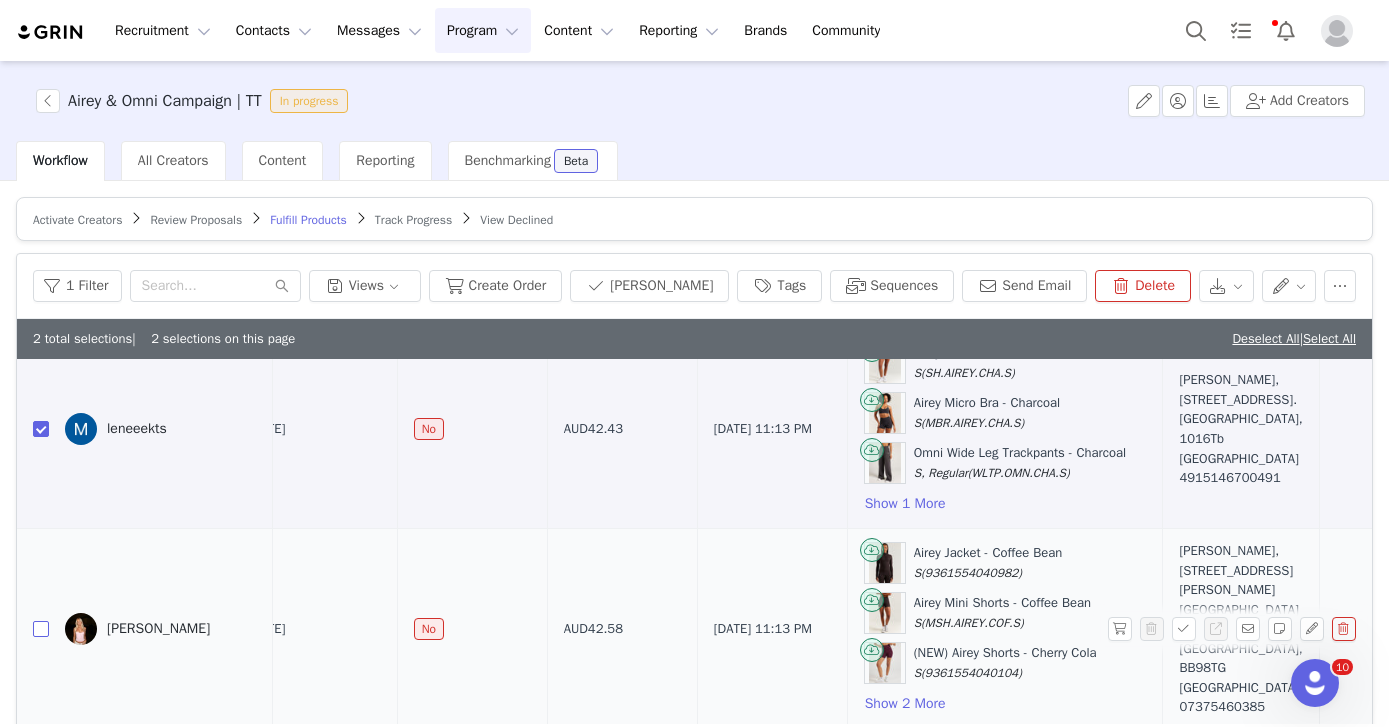 click at bounding box center [41, 629] 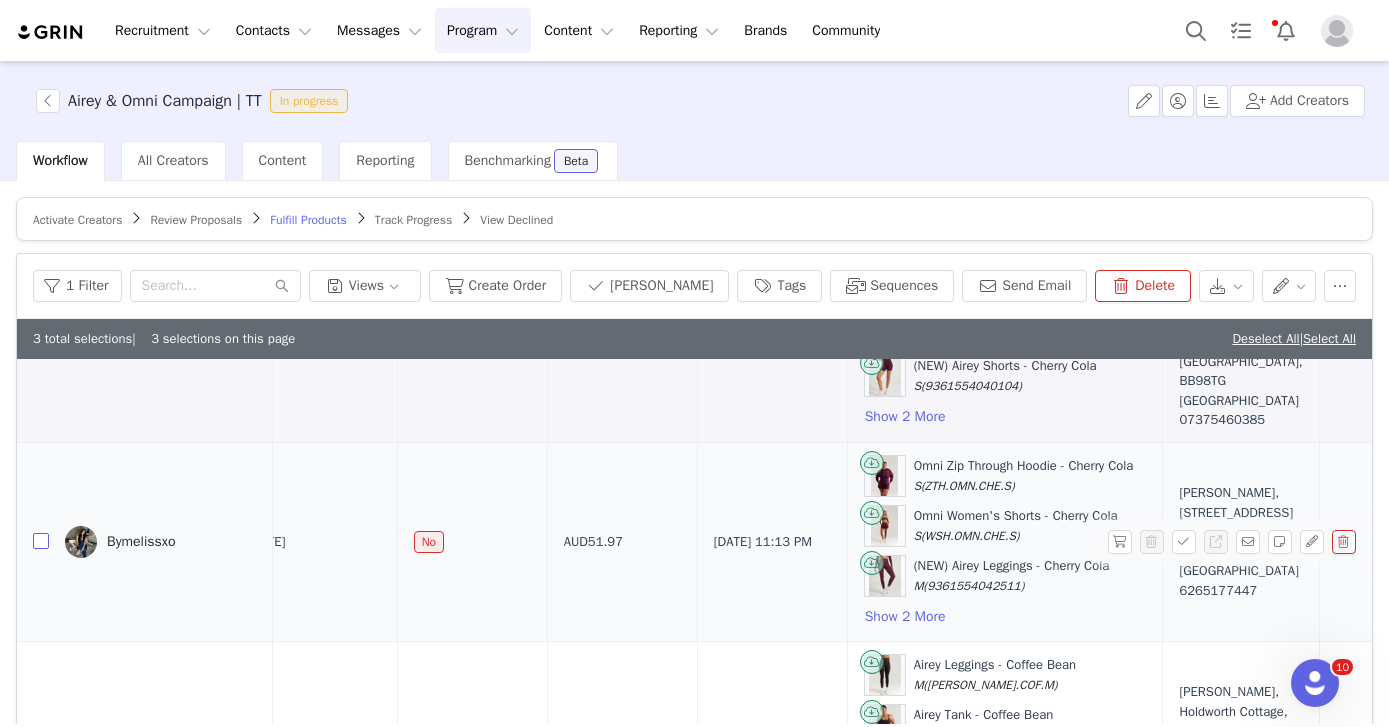 click at bounding box center (41, 541) 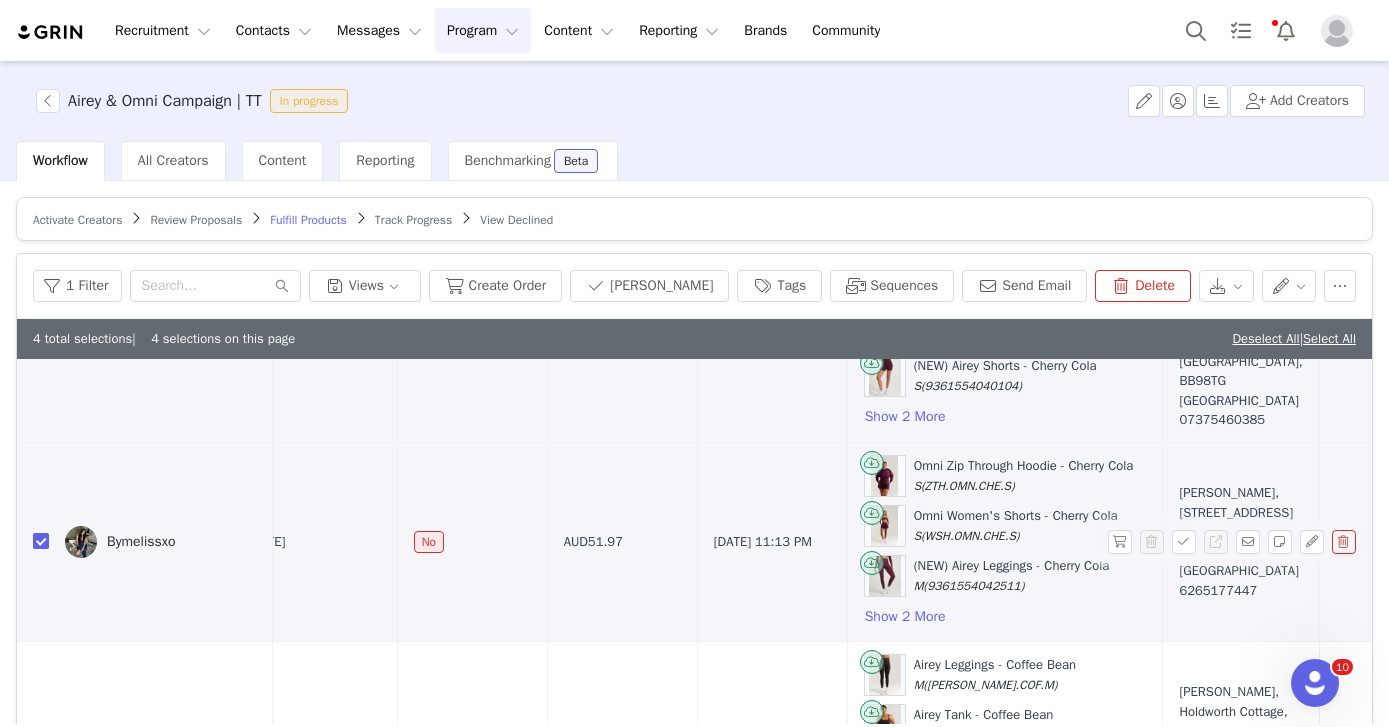 scroll, scrollTop: 779, scrollLeft: 41, axis: both 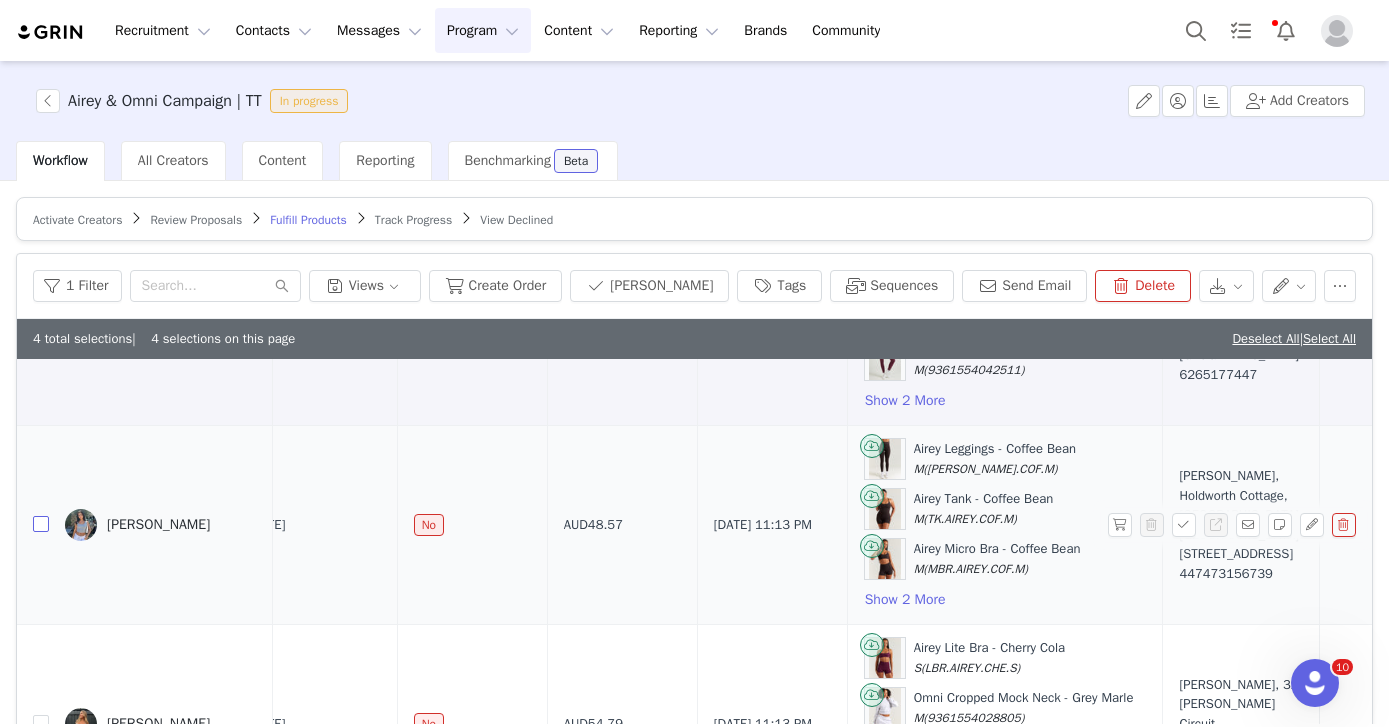 click at bounding box center (41, 524) 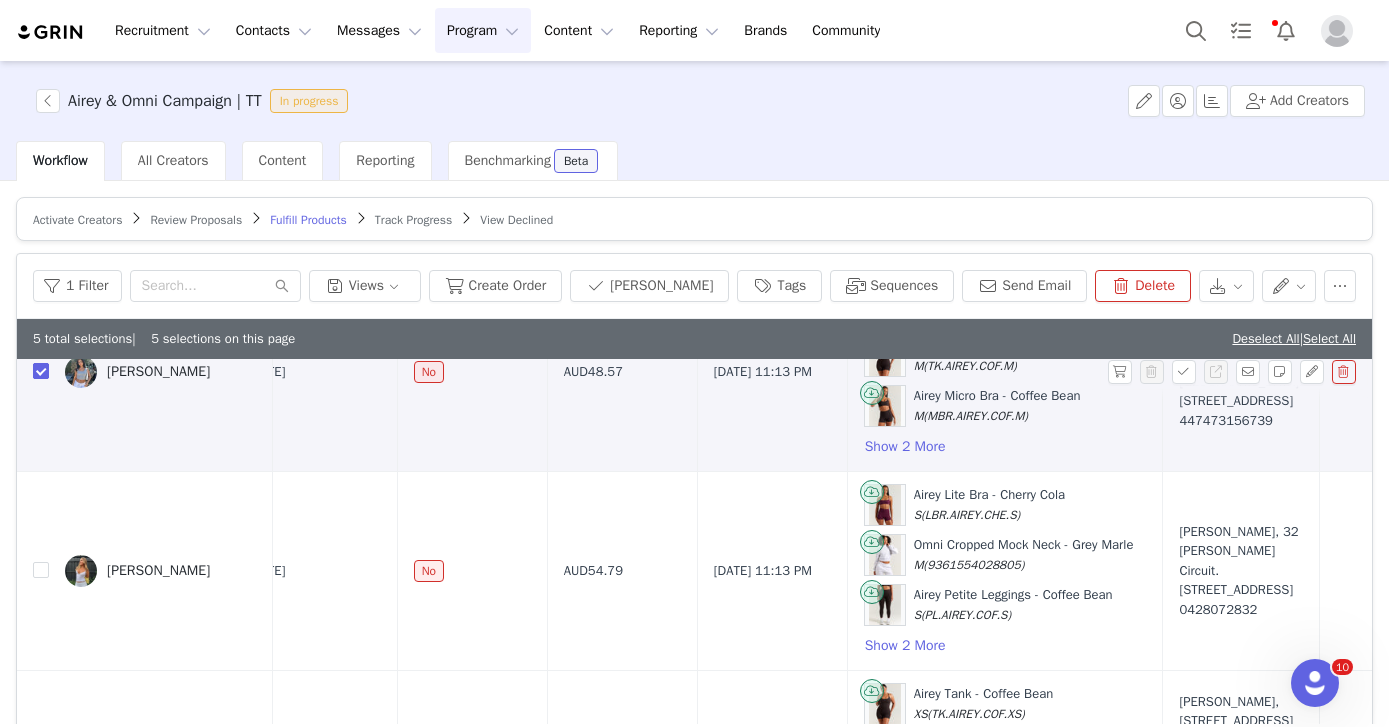 scroll, scrollTop: 1030, scrollLeft: 41, axis: both 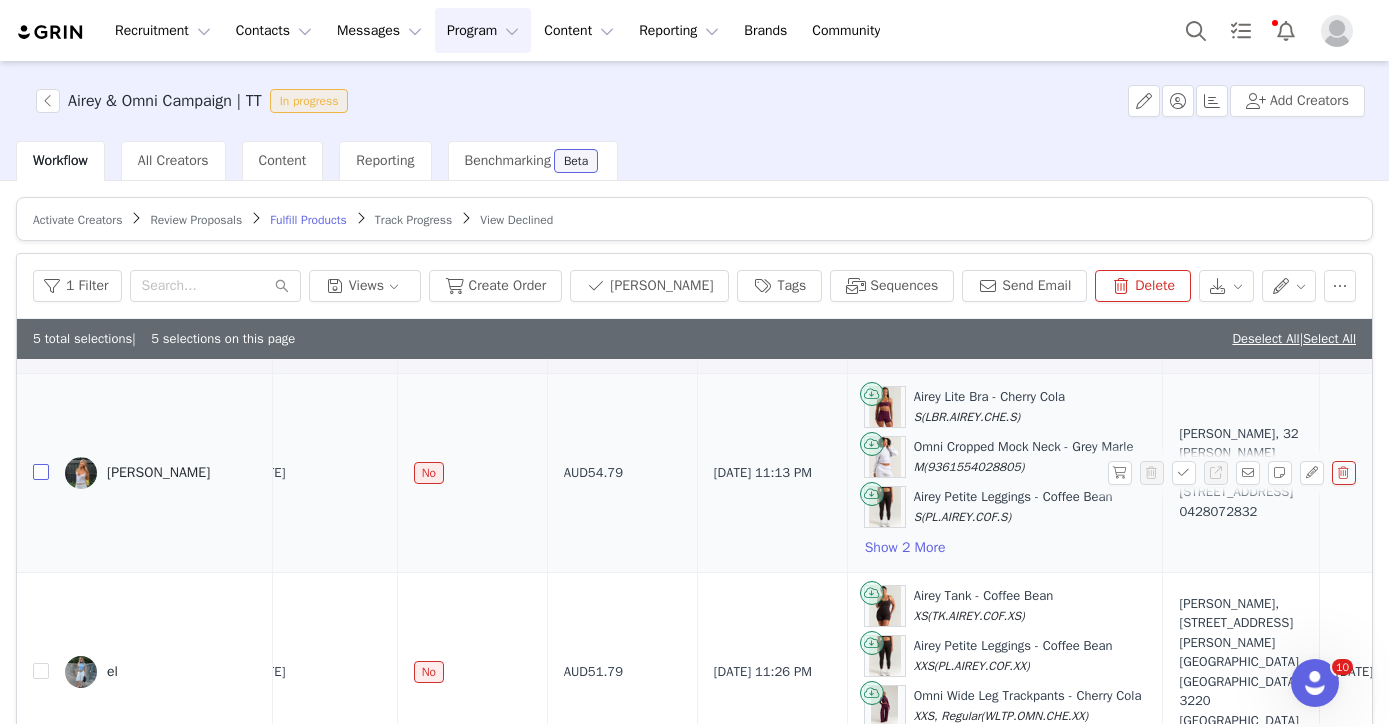 click at bounding box center (41, 472) 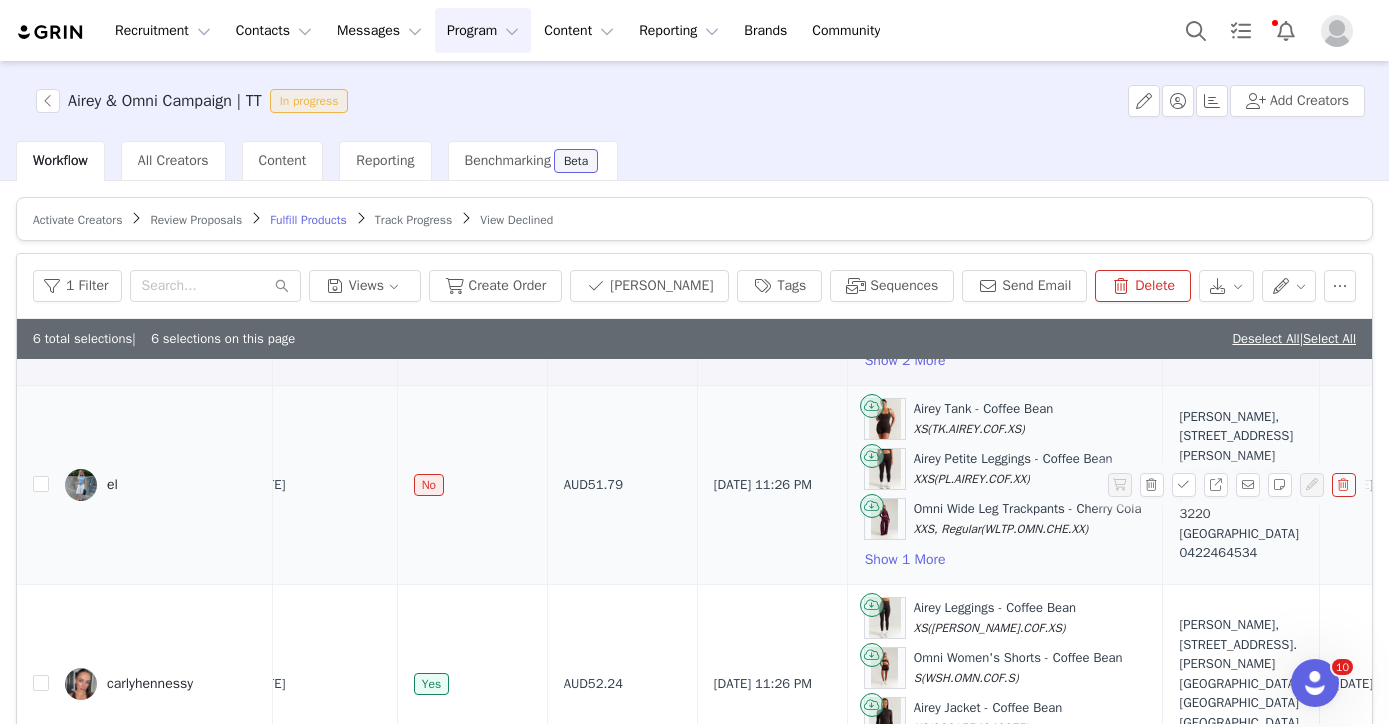scroll, scrollTop: 0, scrollLeft: 41, axis: horizontal 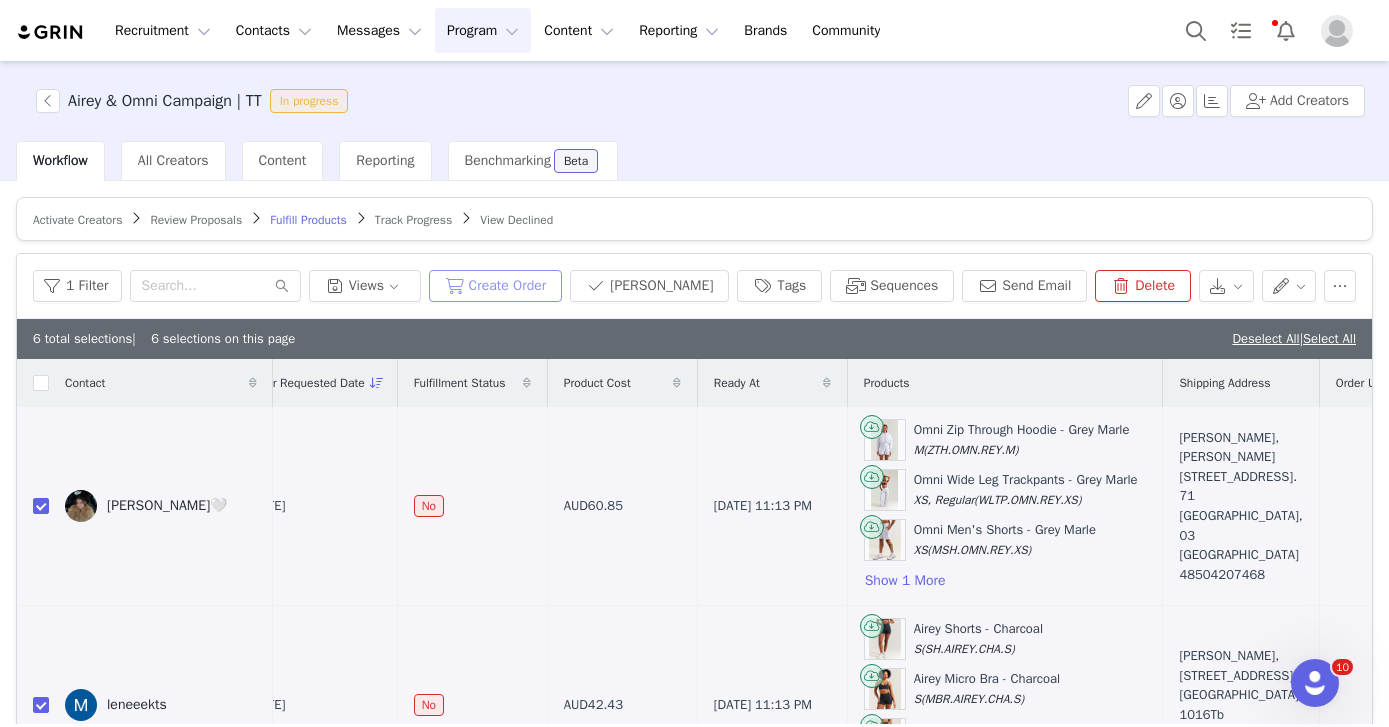 click on "Create Order" at bounding box center [496, 286] 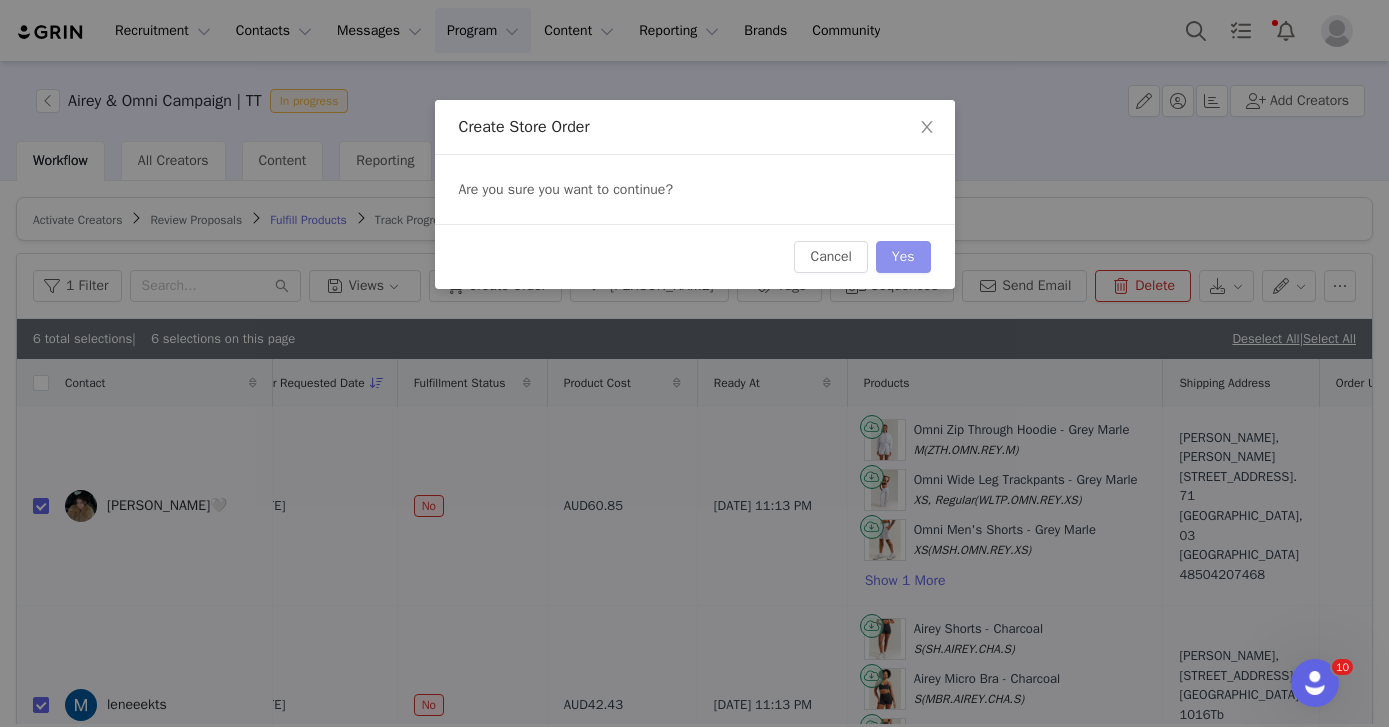 click on "Yes" at bounding box center [903, 257] 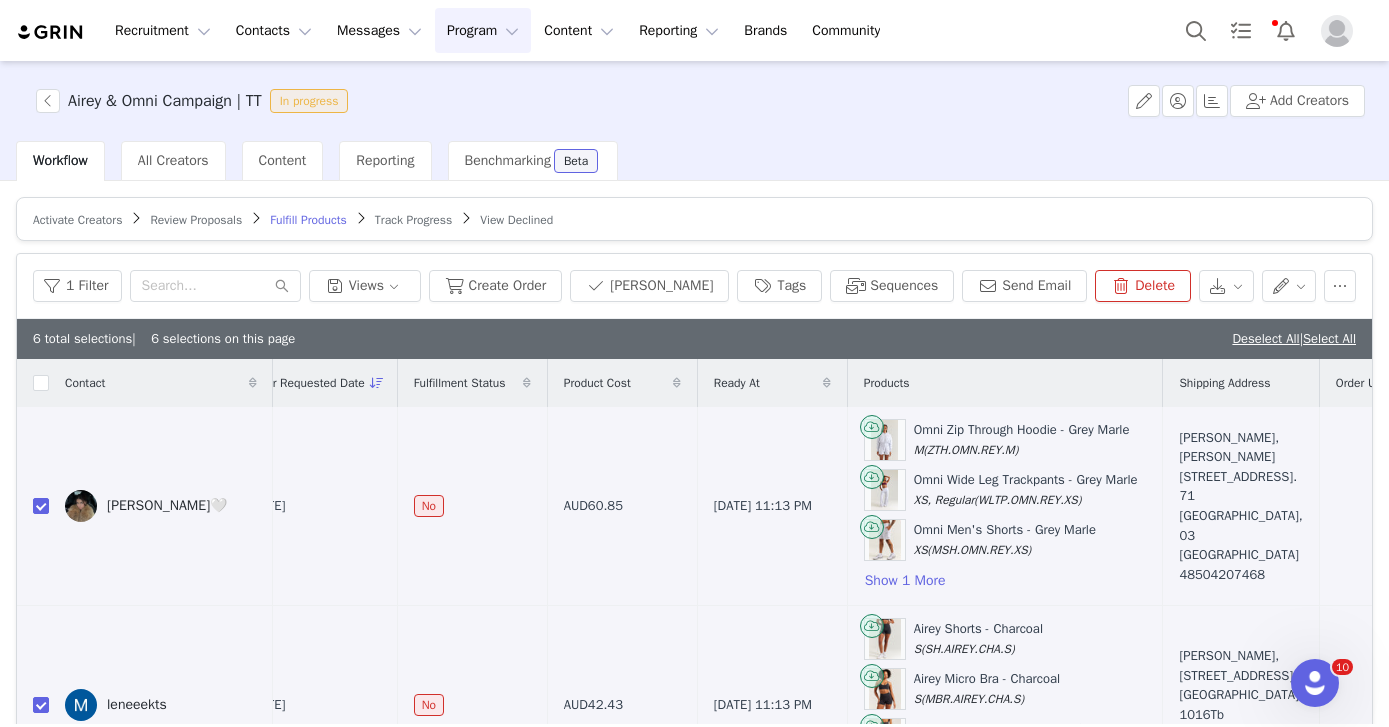 click on "Program Program" at bounding box center [483, 30] 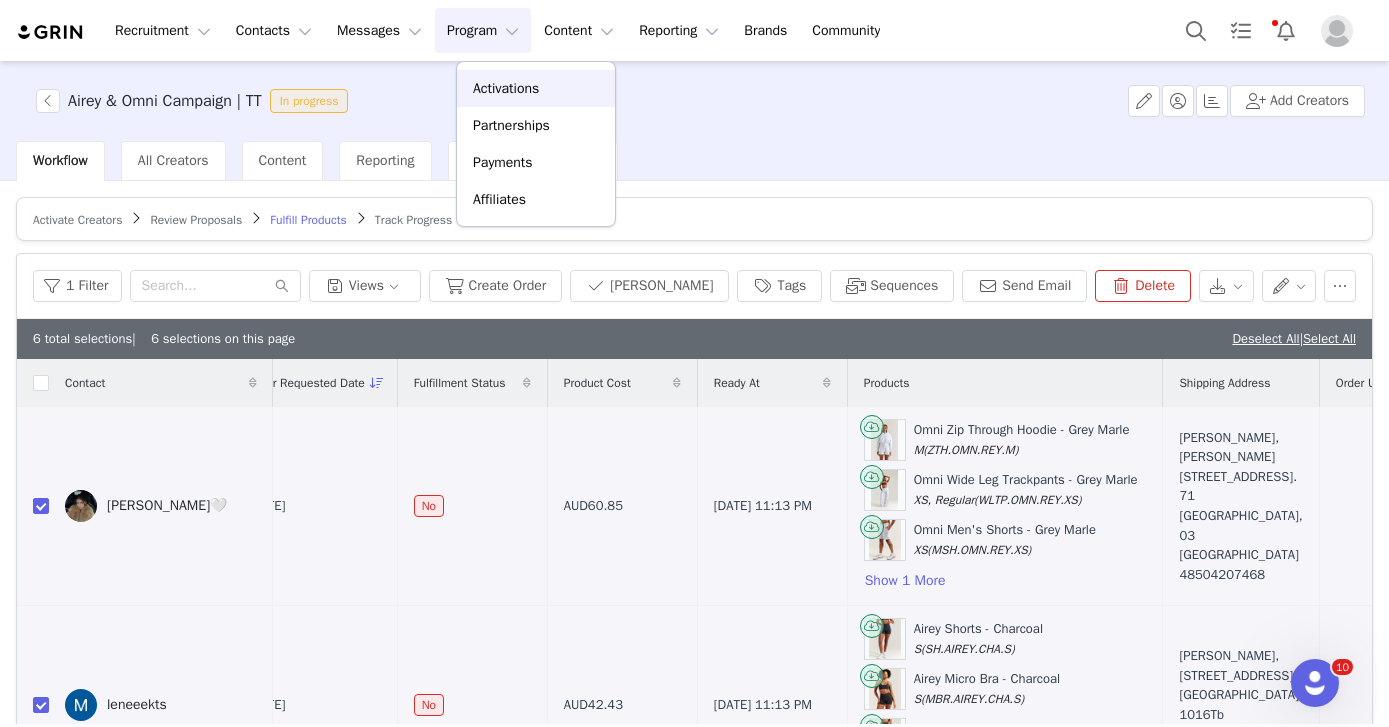 click on "Activations" at bounding box center (506, 88) 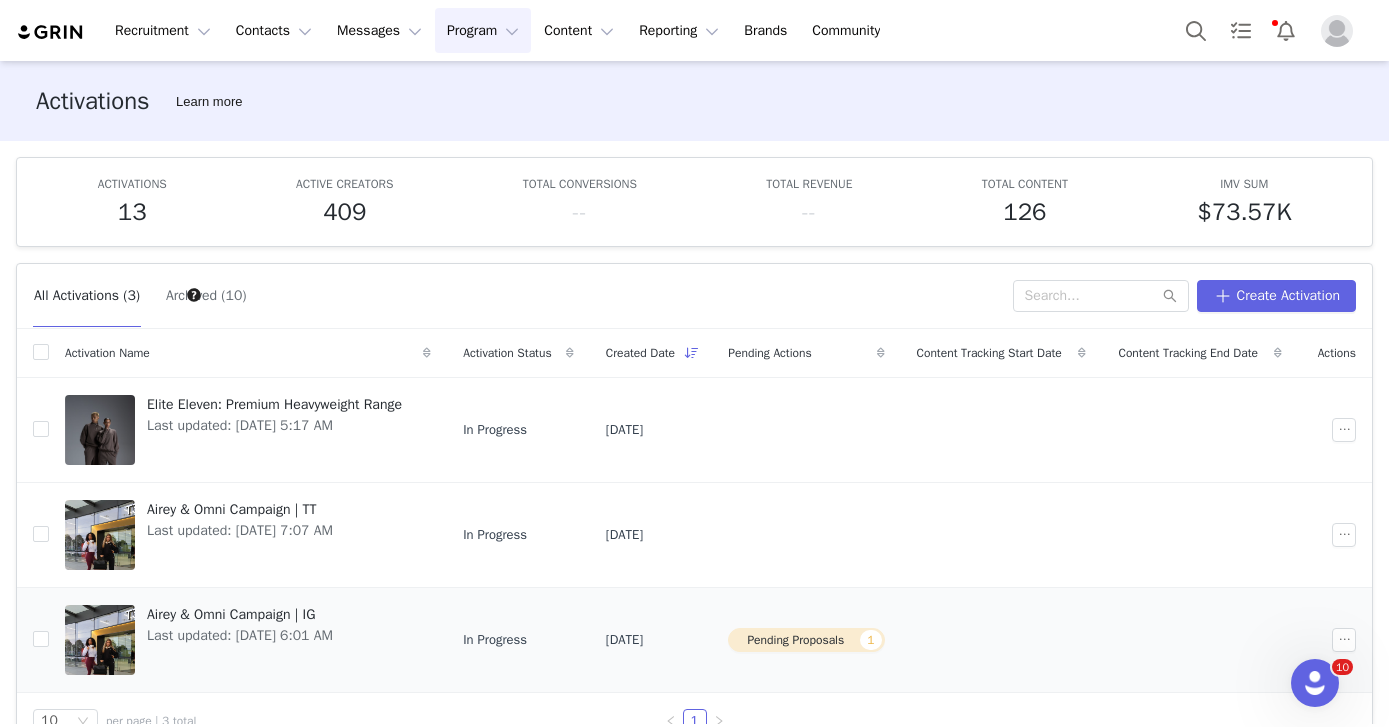 click on "Pending Proposals 1" at bounding box center [806, 640] 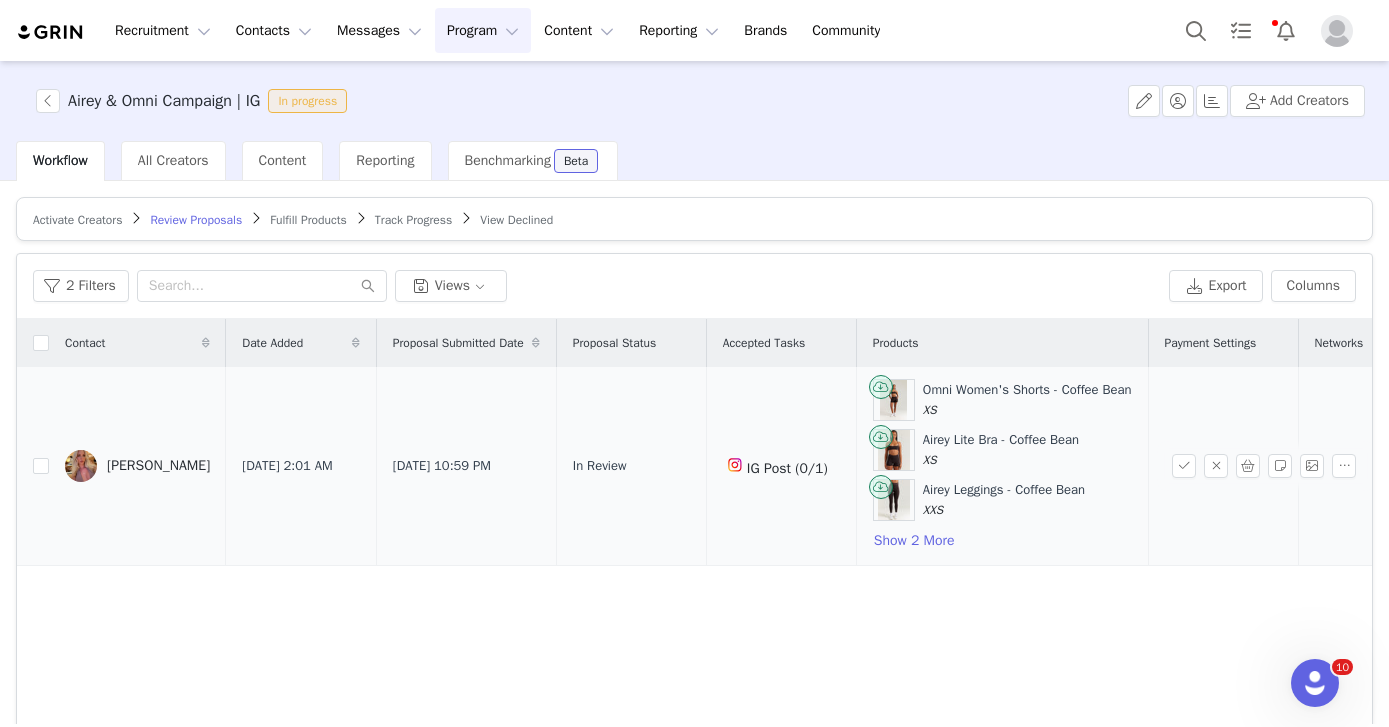 click on "[PERSON_NAME]" at bounding box center [158, 466] 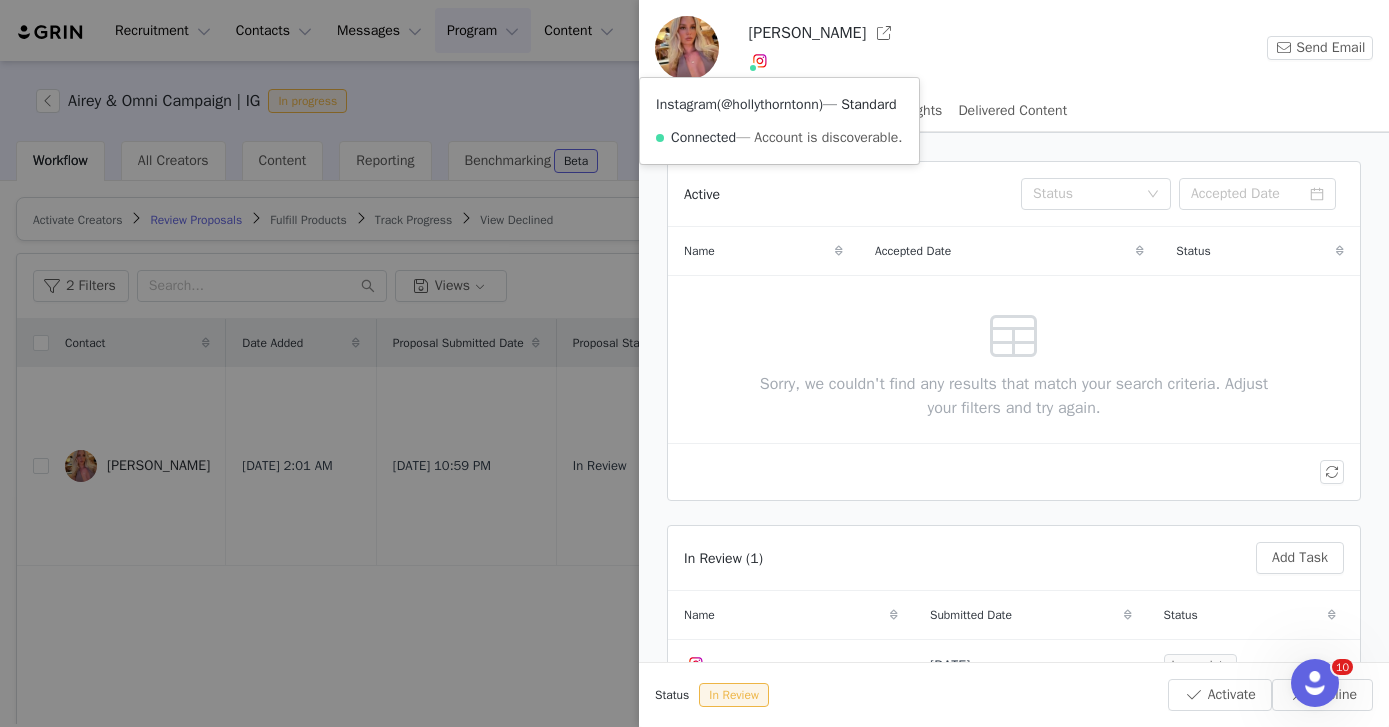 click on "@hollythorntonn" at bounding box center (770, 104) 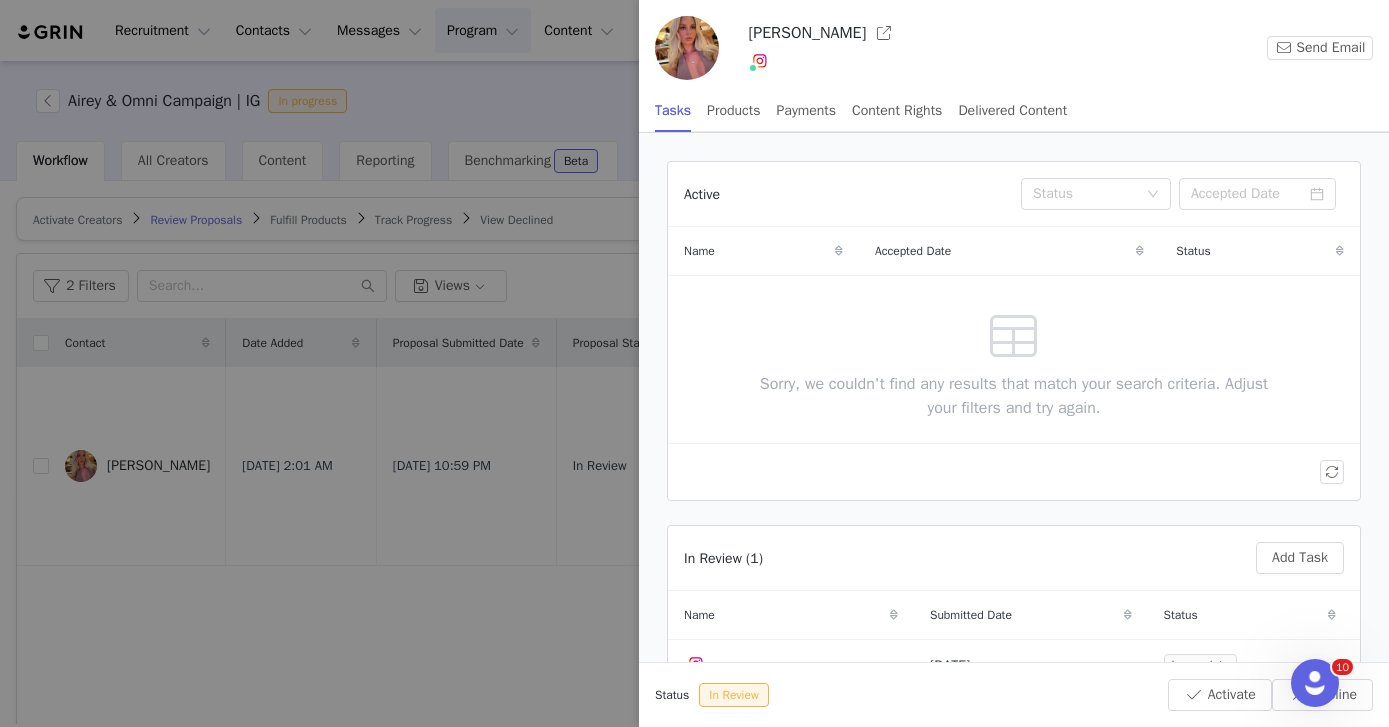 click at bounding box center (694, 363) 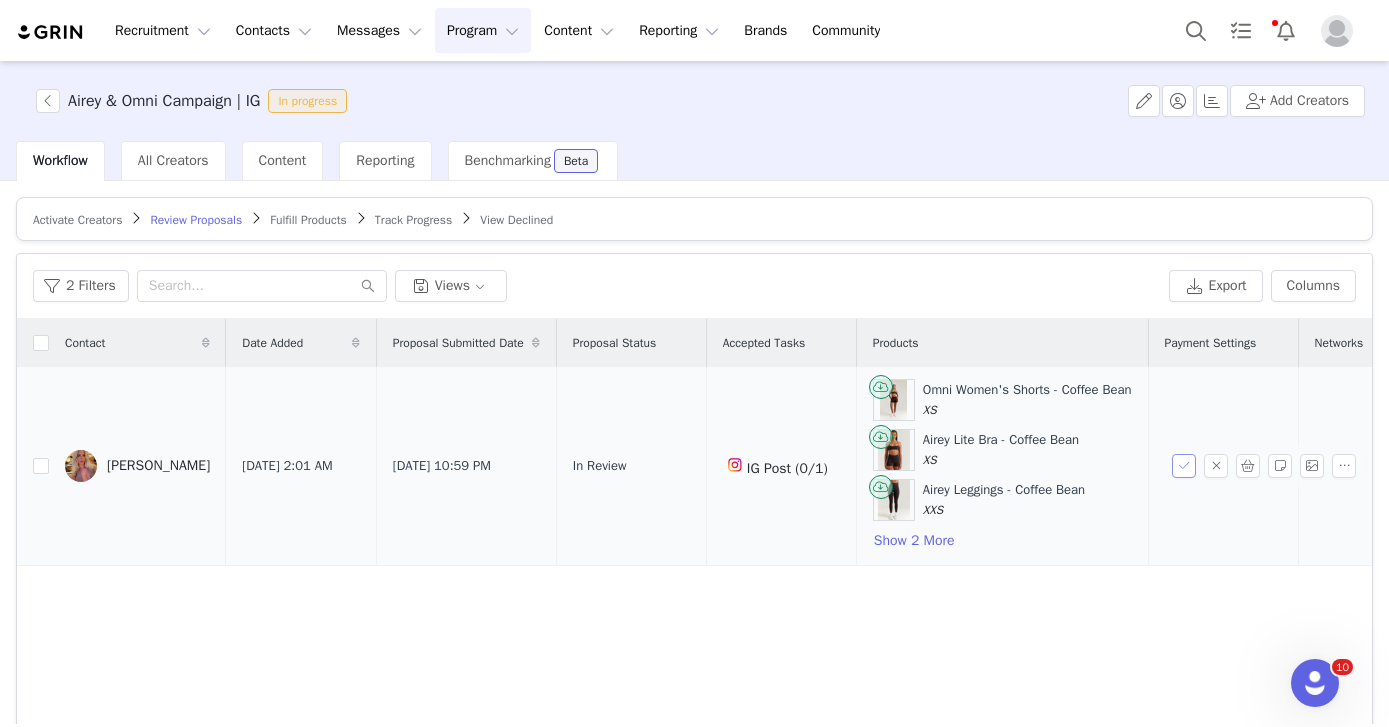 click at bounding box center [1184, 466] 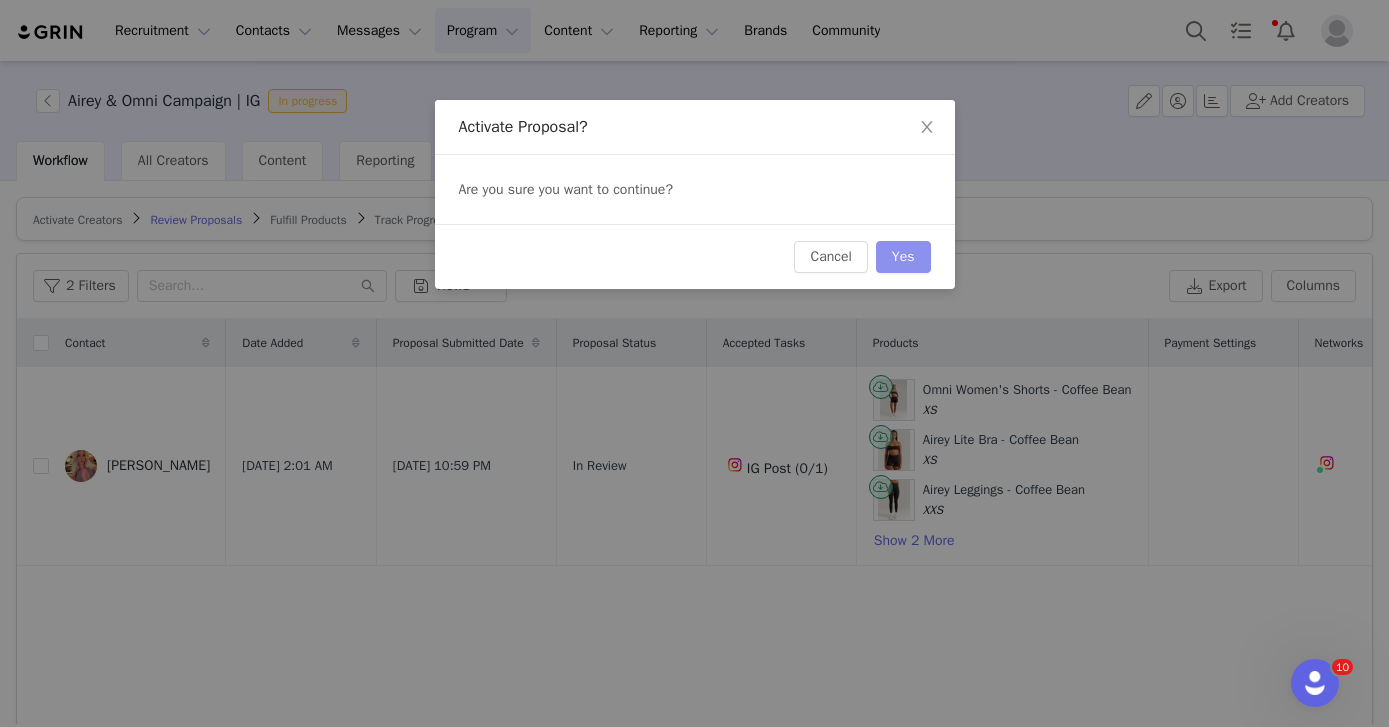 click on "Yes" at bounding box center [903, 257] 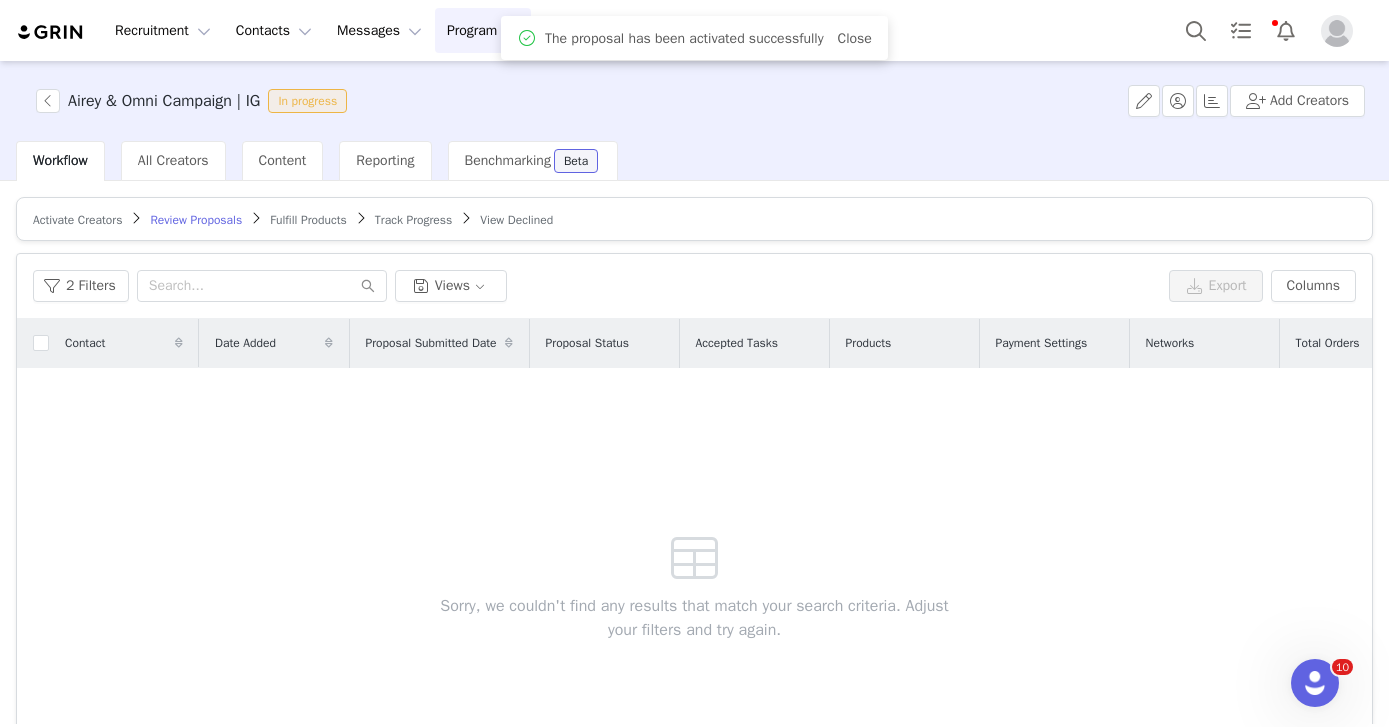 click on "Activate Creators Review Proposals Fulfill Products Track Progress View Declined" at bounding box center [694, 219] 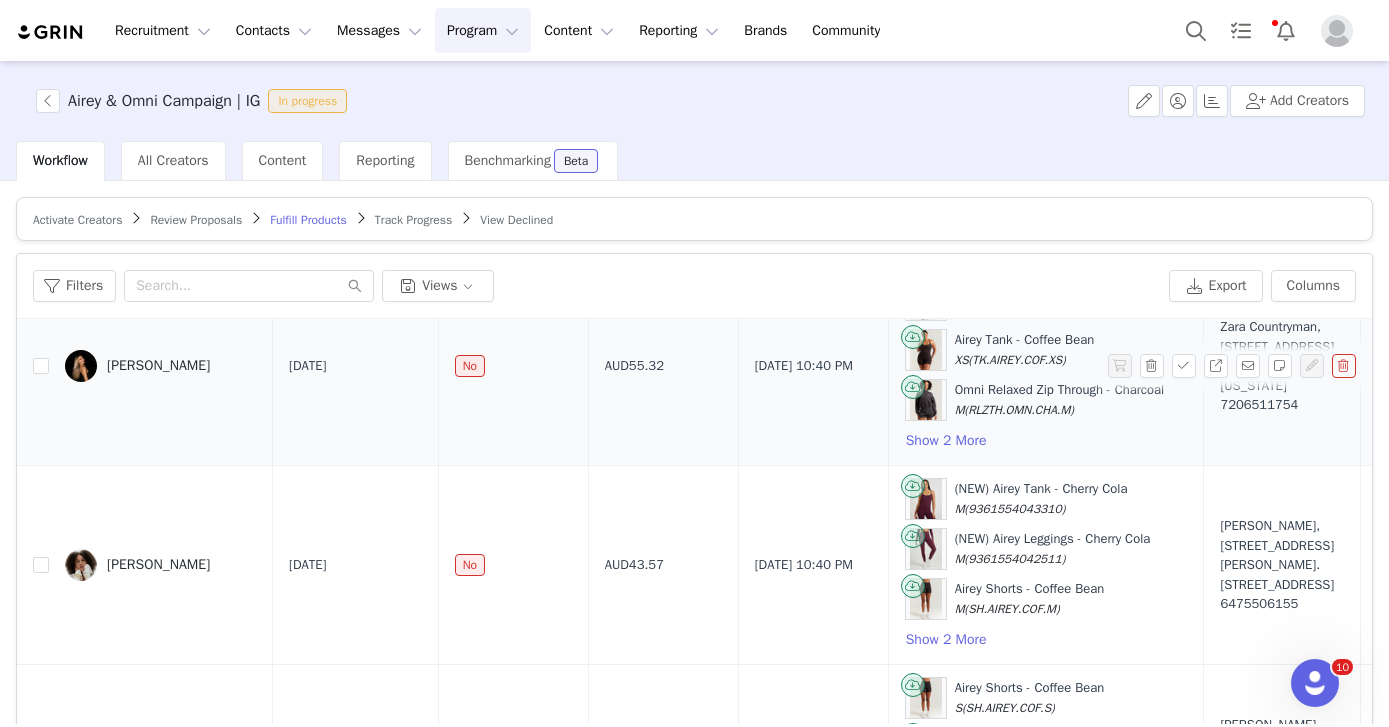 scroll, scrollTop: 0, scrollLeft: 0, axis: both 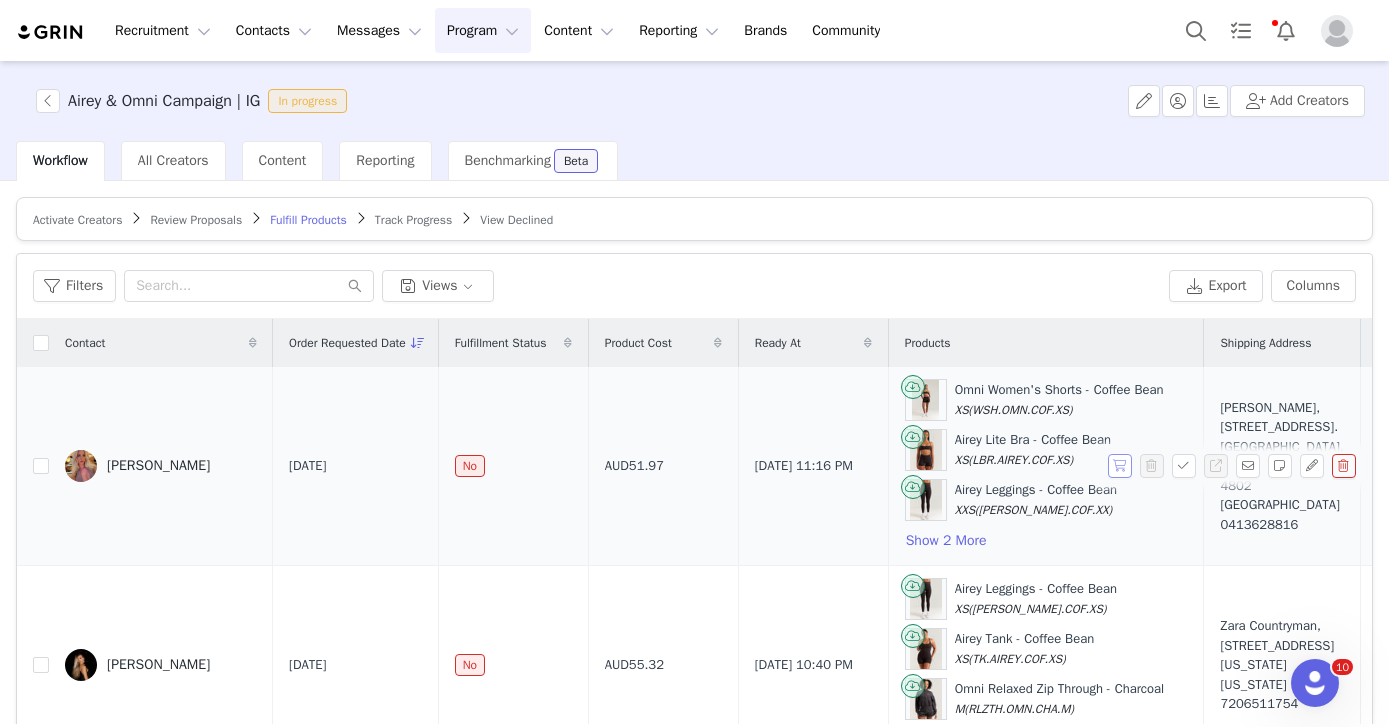 click at bounding box center [1120, 466] 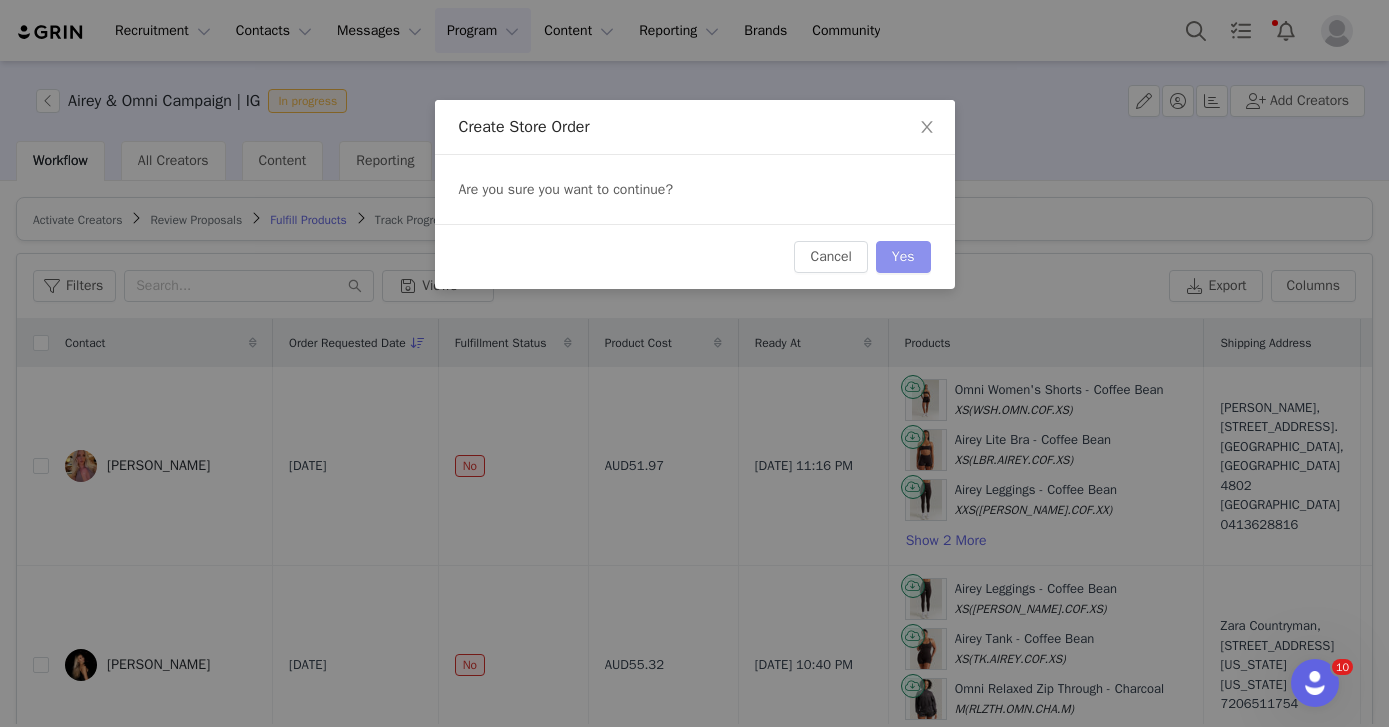 click on "Yes" at bounding box center [903, 257] 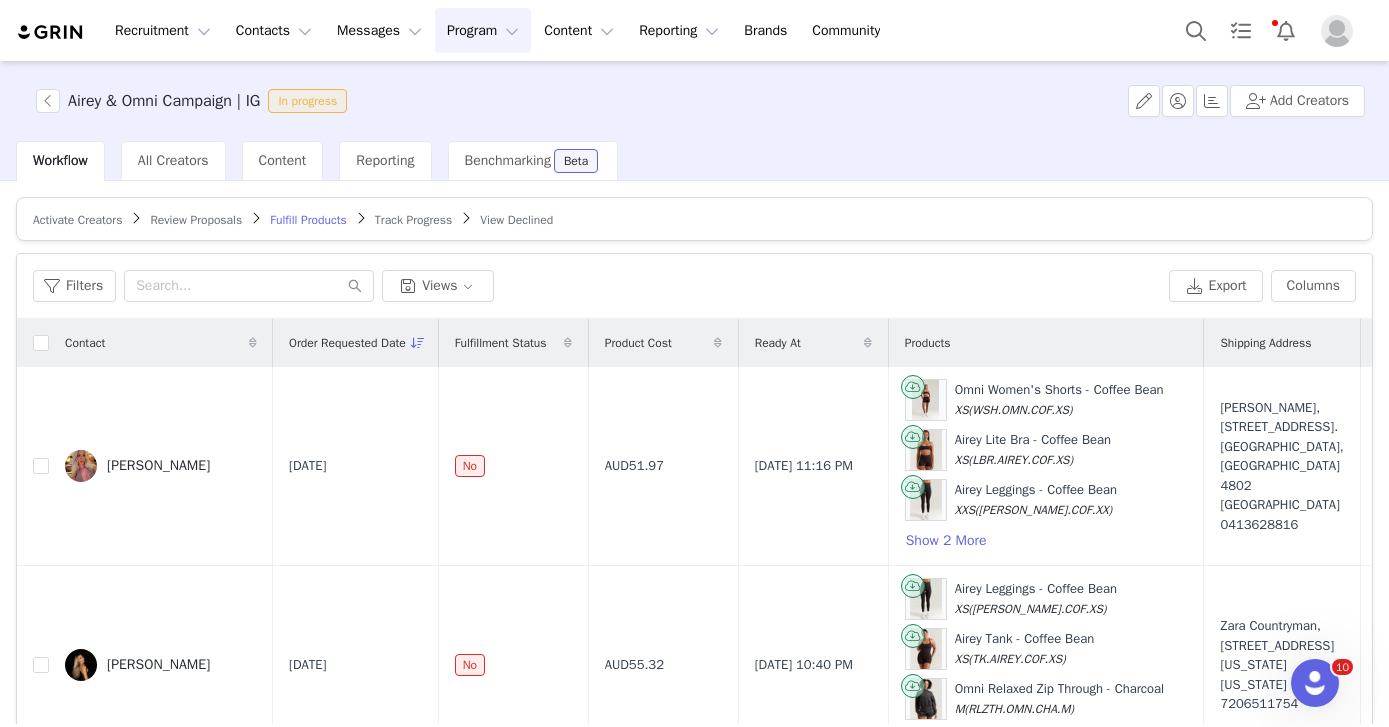 click on "Activate Creators" at bounding box center (77, 220) 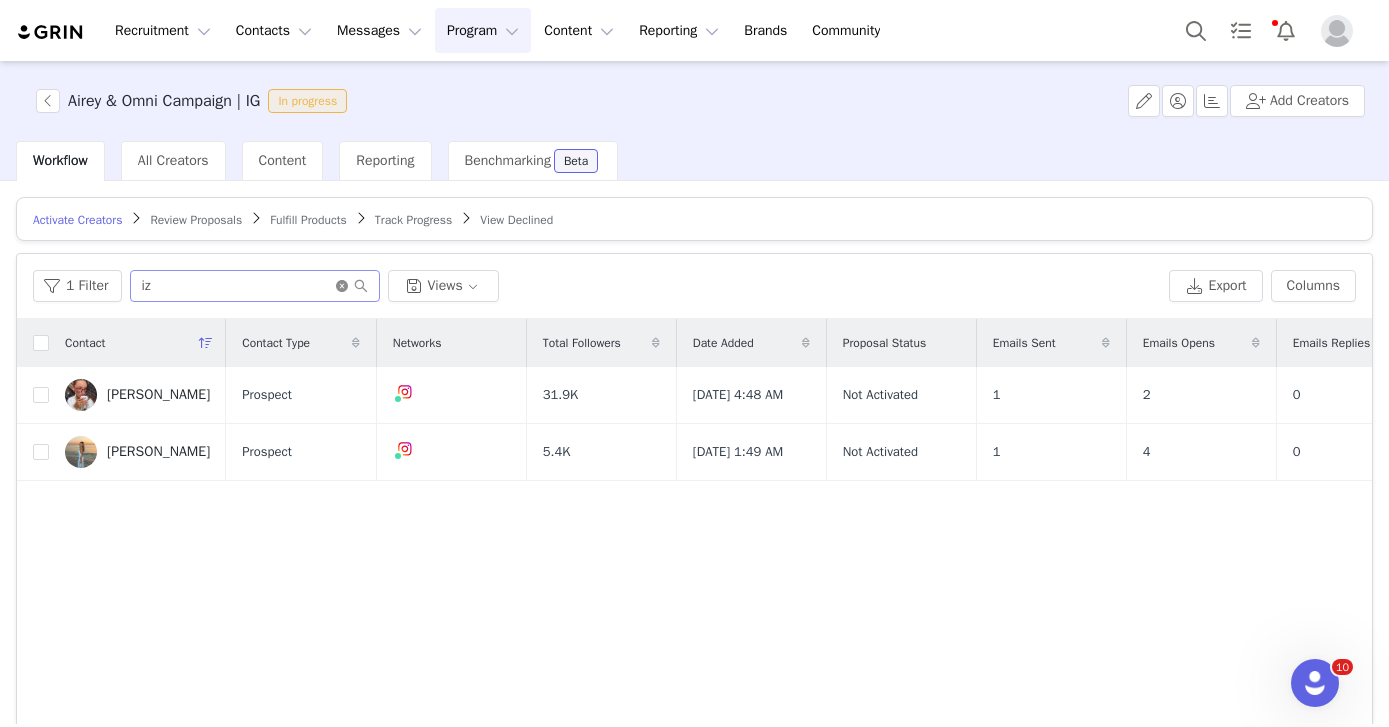 click 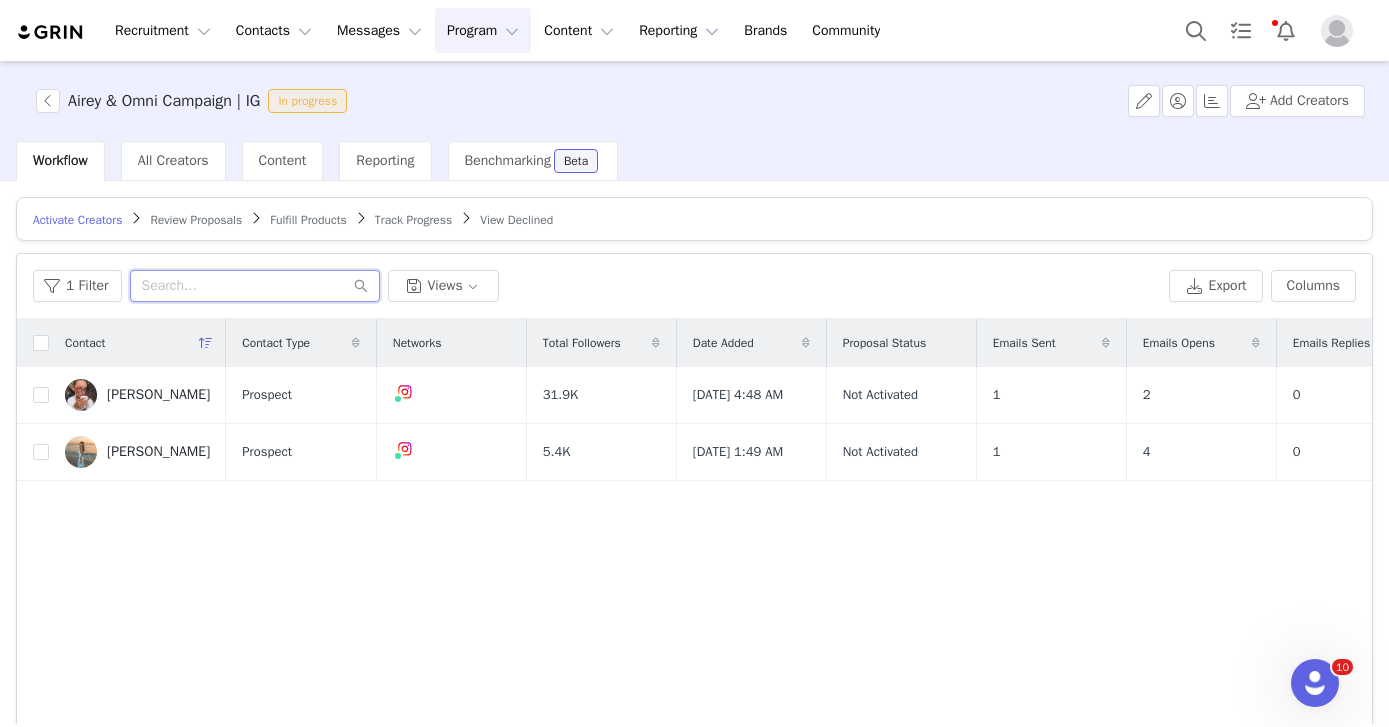 click at bounding box center (255, 286) 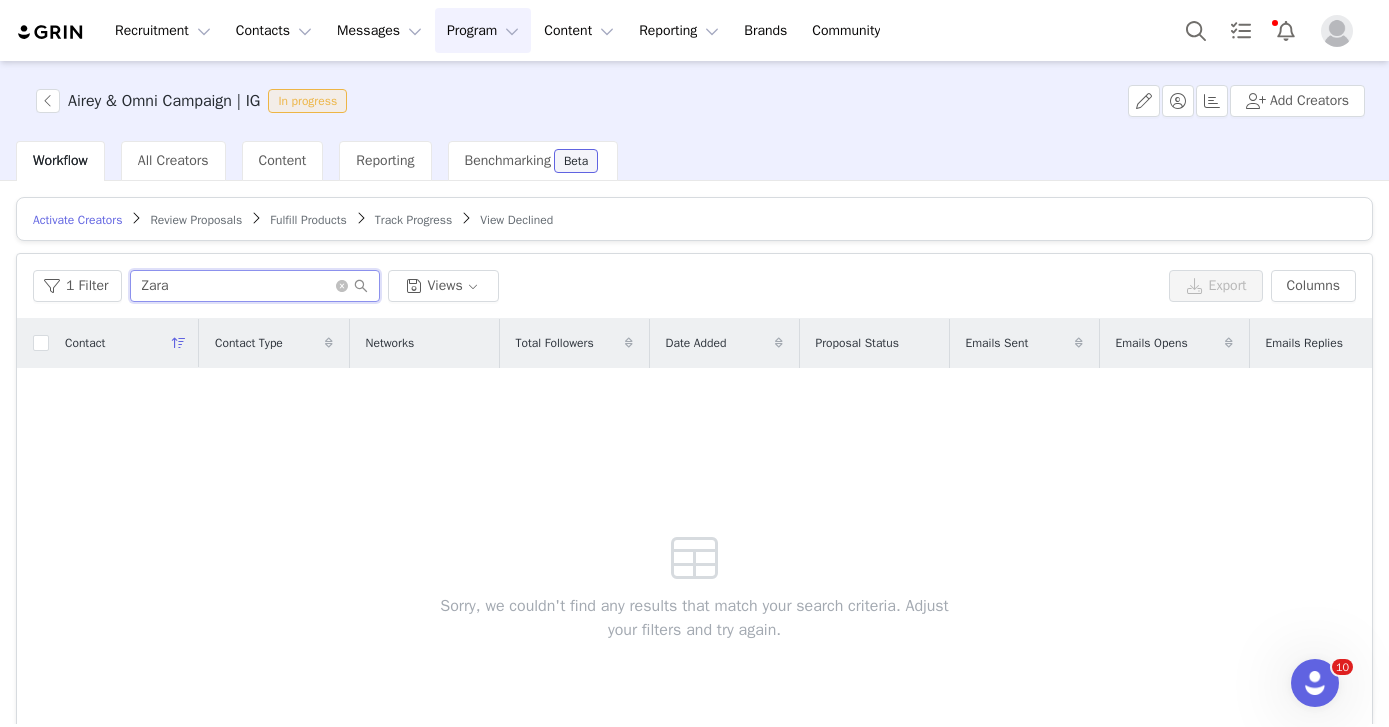 type on "Zara" 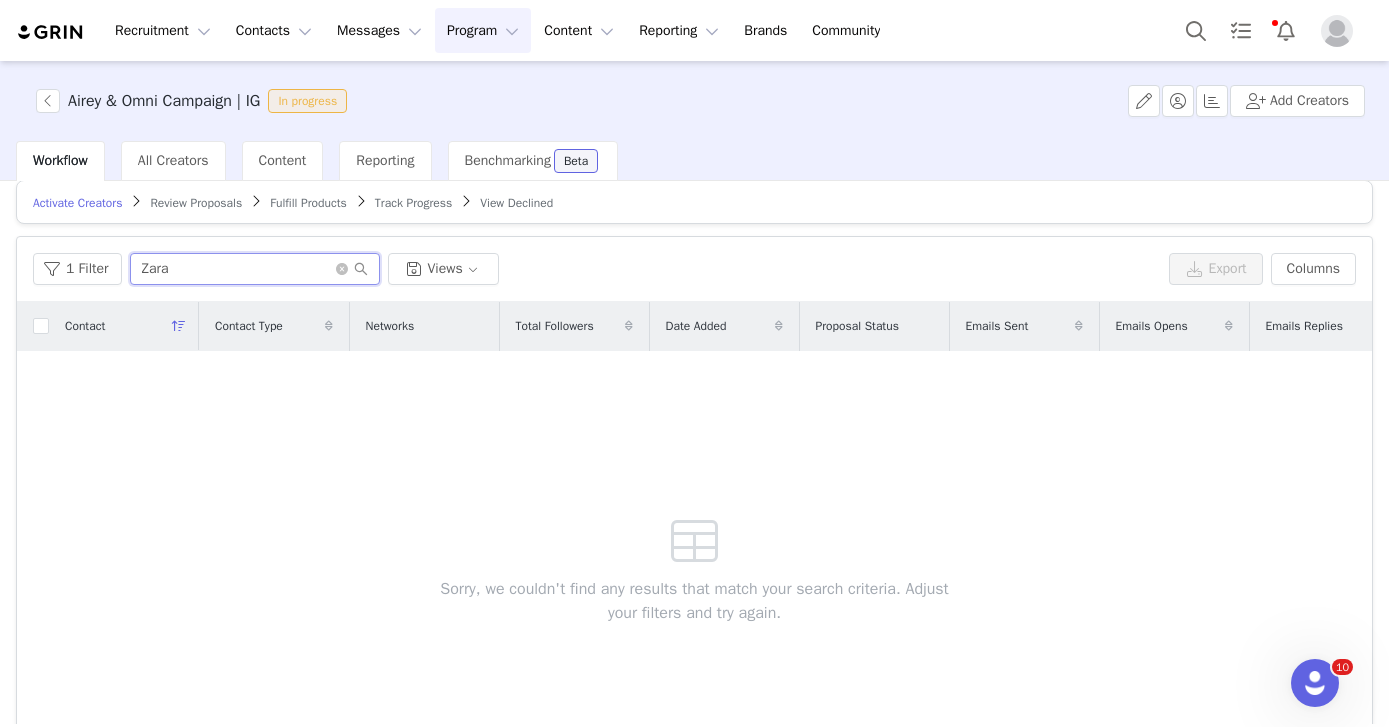 scroll, scrollTop: 0, scrollLeft: 0, axis: both 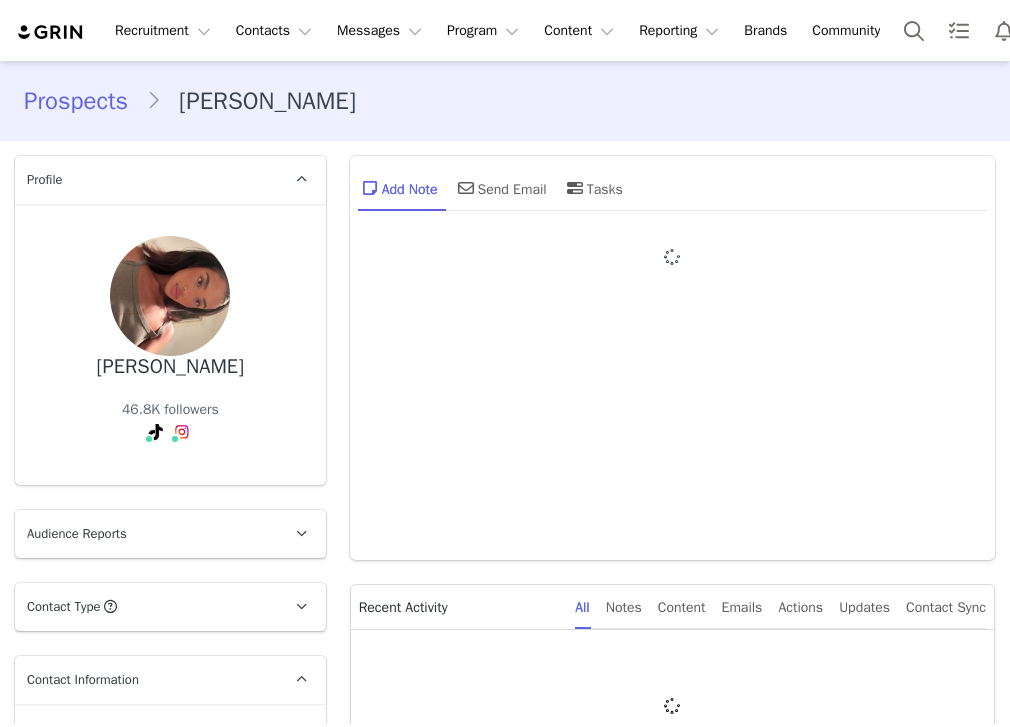 type on "+1 ([GEOGRAPHIC_DATA])" 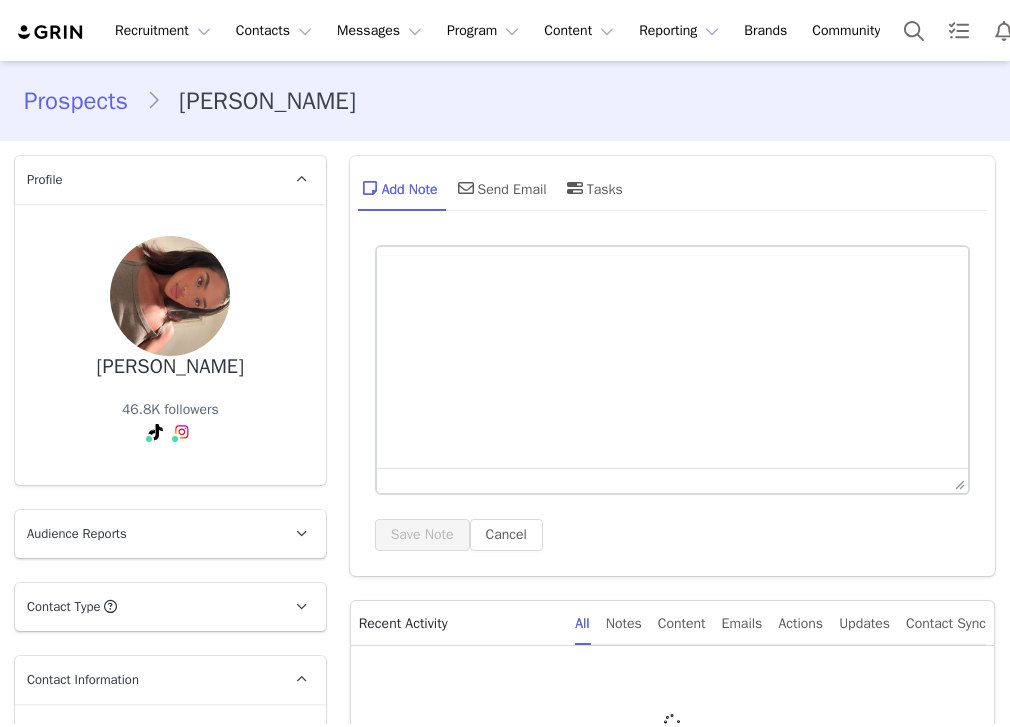 scroll, scrollTop: 0, scrollLeft: 0, axis: both 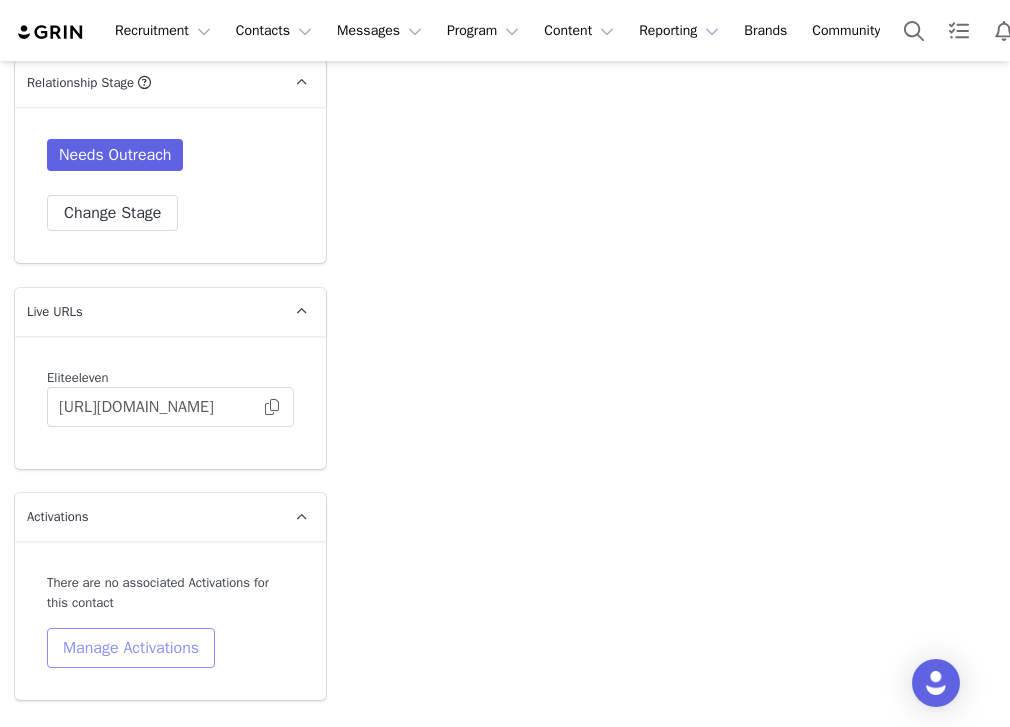click on "Manage Activations" at bounding box center (131, 648) 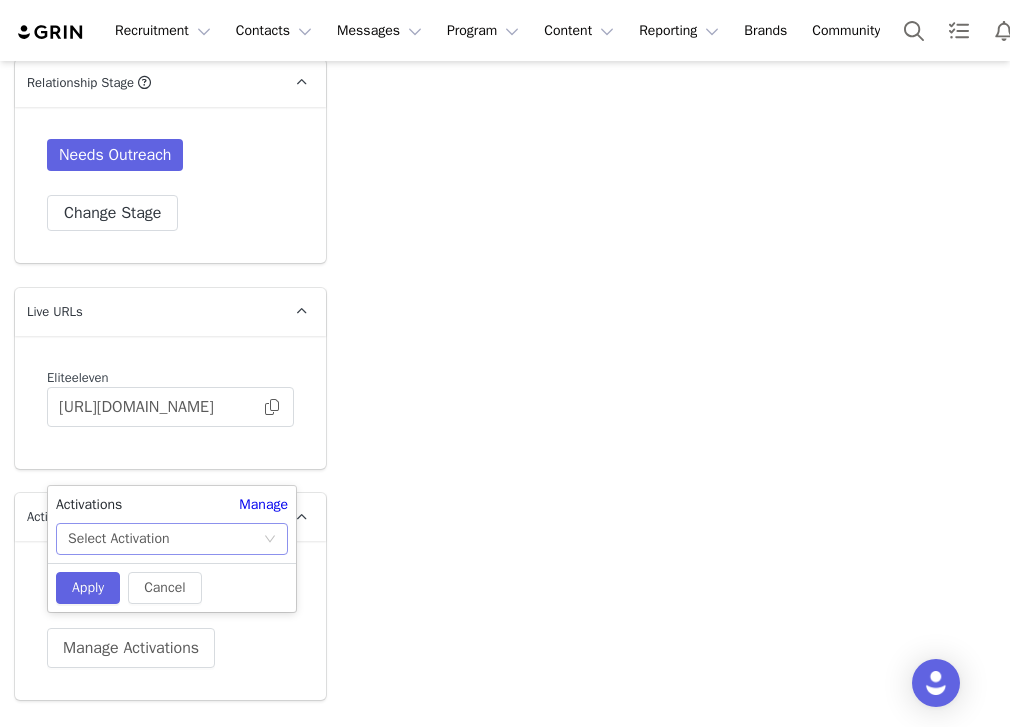 click on "Select Activation" at bounding box center (165, 539) 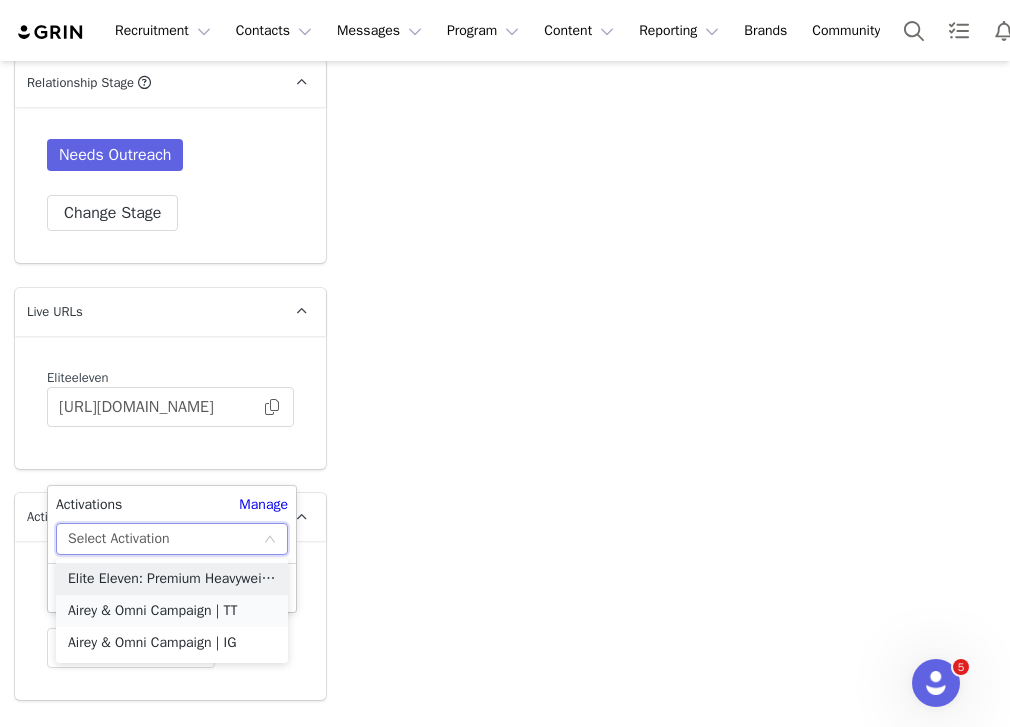 scroll, scrollTop: 0, scrollLeft: 0, axis: both 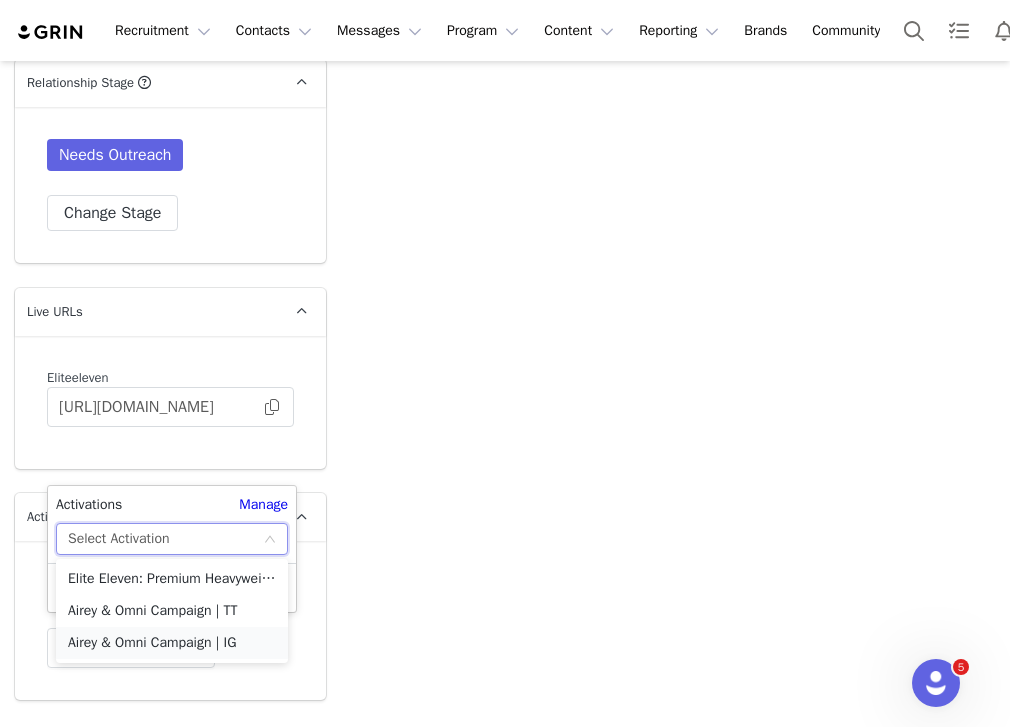 click on "Airey & Omni Campaign | IG" at bounding box center (172, 643) 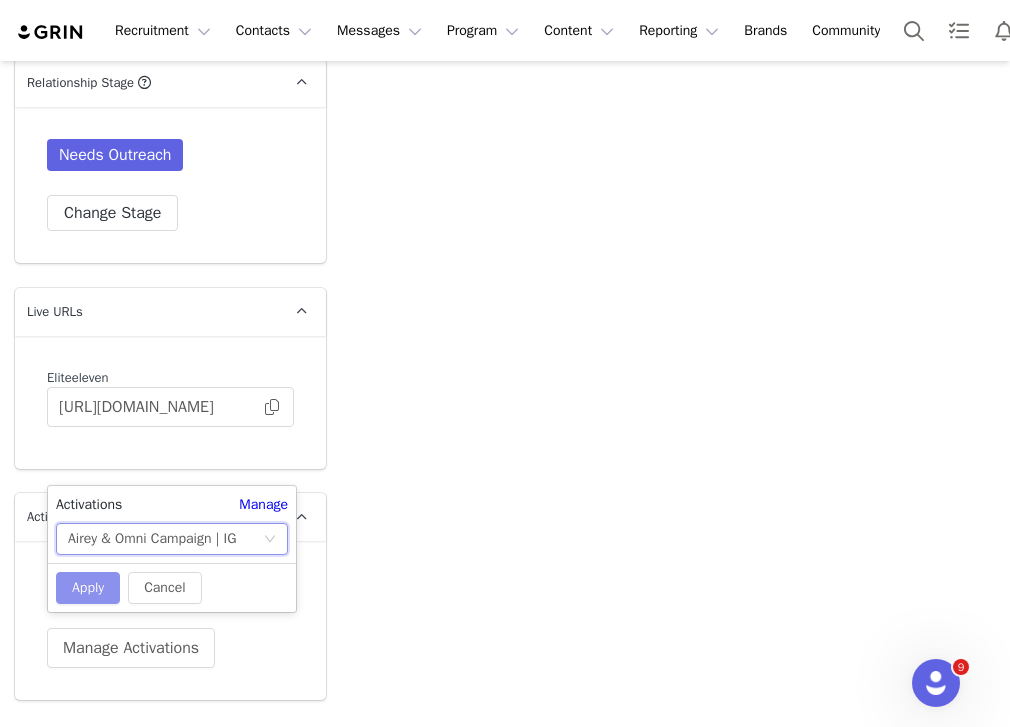 click on "Apply" at bounding box center (88, 588) 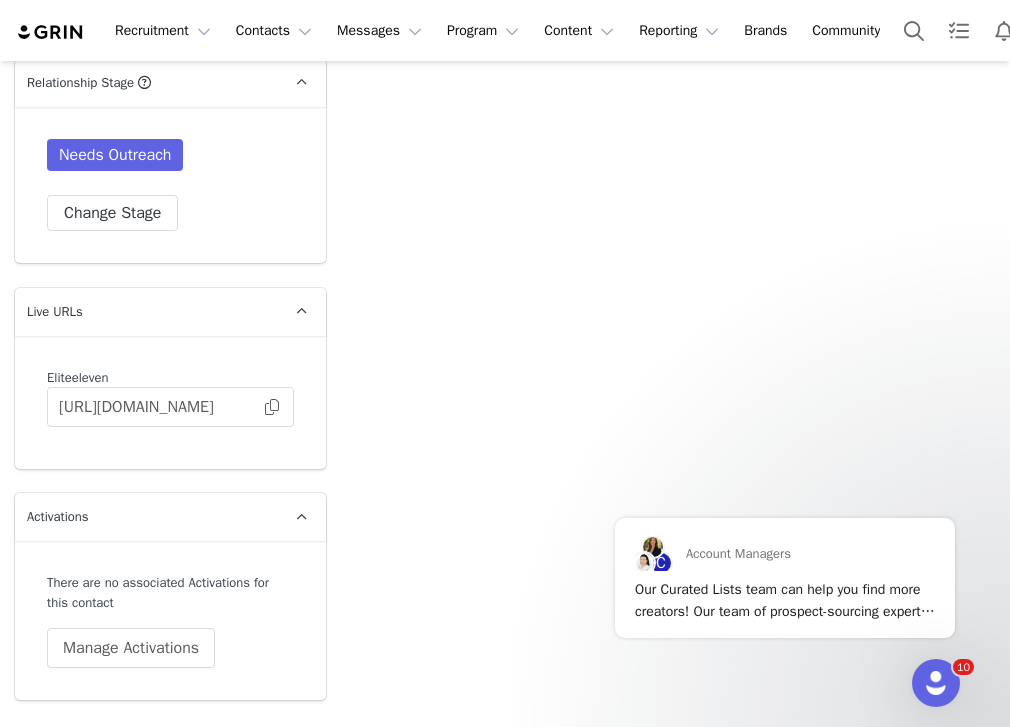 scroll, scrollTop: 0, scrollLeft: 0, axis: both 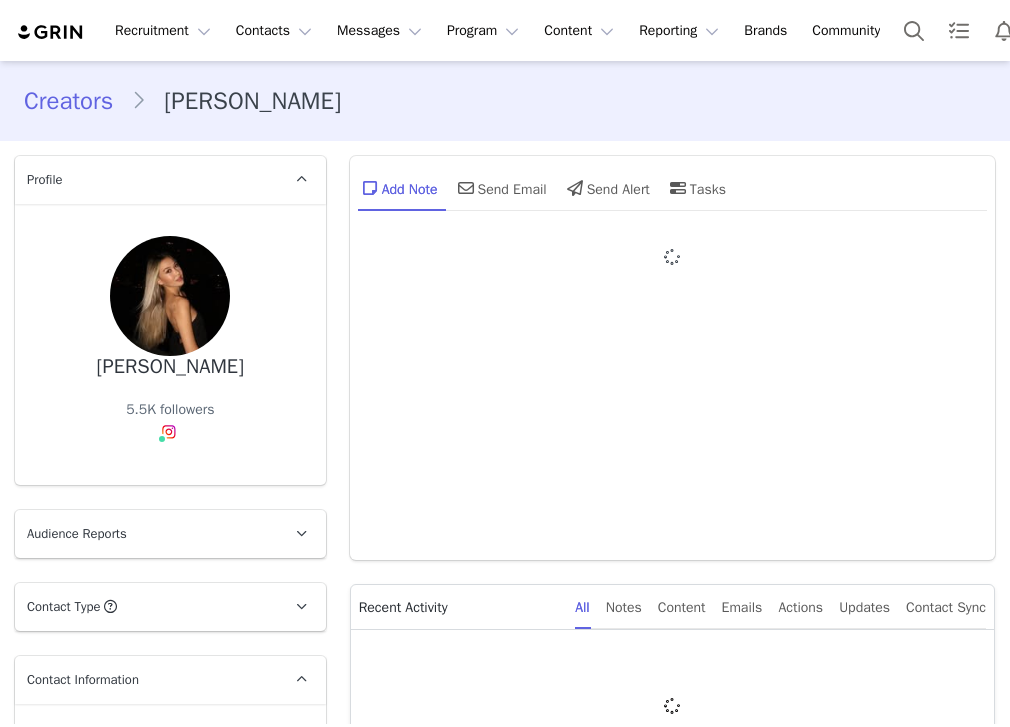type on "+1 ([GEOGRAPHIC_DATA])" 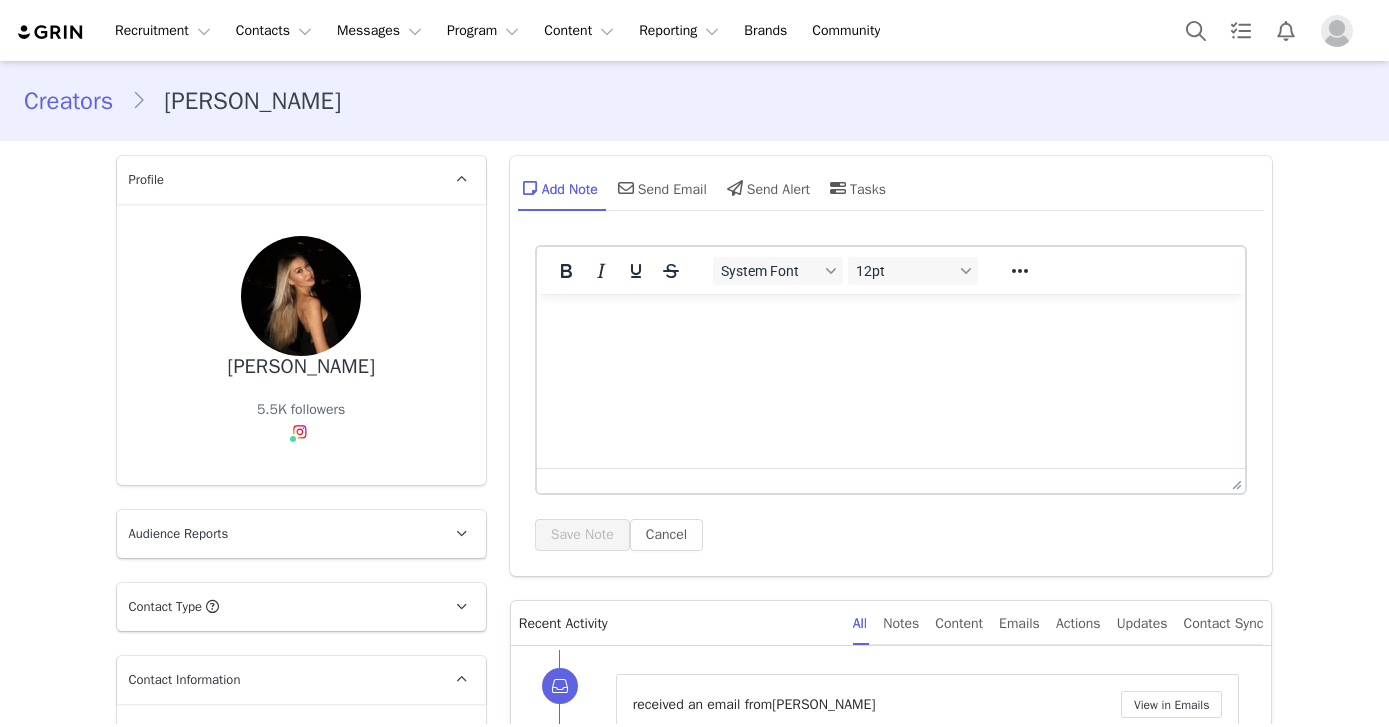 scroll, scrollTop: 0, scrollLeft: 0, axis: both 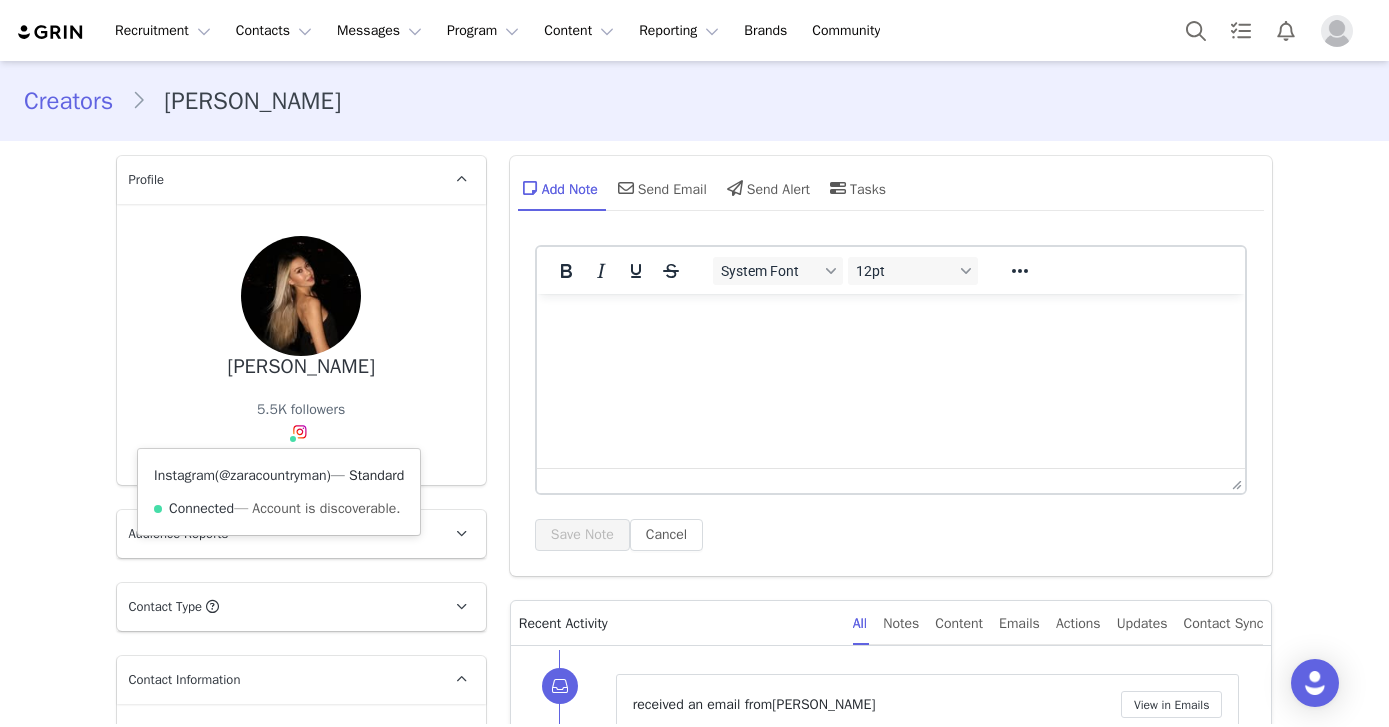 click on "@zaracountryman" at bounding box center [272, 475] 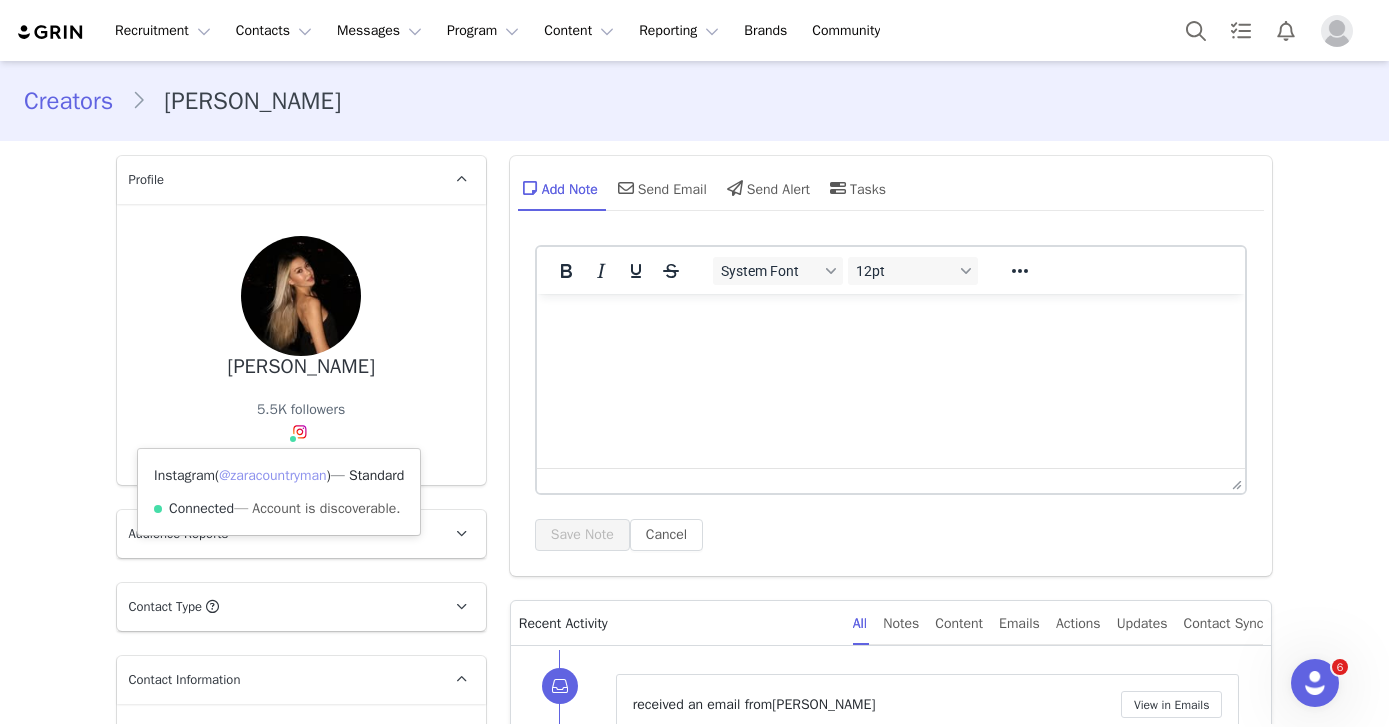 scroll, scrollTop: 0, scrollLeft: 0, axis: both 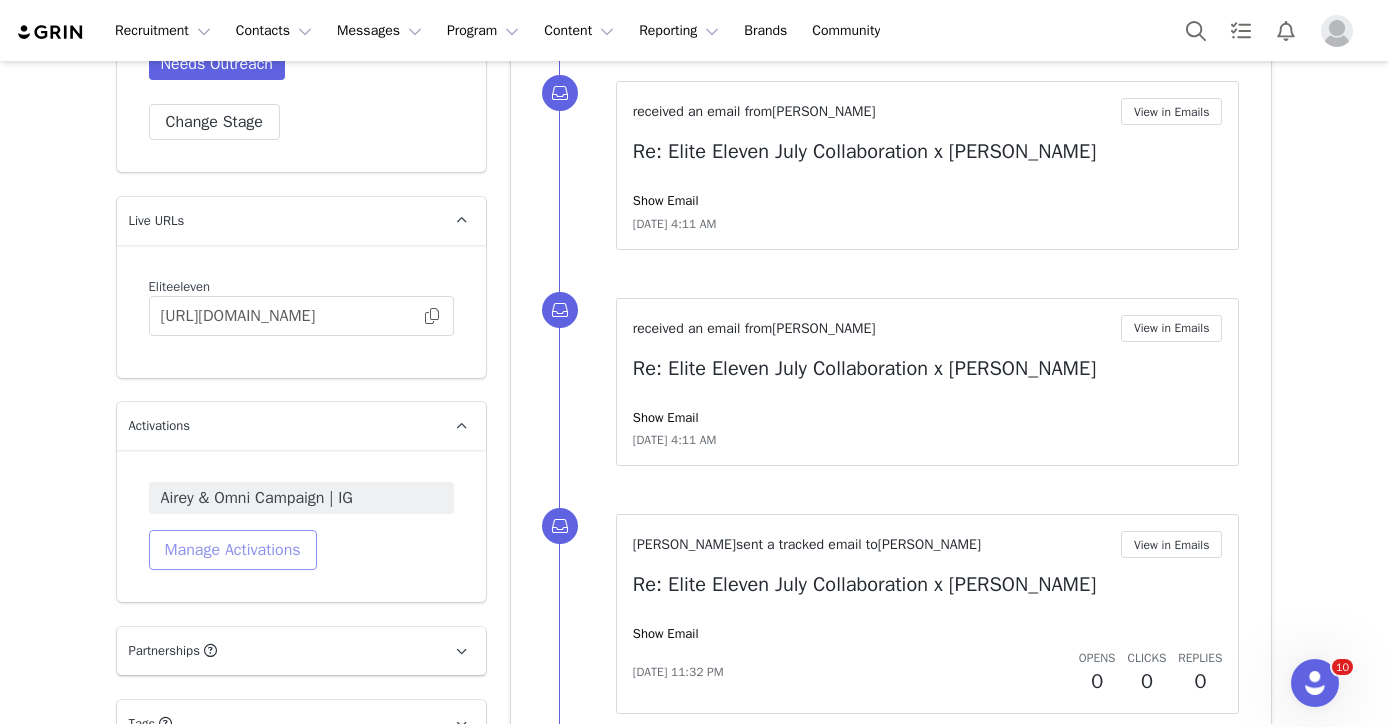 click on "Manage Activations" at bounding box center [233, 550] 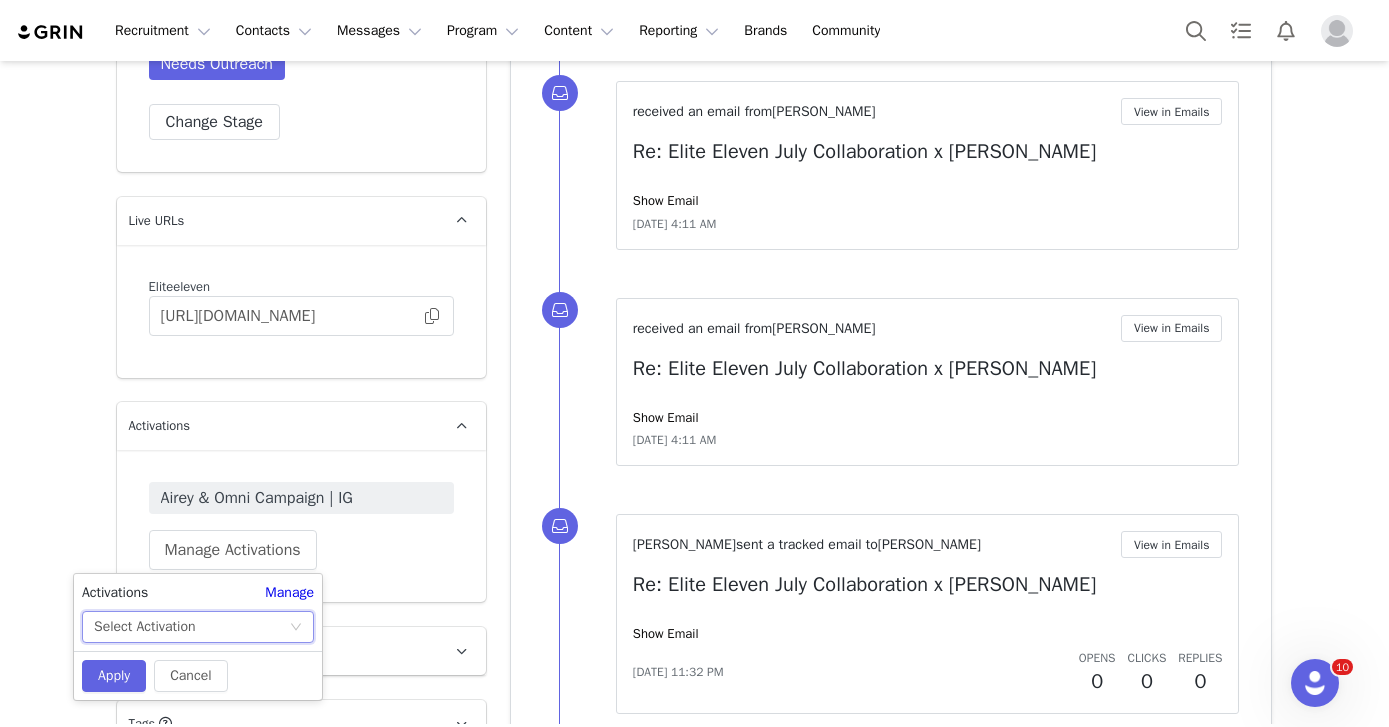 click on "Select Activation" at bounding box center (191, 627) 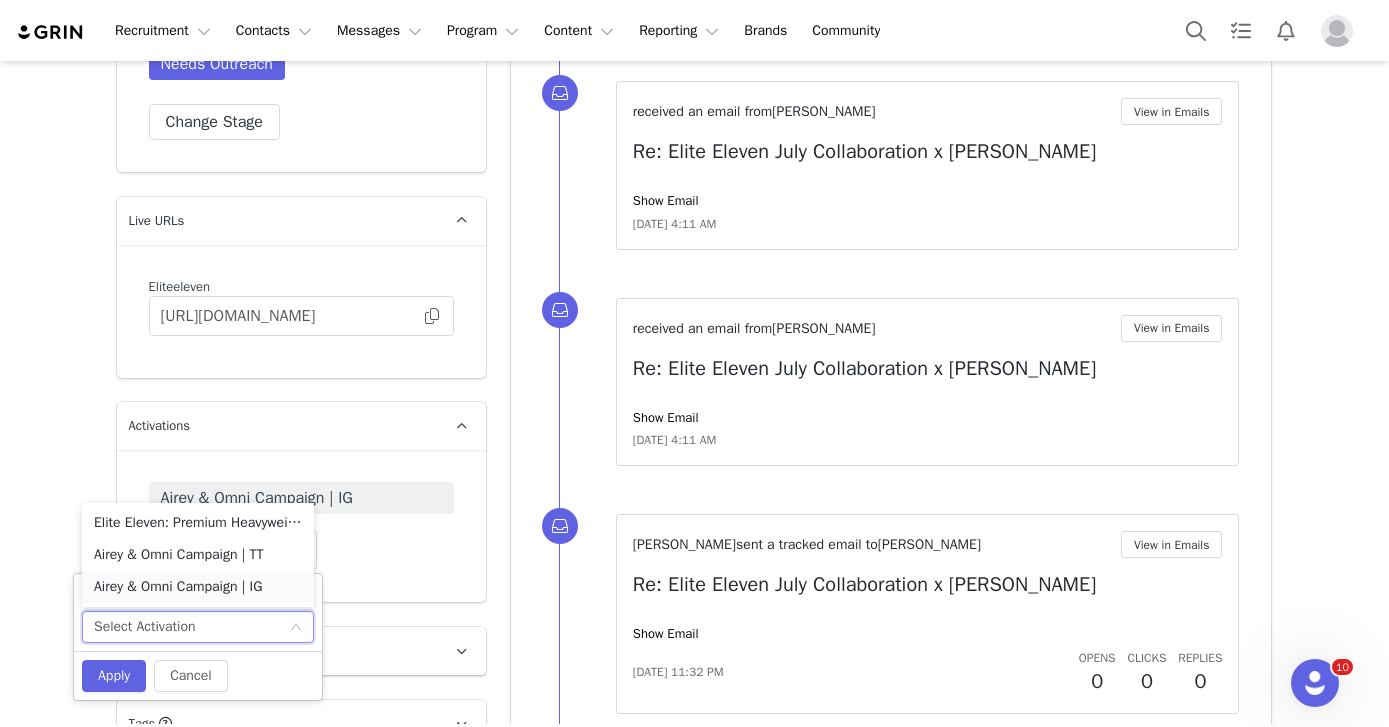click on "Airey & Omni Campaign | IG" at bounding box center (198, 587) 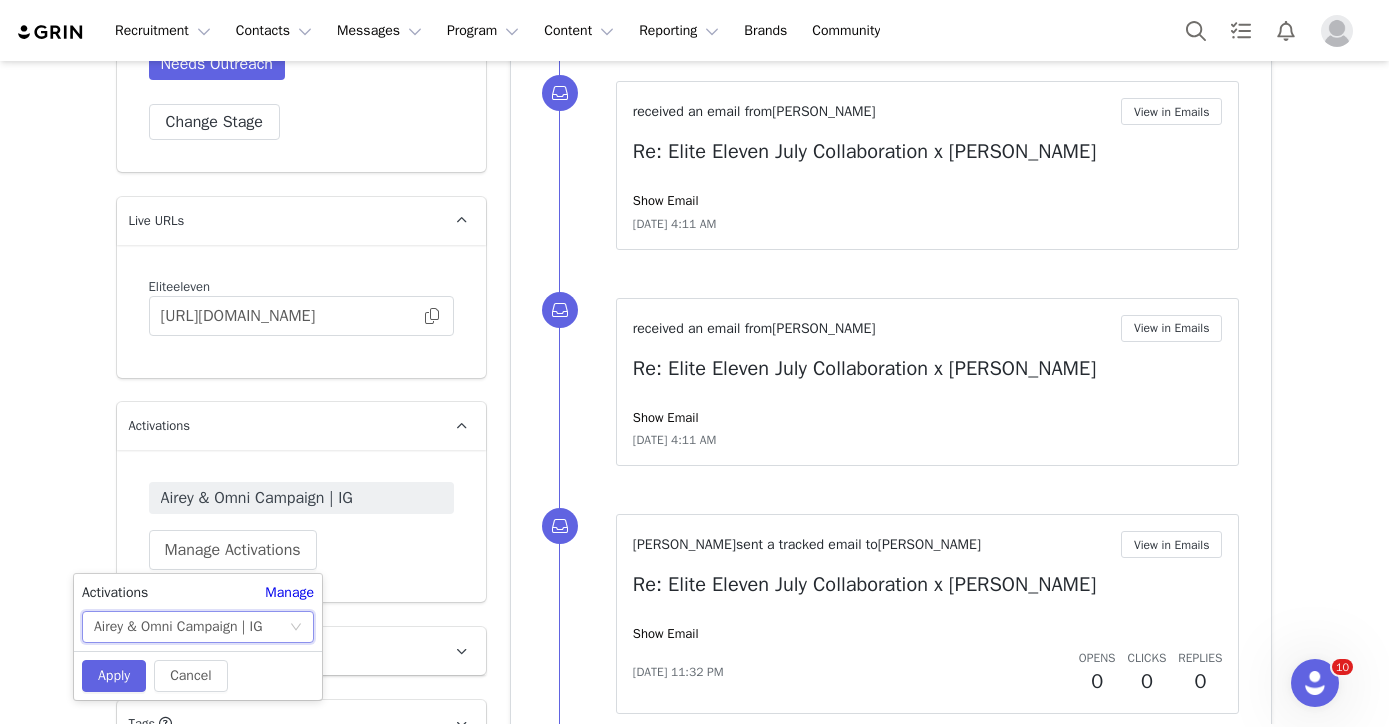 click on "Cancel Apply" at bounding box center (198, 675) 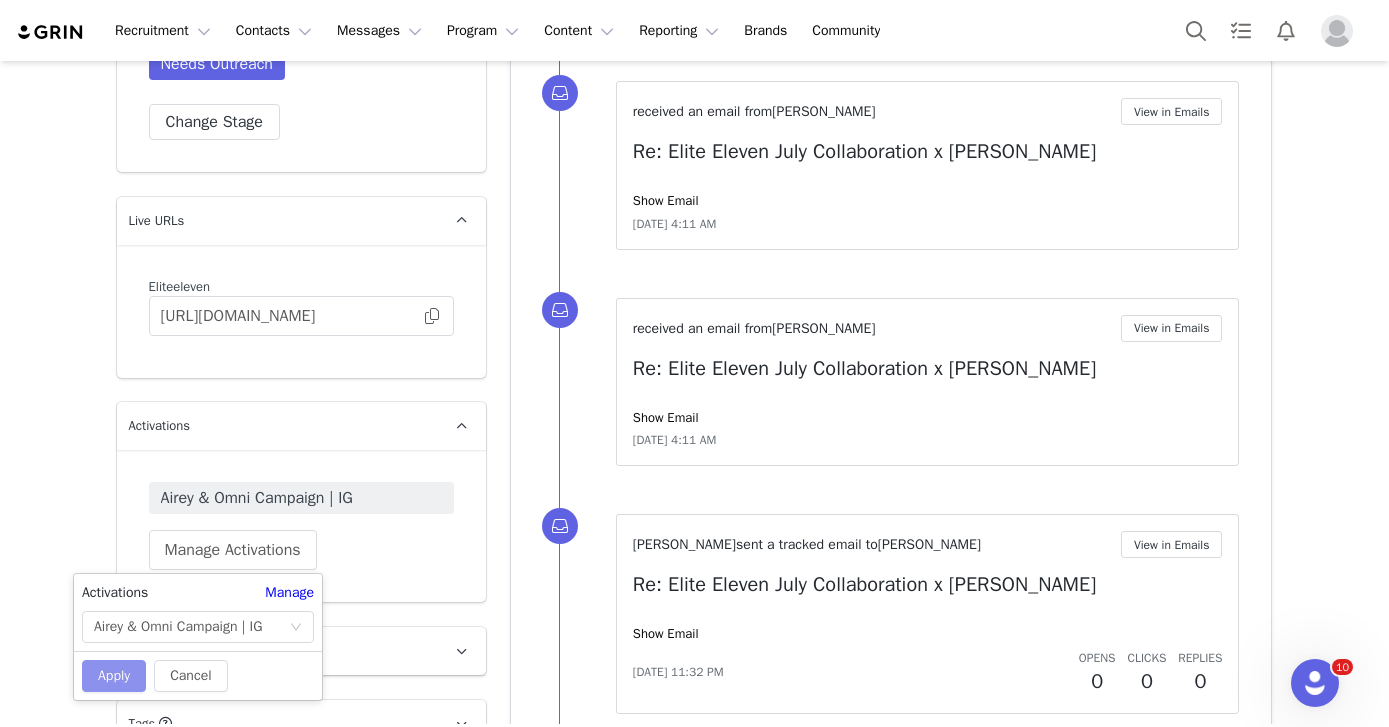 click on "Apply" at bounding box center (114, 676) 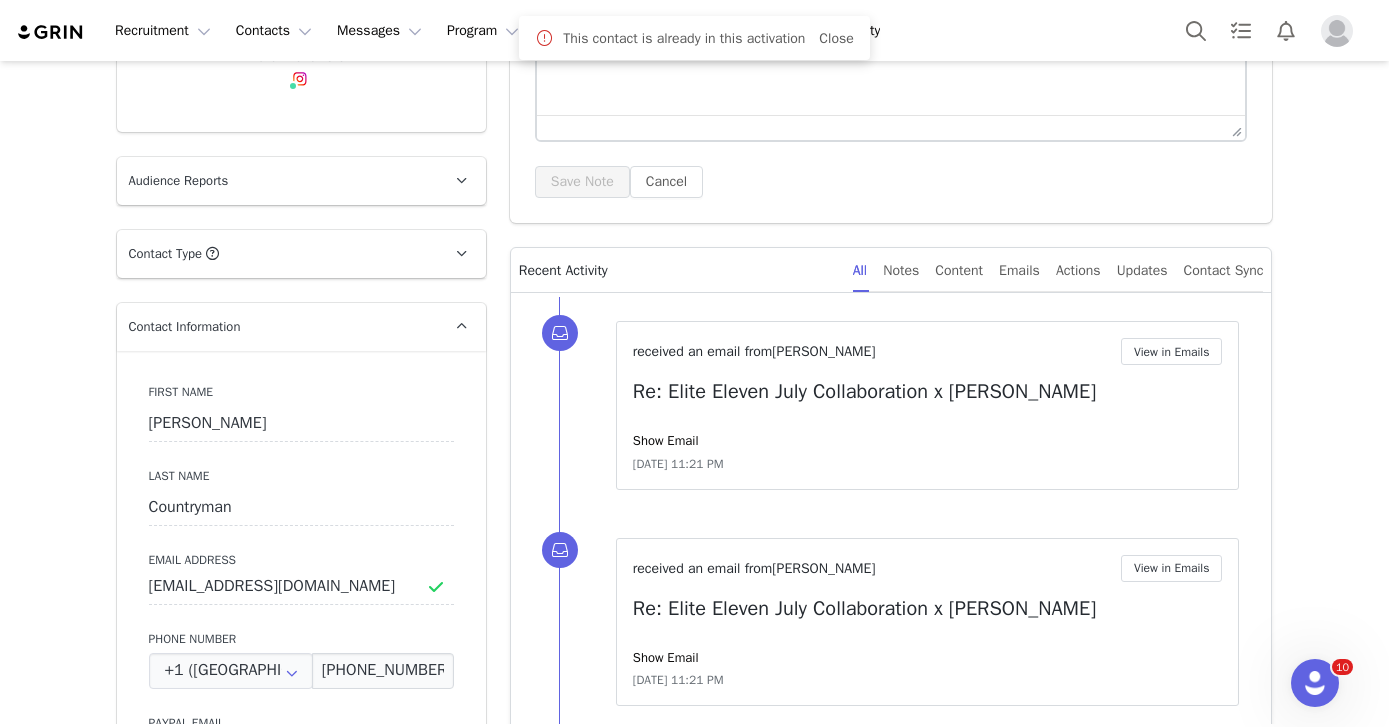 scroll, scrollTop: 328, scrollLeft: 0, axis: vertical 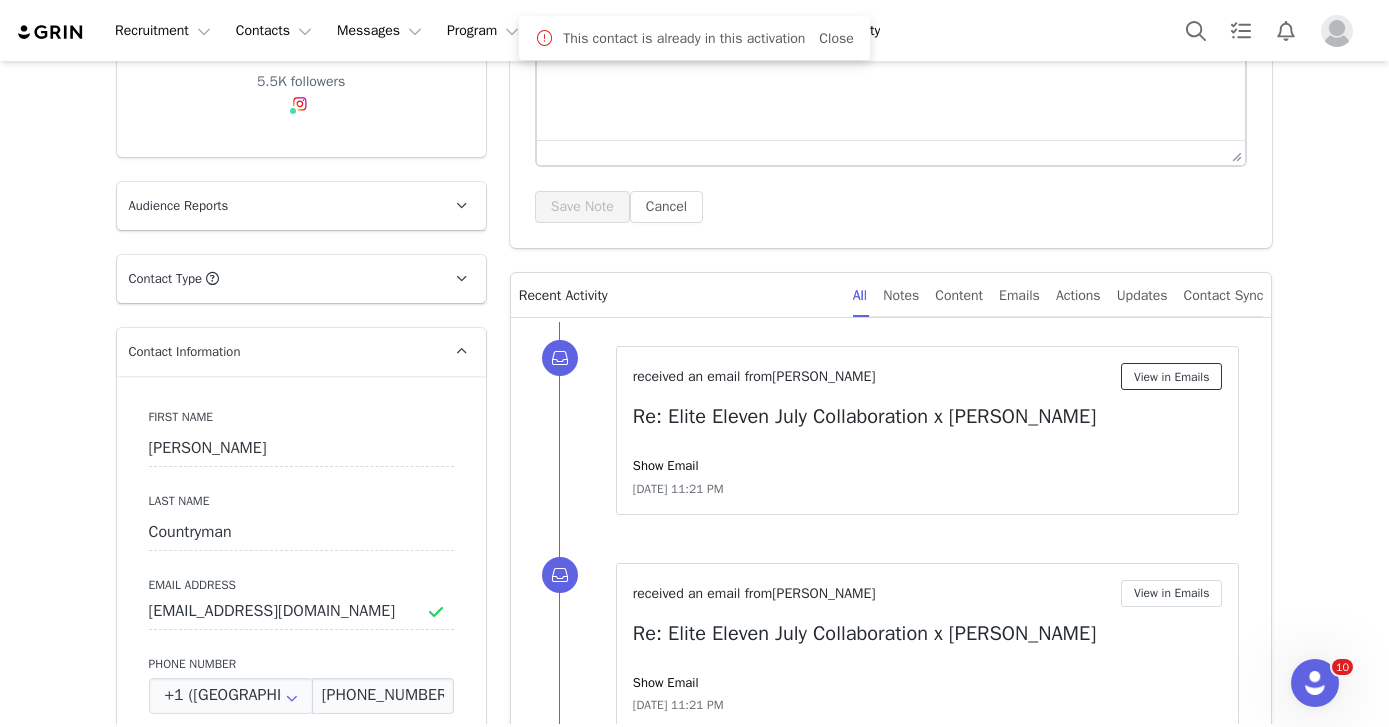 click on "View in Emails" at bounding box center (1172, 376) 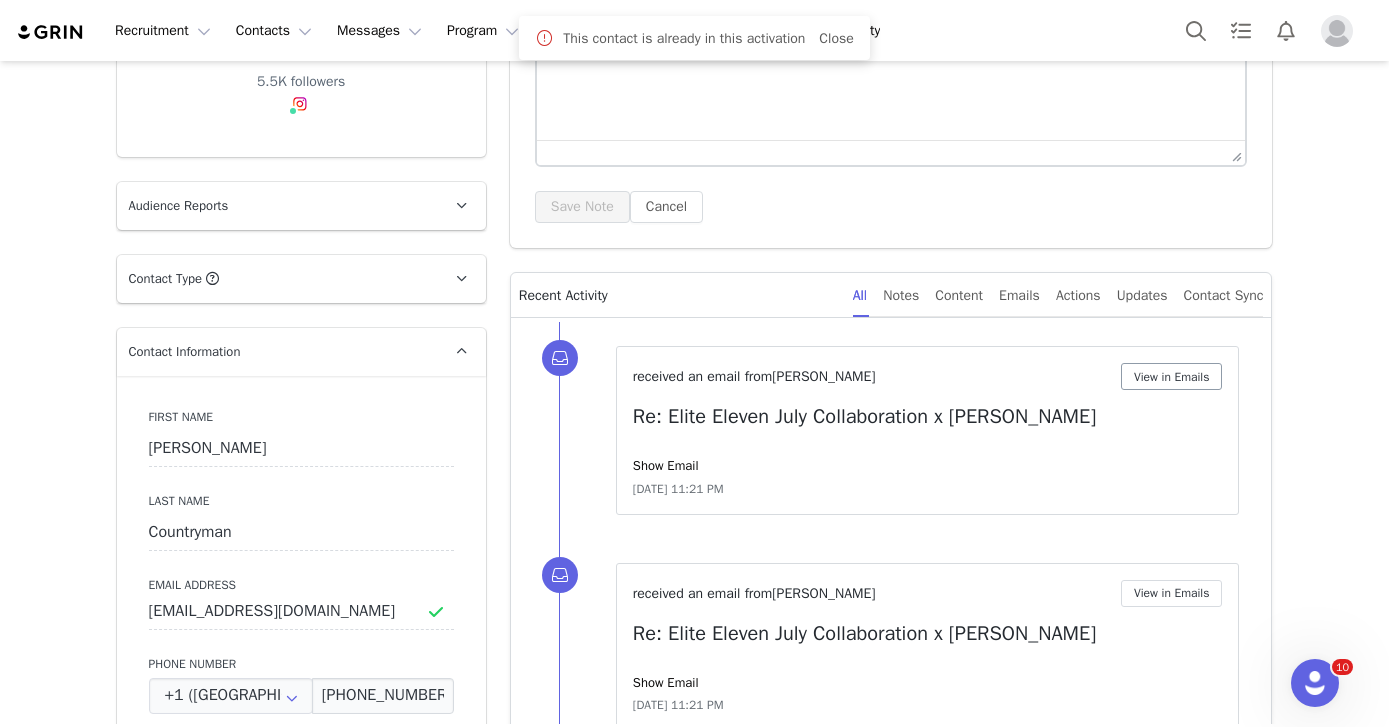 scroll, scrollTop: 0, scrollLeft: 0, axis: both 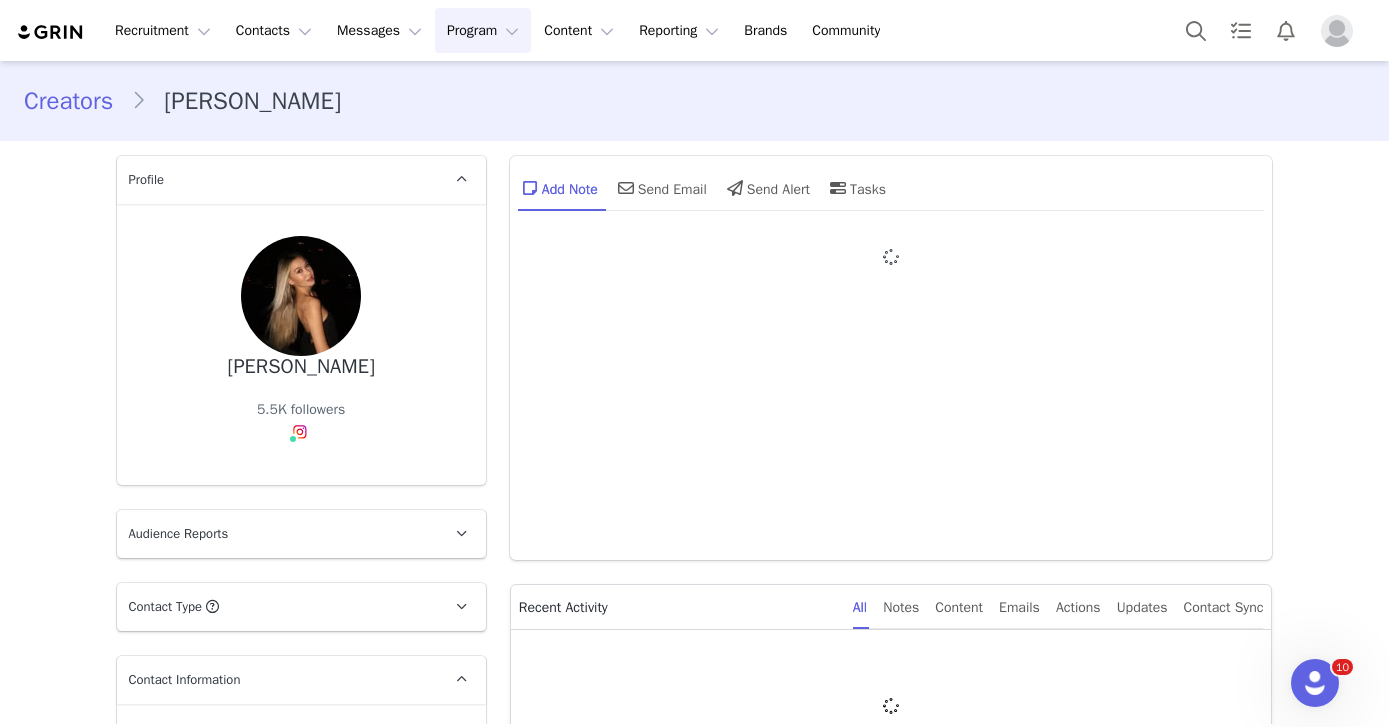 type on "+1 ([GEOGRAPHIC_DATA])" 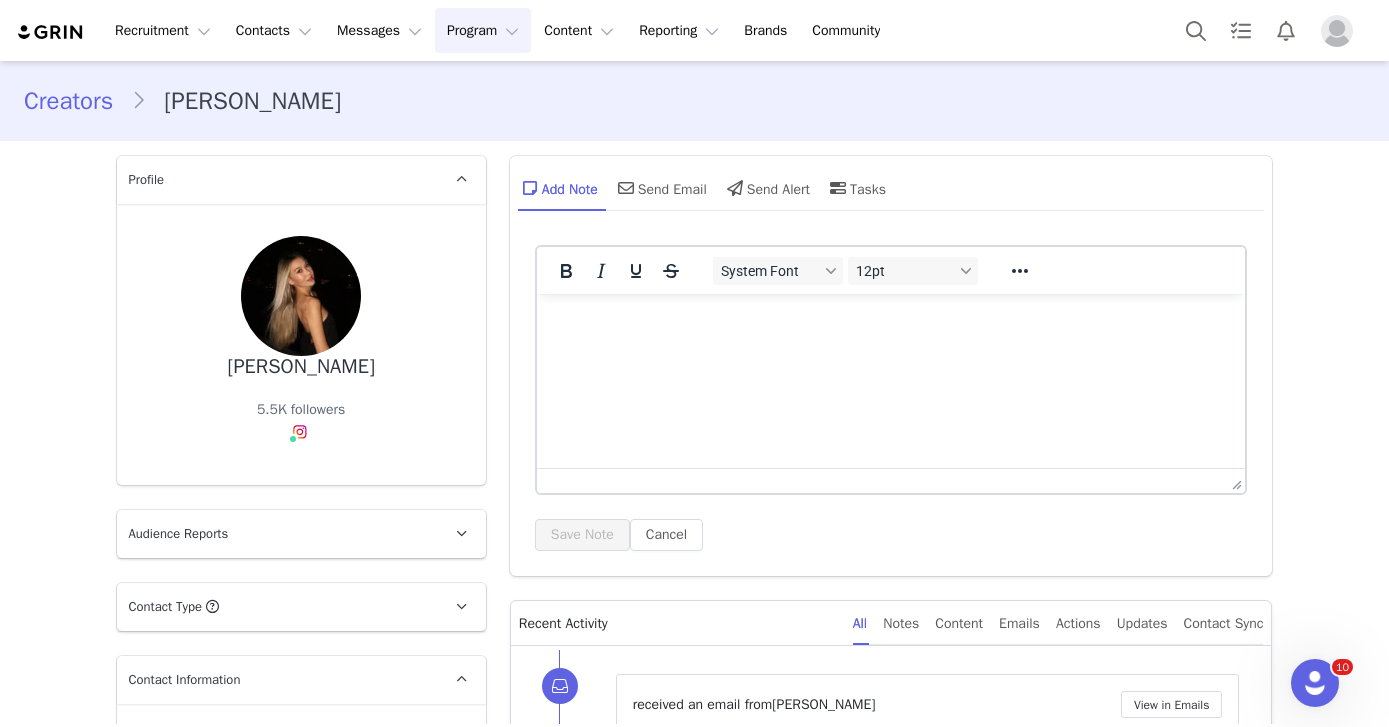 scroll, scrollTop: 0, scrollLeft: 0, axis: both 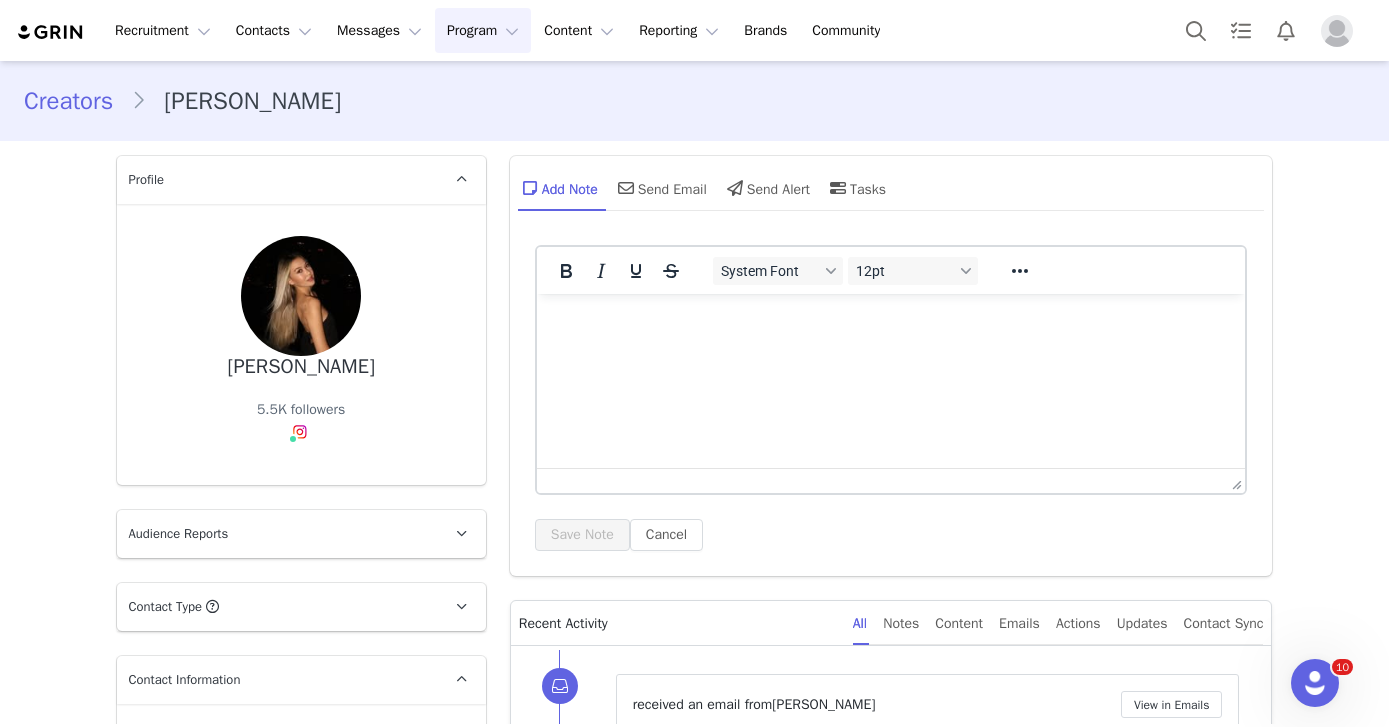 click on "Program Program" at bounding box center (483, 30) 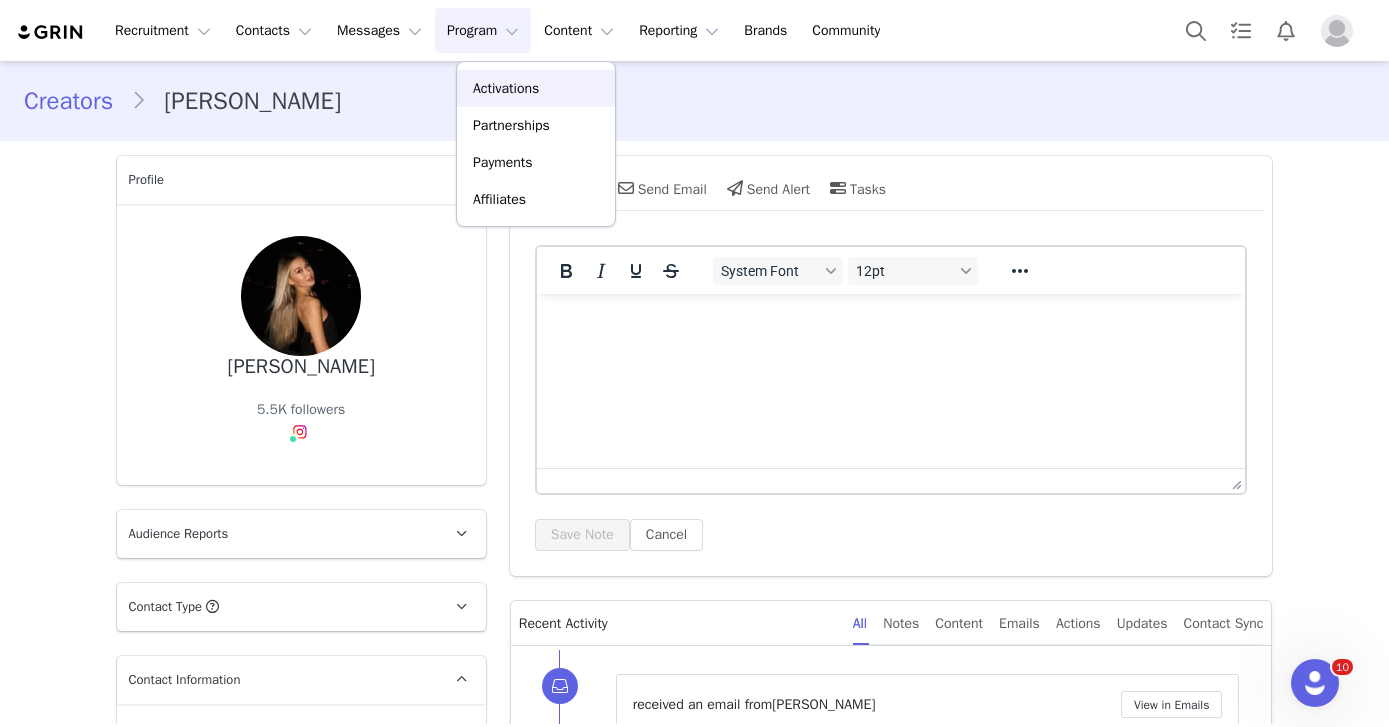 click on "Activations" at bounding box center (536, 88) 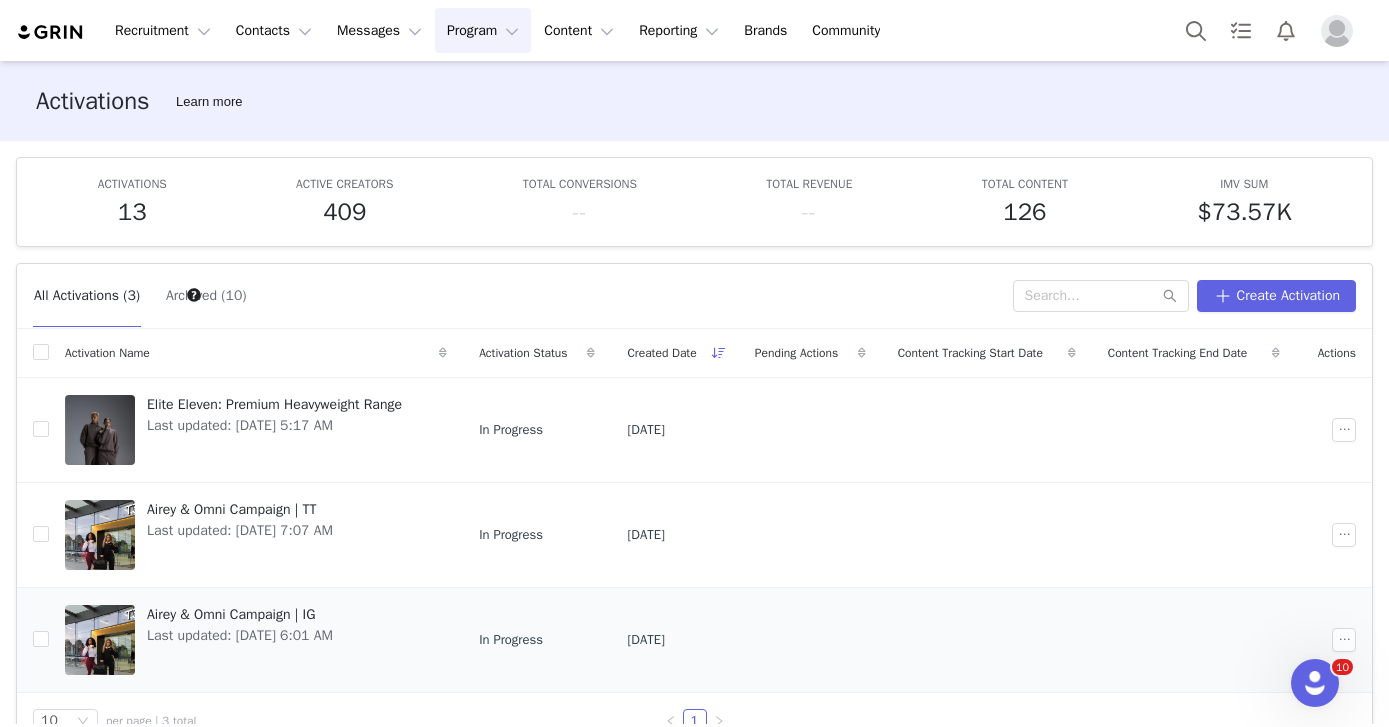 click on "Airey & Omni Campaign | IG" at bounding box center (240, 614) 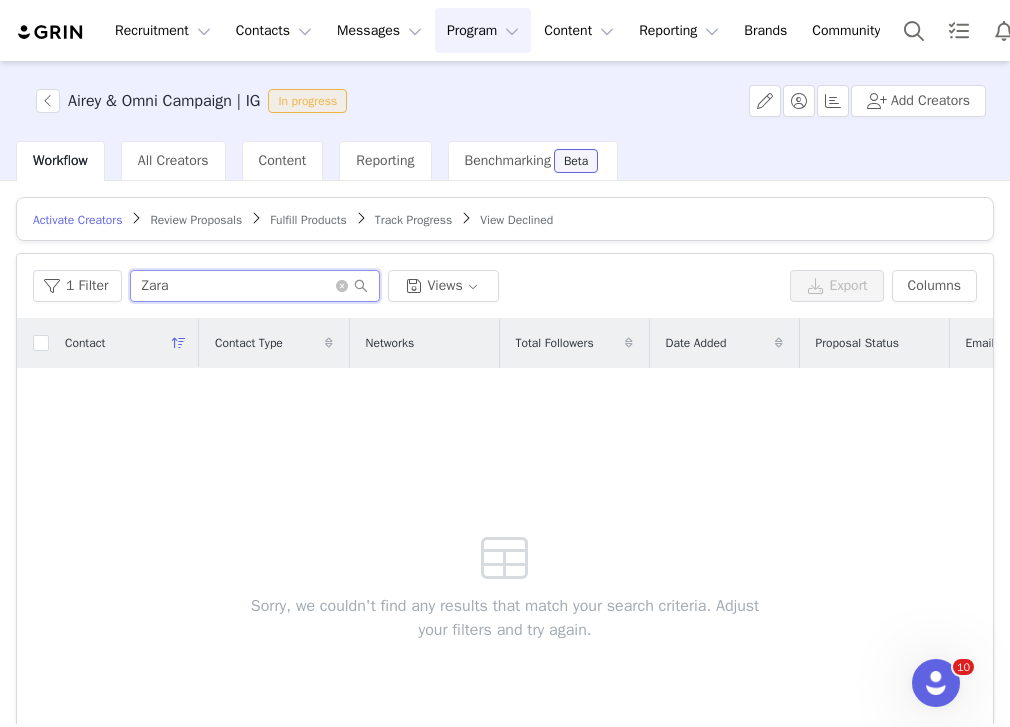 click on "Zara" at bounding box center (255, 286) 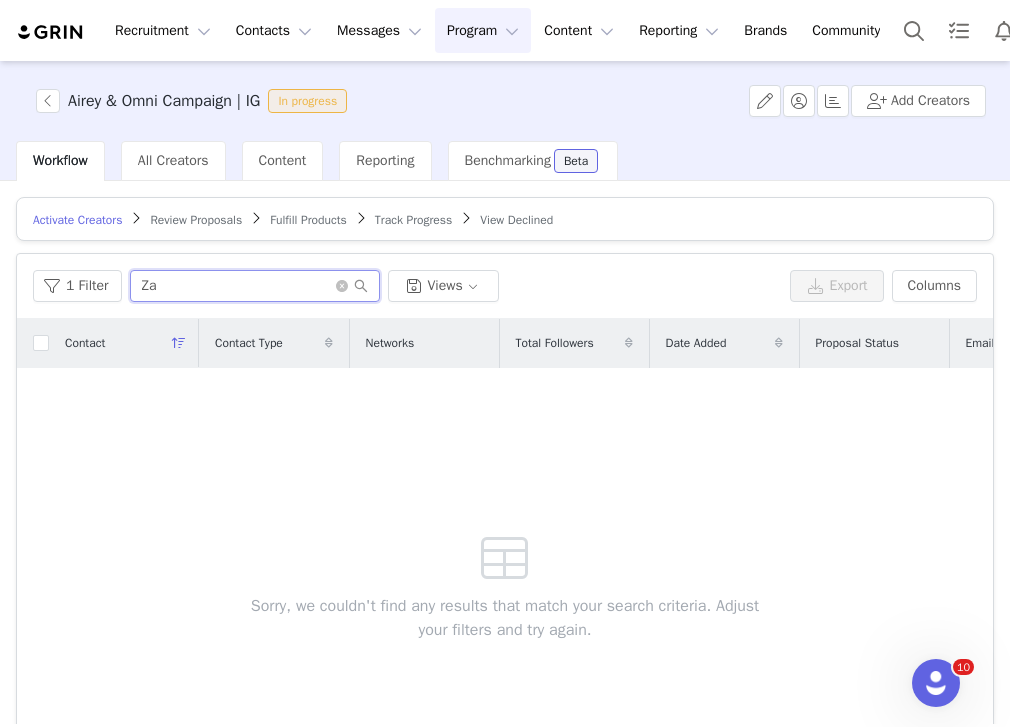 type on "Z" 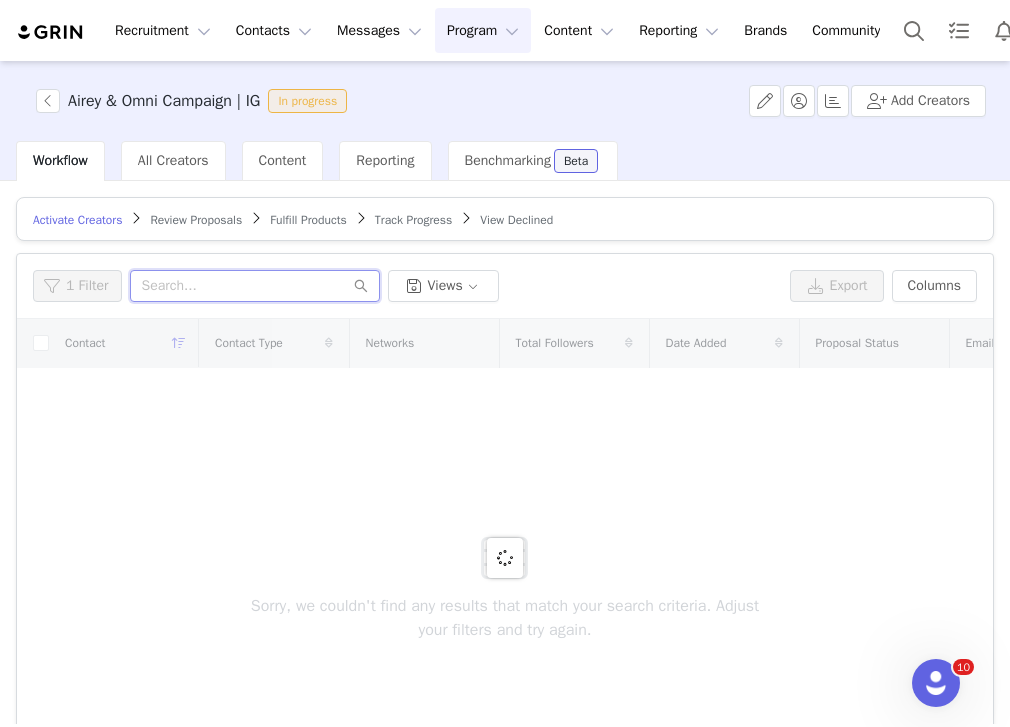 type 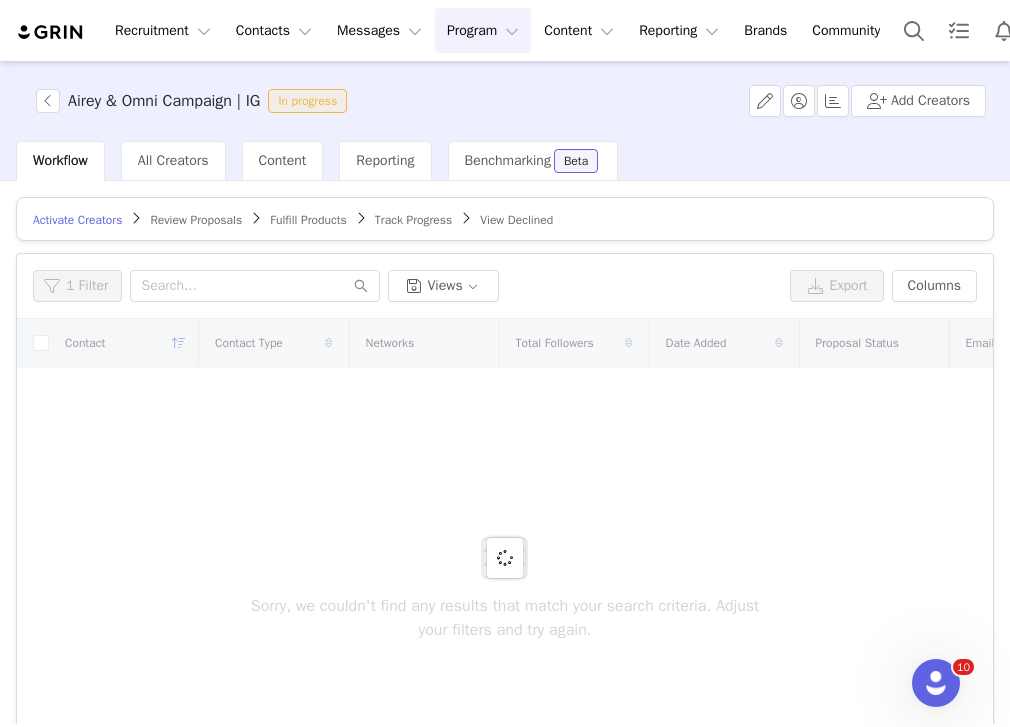 click on "Review Proposals" at bounding box center [196, 220] 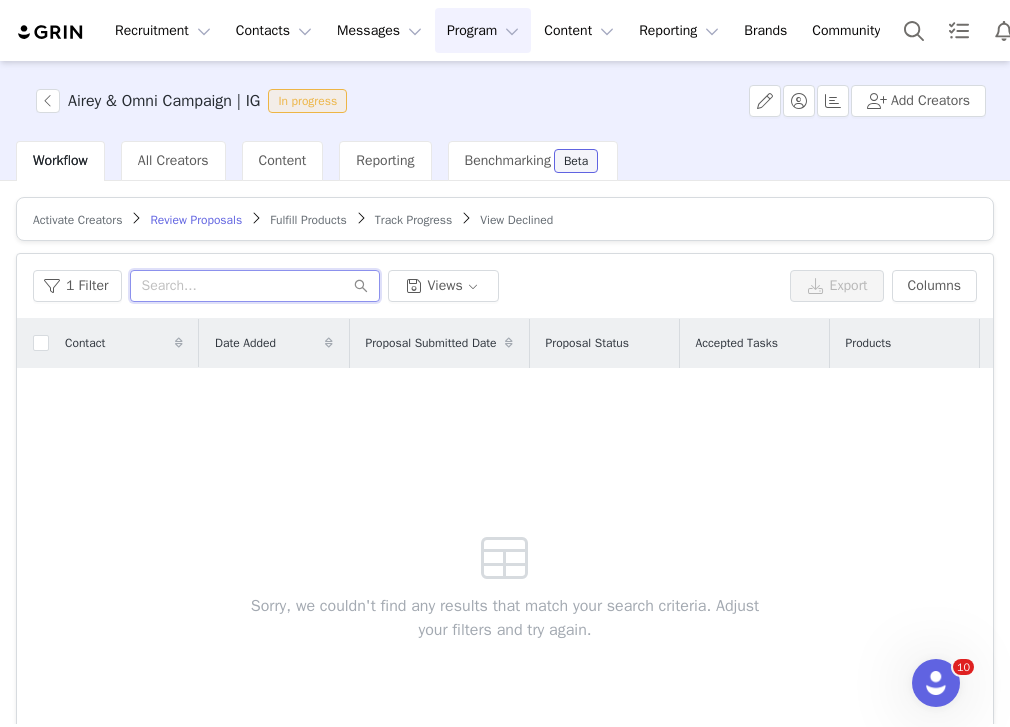 click at bounding box center (255, 286) 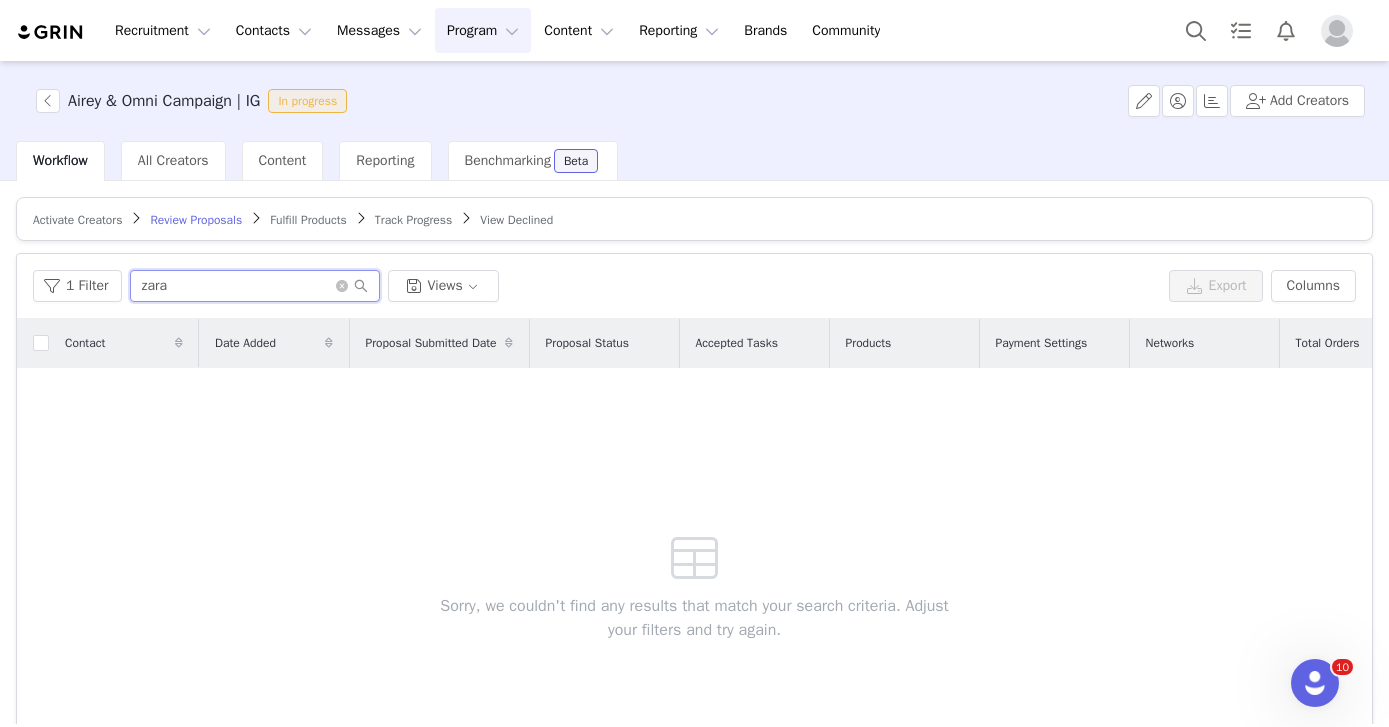 type on "zara" 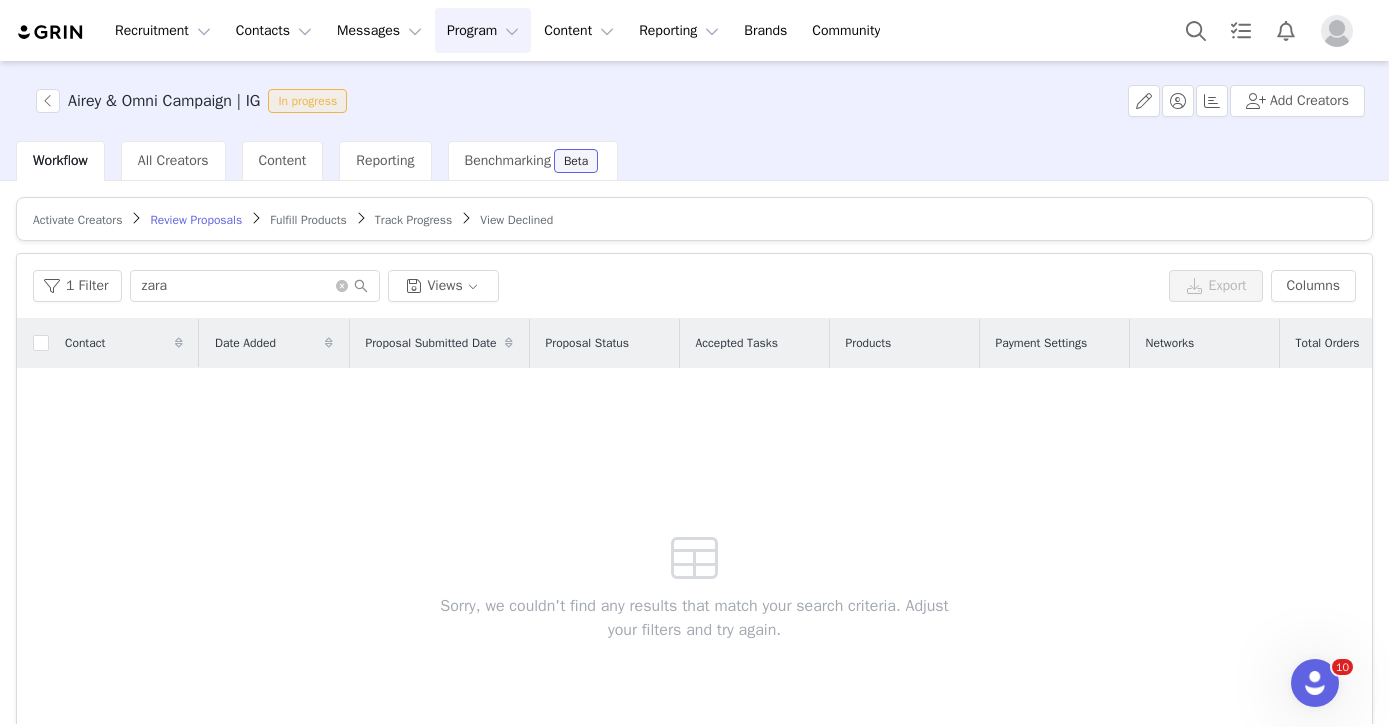 click on "Fulfill Products" at bounding box center (308, 220) 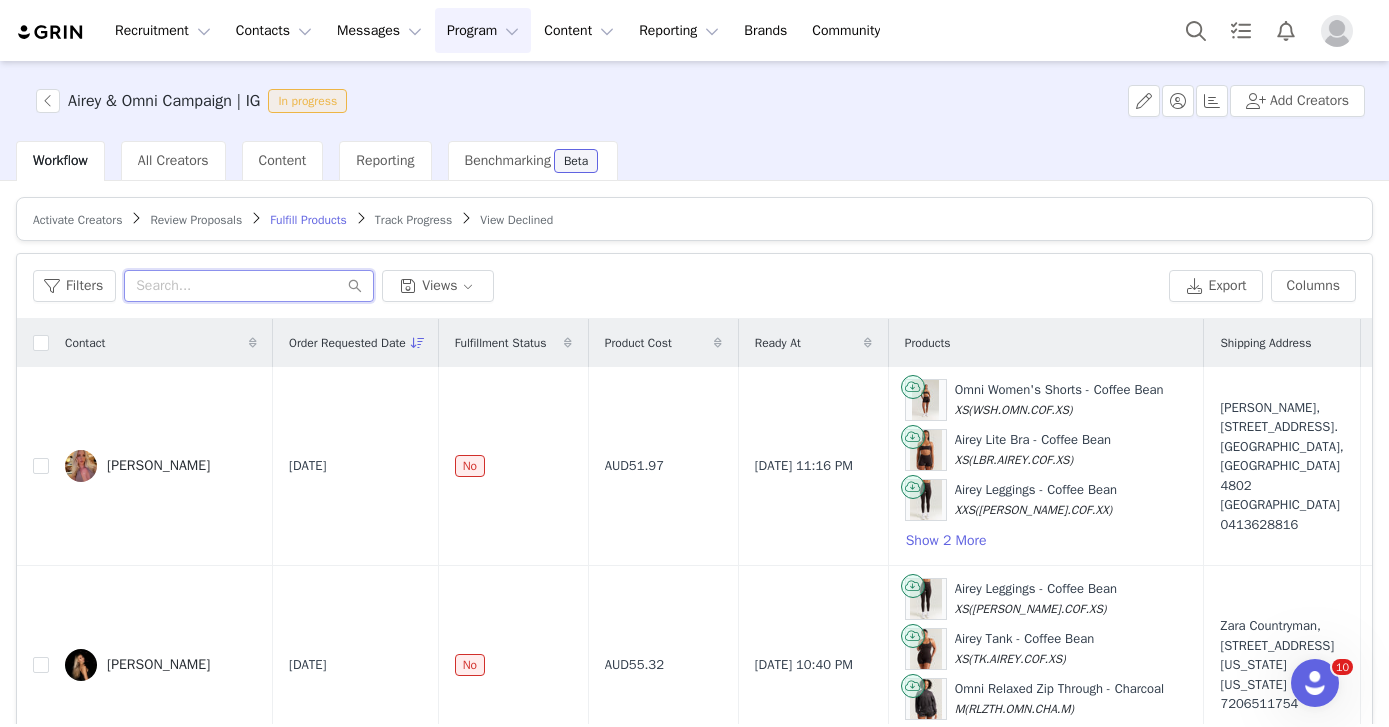 click at bounding box center [249, 286] 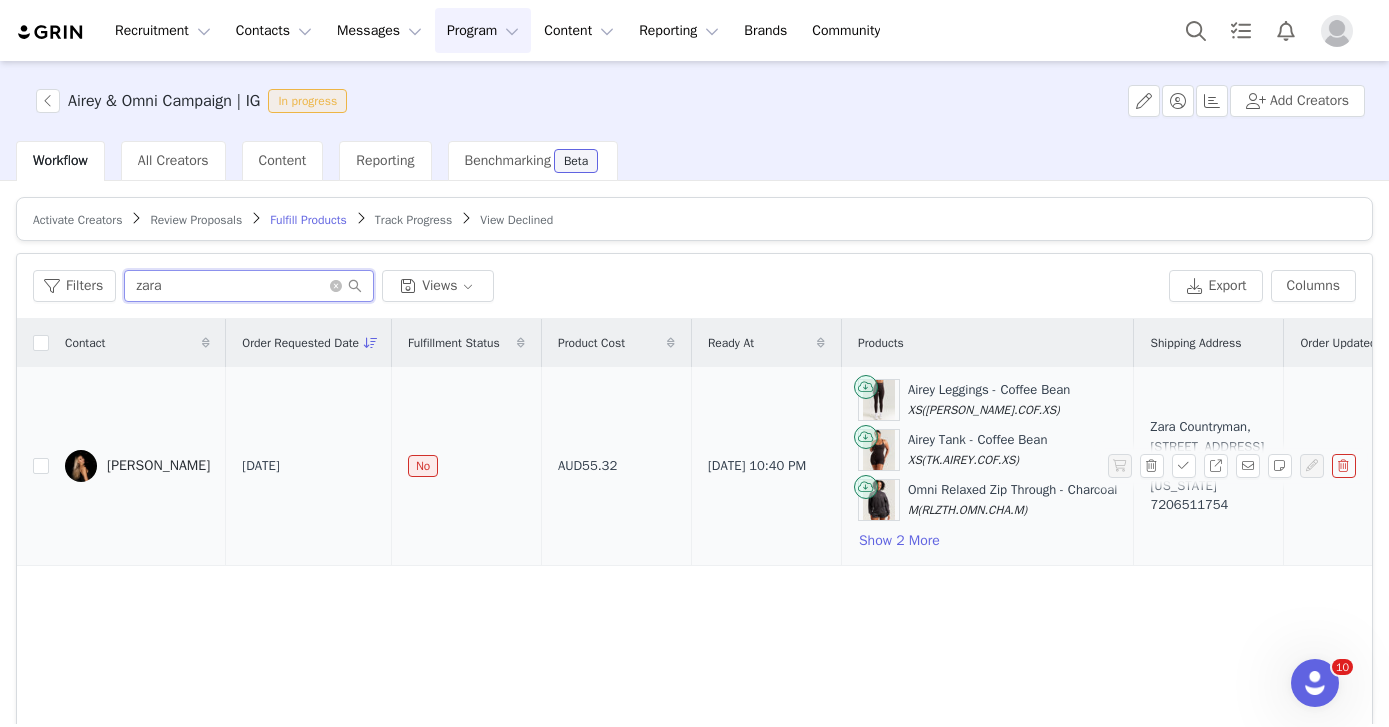 type on "zara" 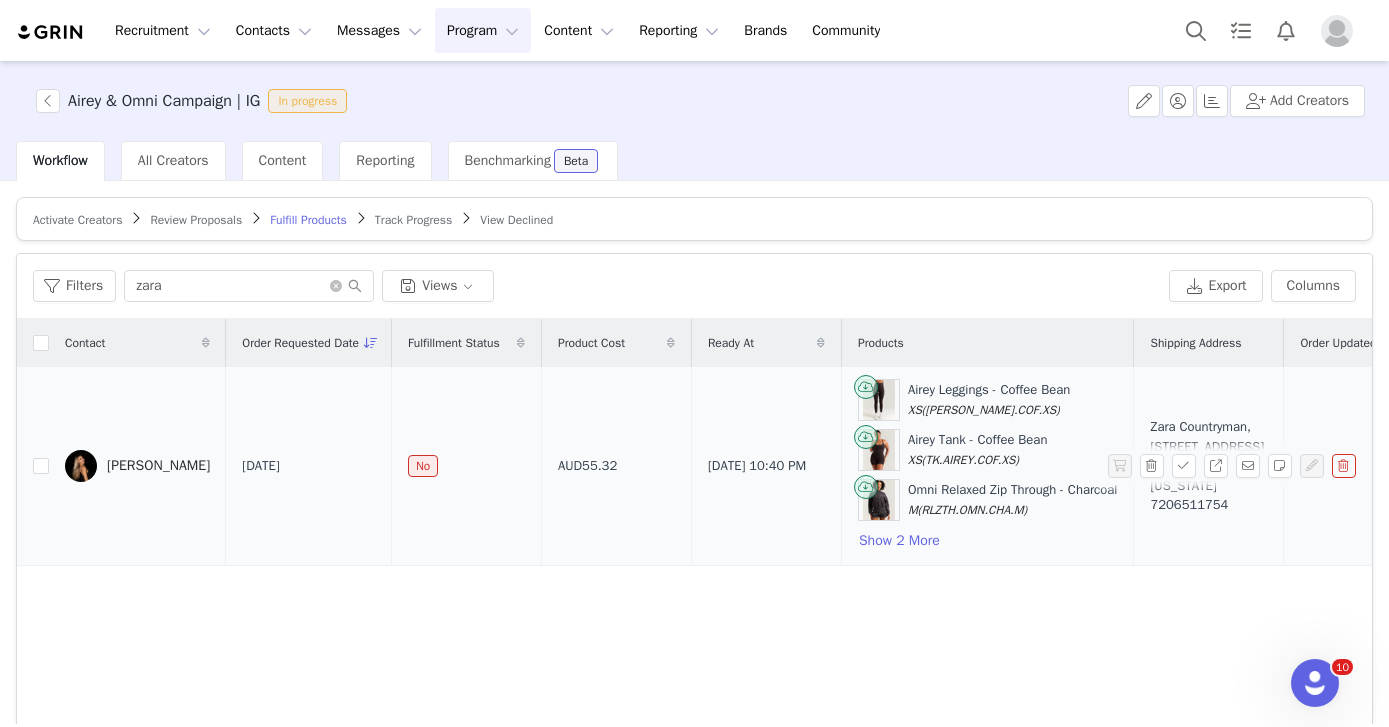 click on "[PERSON_NAME]" at bounding box center [158, 466] 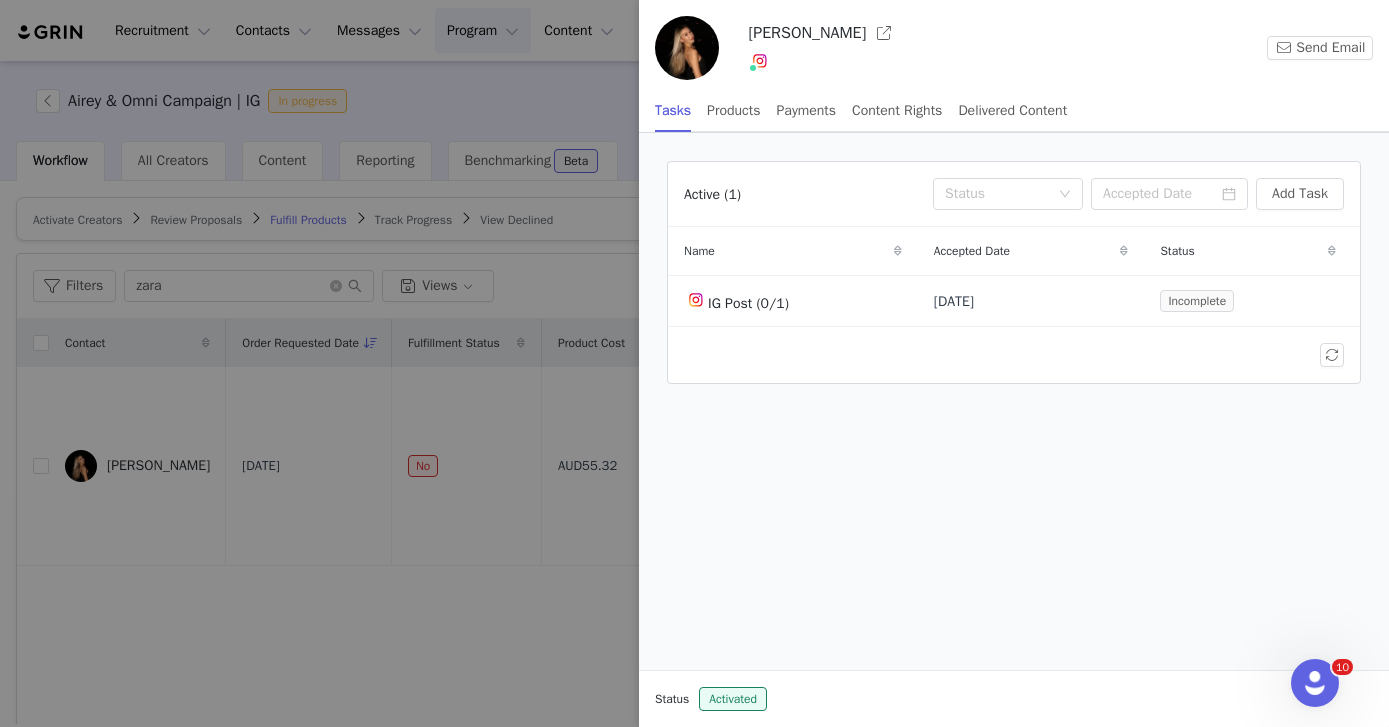 click at bounding box center (694, 363) 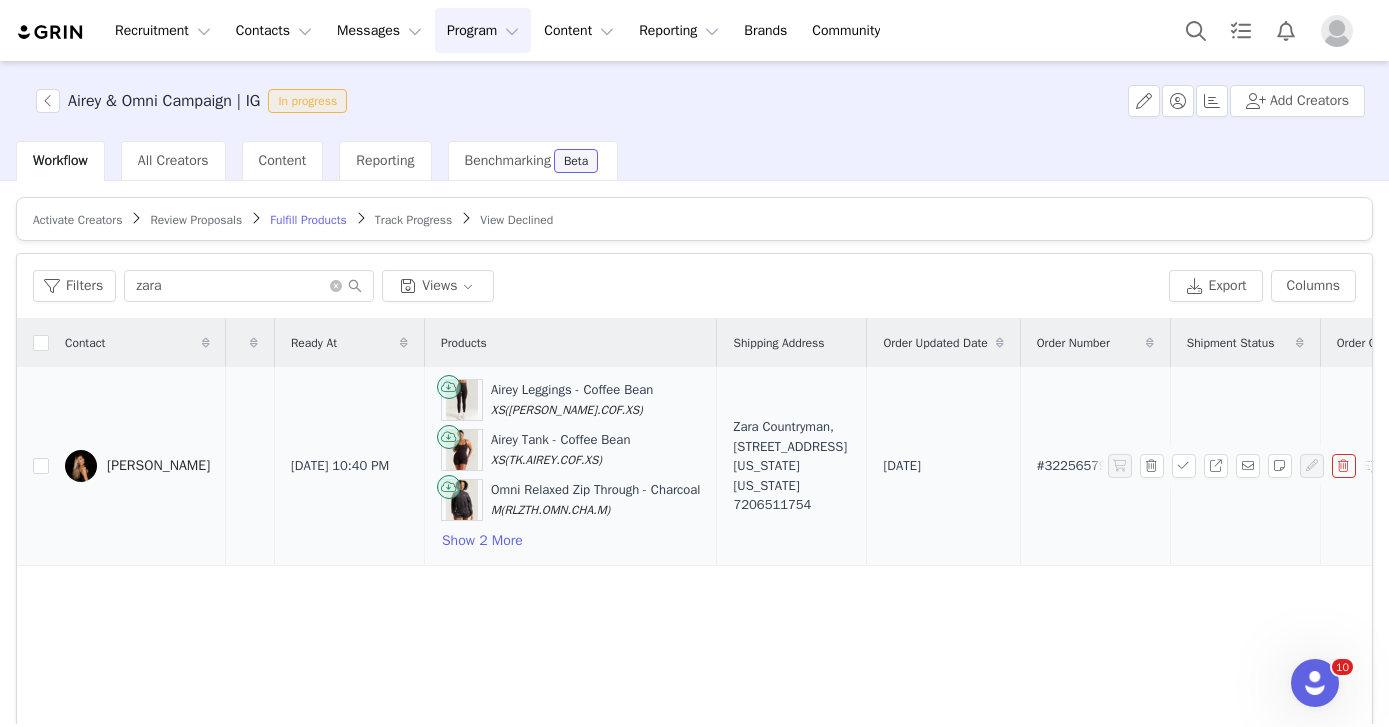 scroll, scrollTop: 0, scrollLeft: 423, axis: horizontal 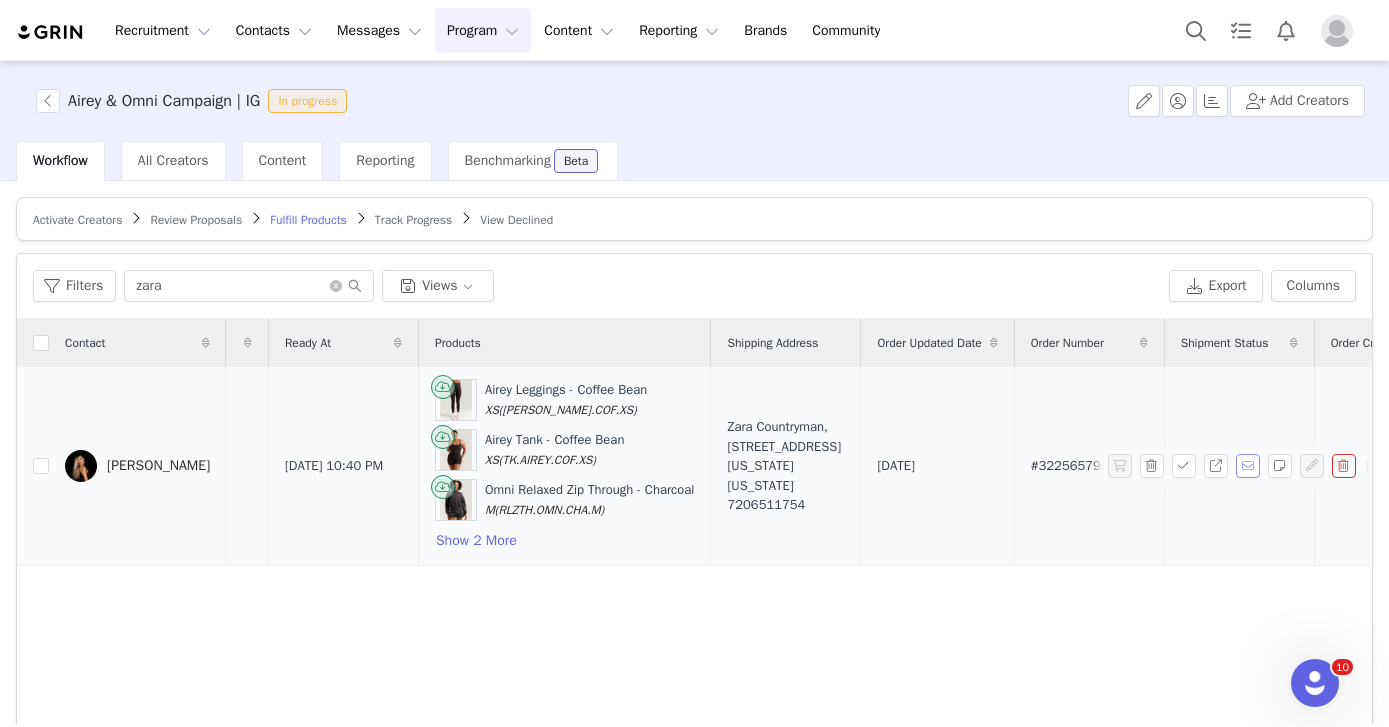 click at bounding box center (1248, 466) 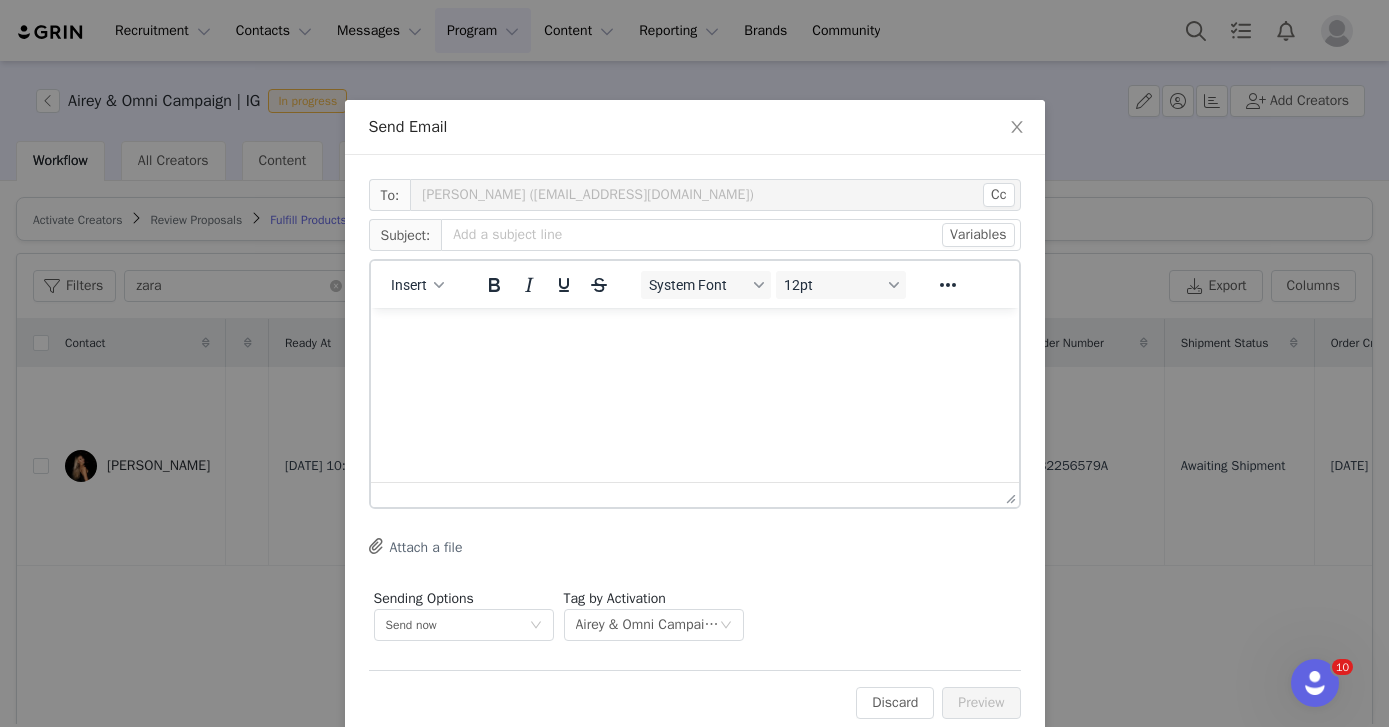 scroll, scrollTop: 0, scrollLeft: 0, axis: both 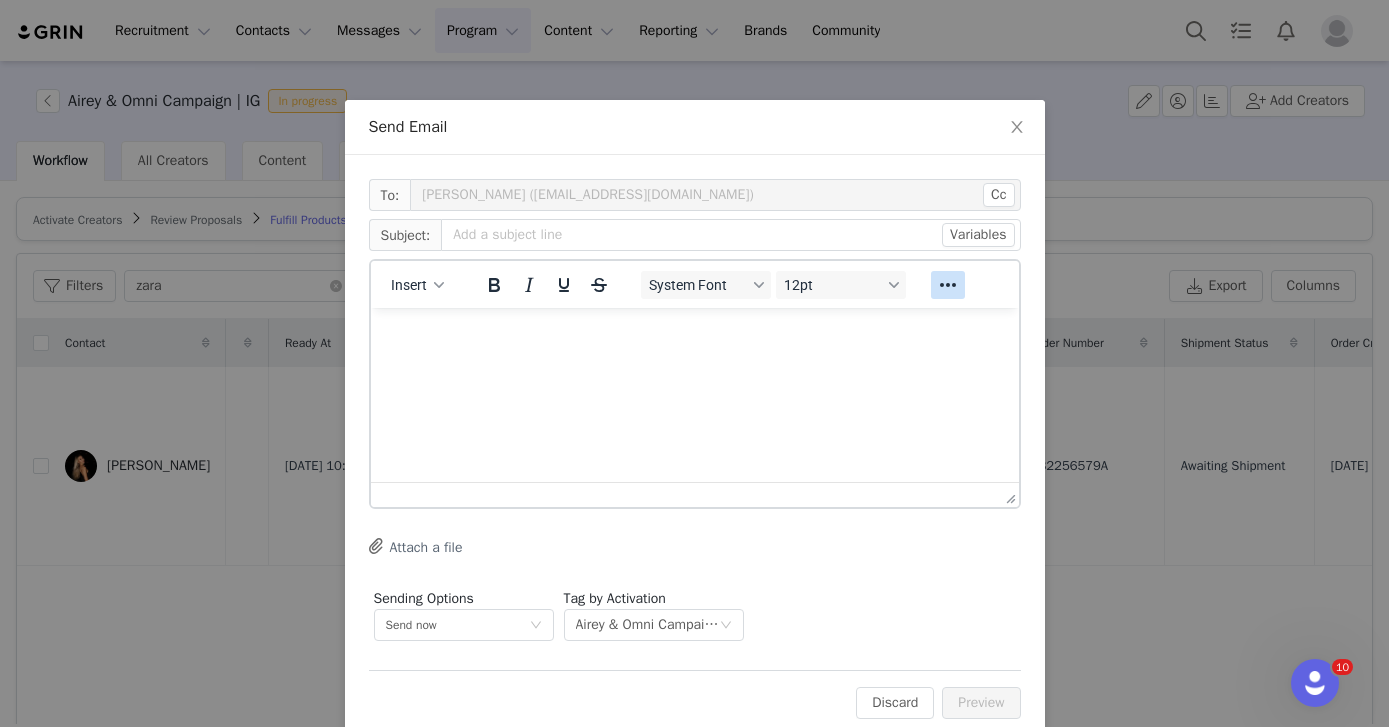 click 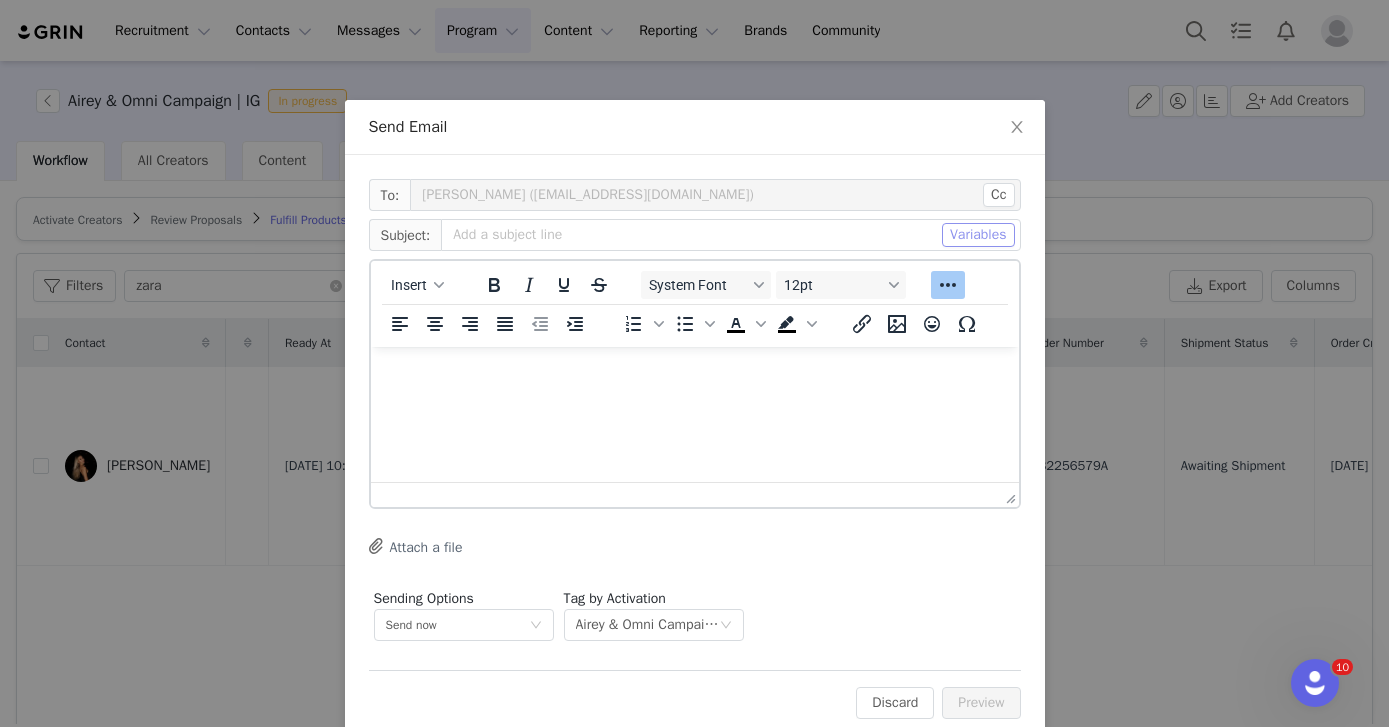 click on "Variables" at bounding box center [978, 235] 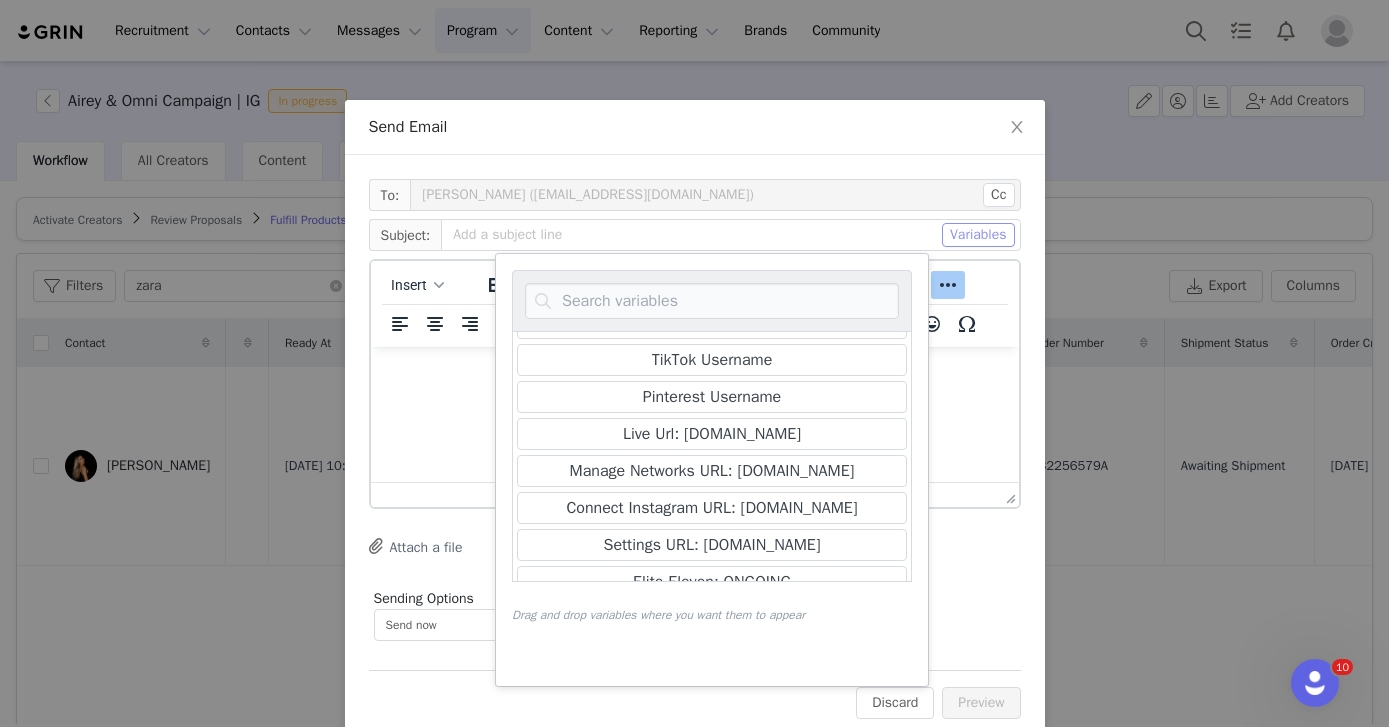 scroll, scrollTop: 734, scrollLeft: 0, axis: vertical 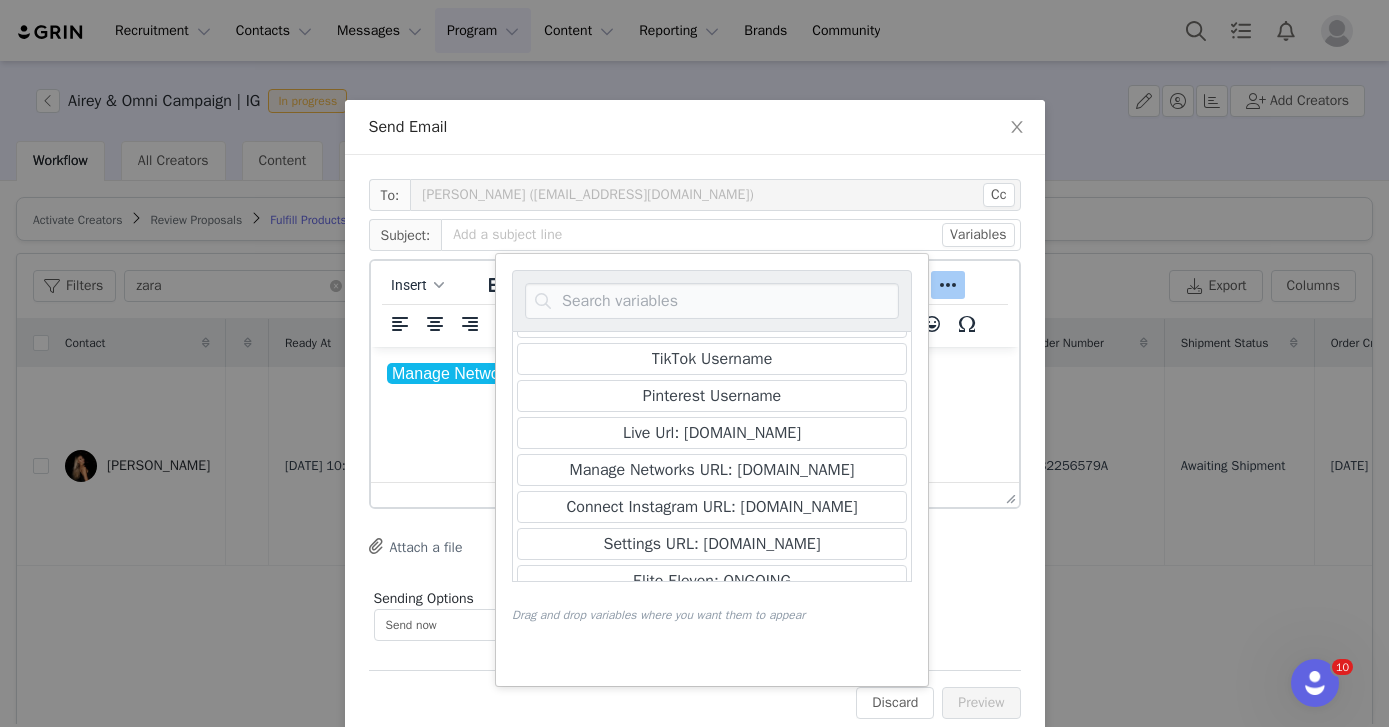 click on "Manage Networks URL: [DOMAIN_NAME] ﻿" at bounding box center (694, 374) 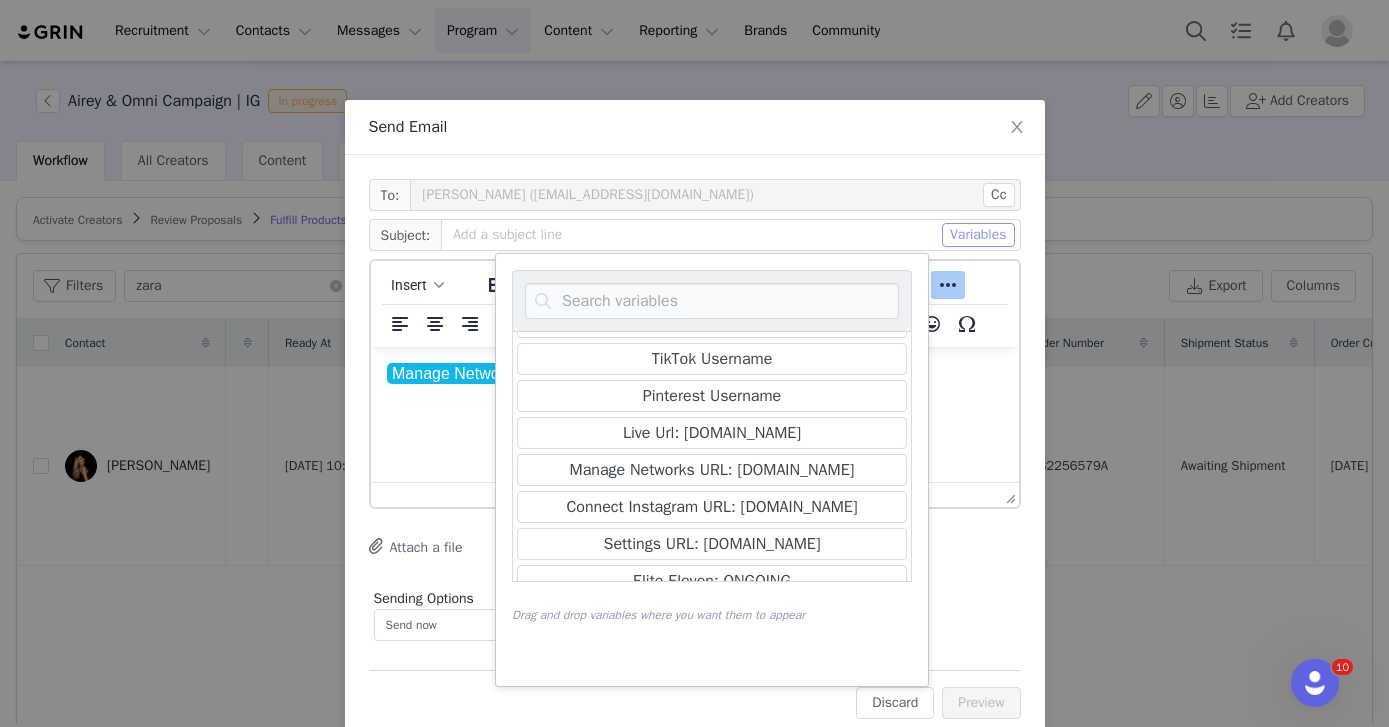 click on "Variables" at bounding box center [978, 235] 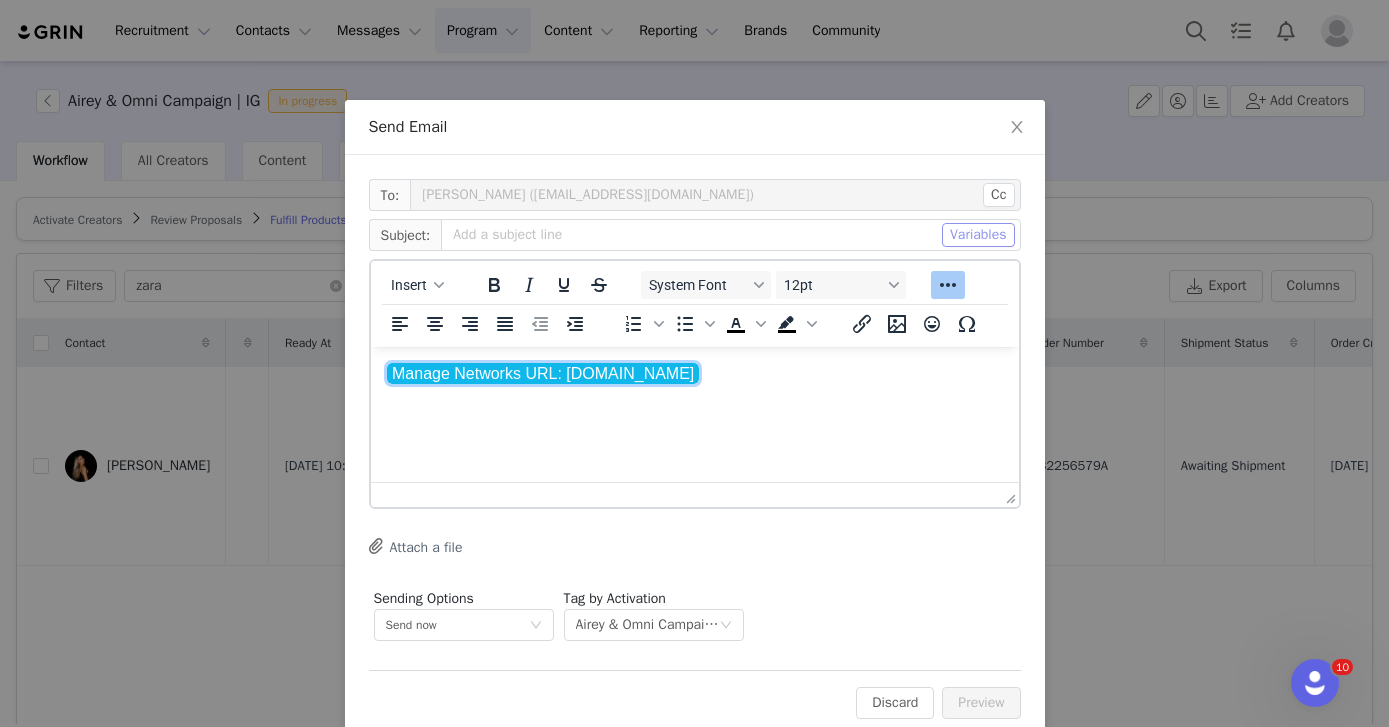 click on "Manage Networks URL: [DOMAIN_NAME]" at bounding box center (542, 373) 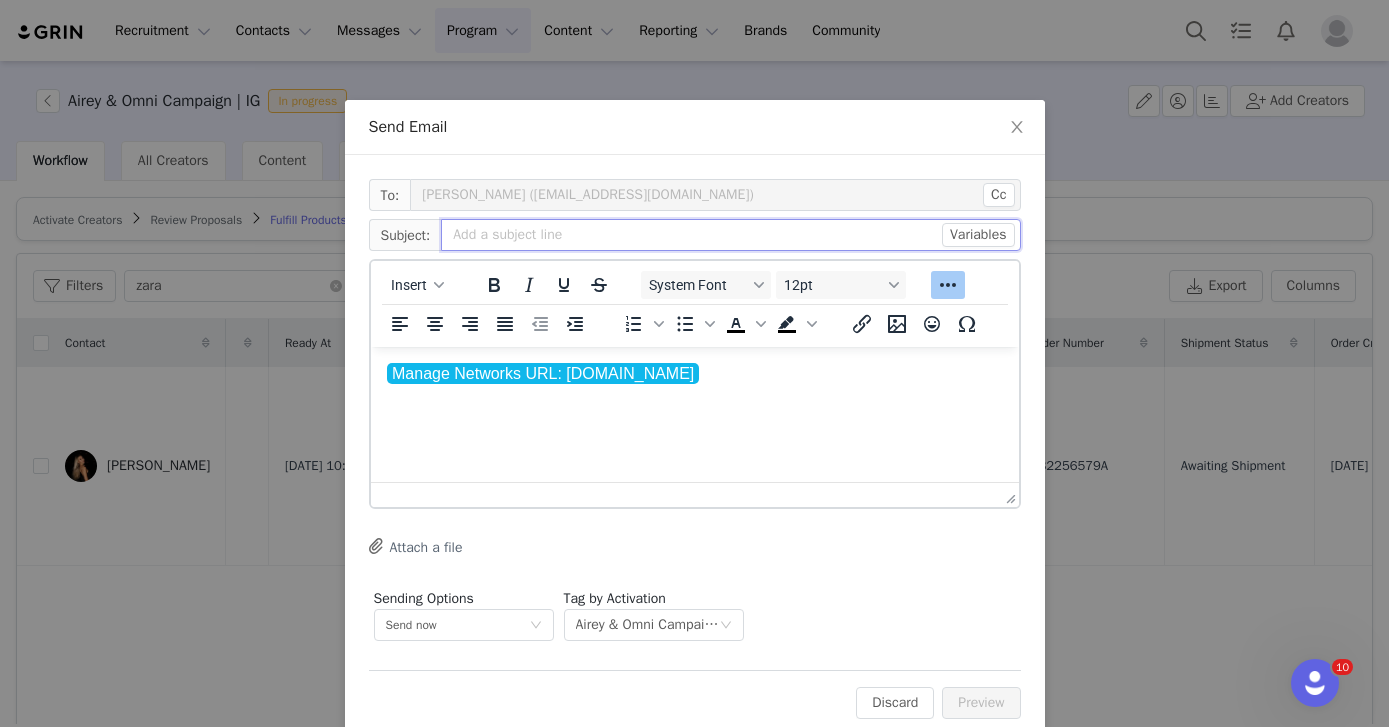 click at bounding box center (730, 235) 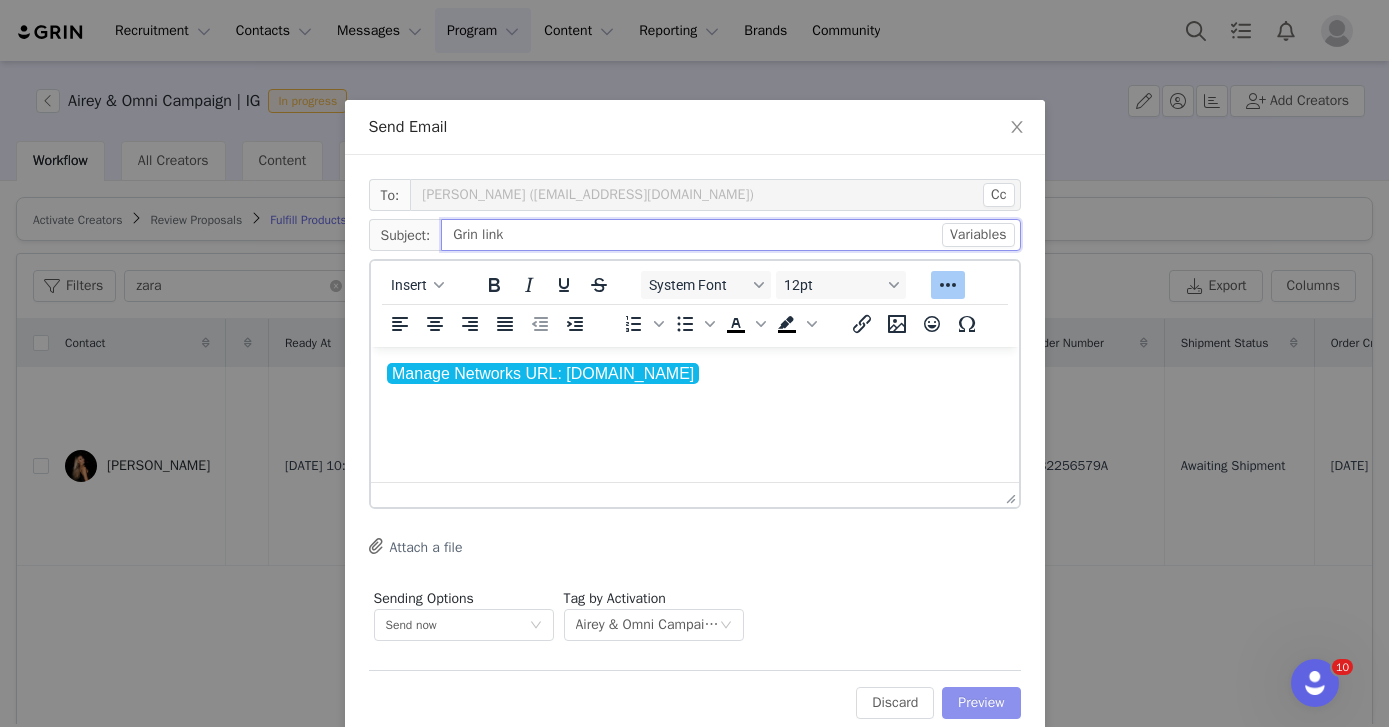 type on "Grin link" 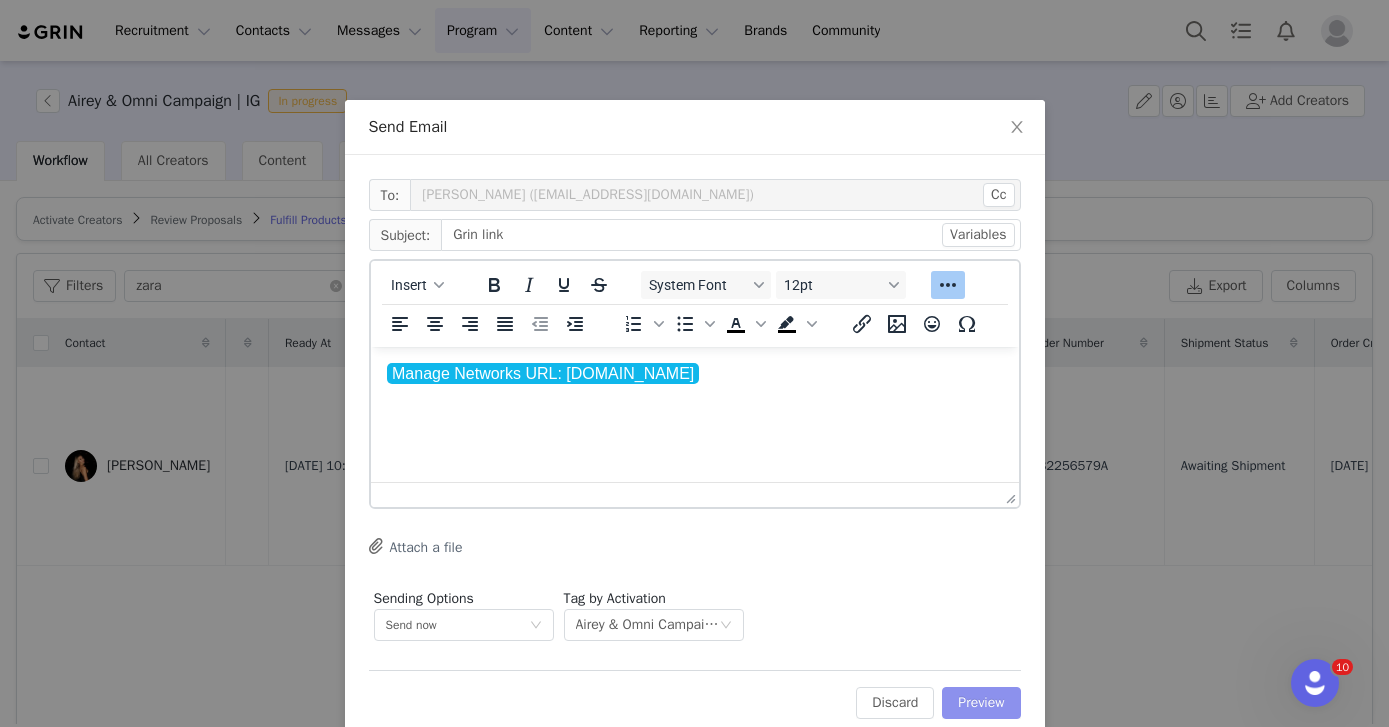 click on "Preview" at bounding box center [981, 703] 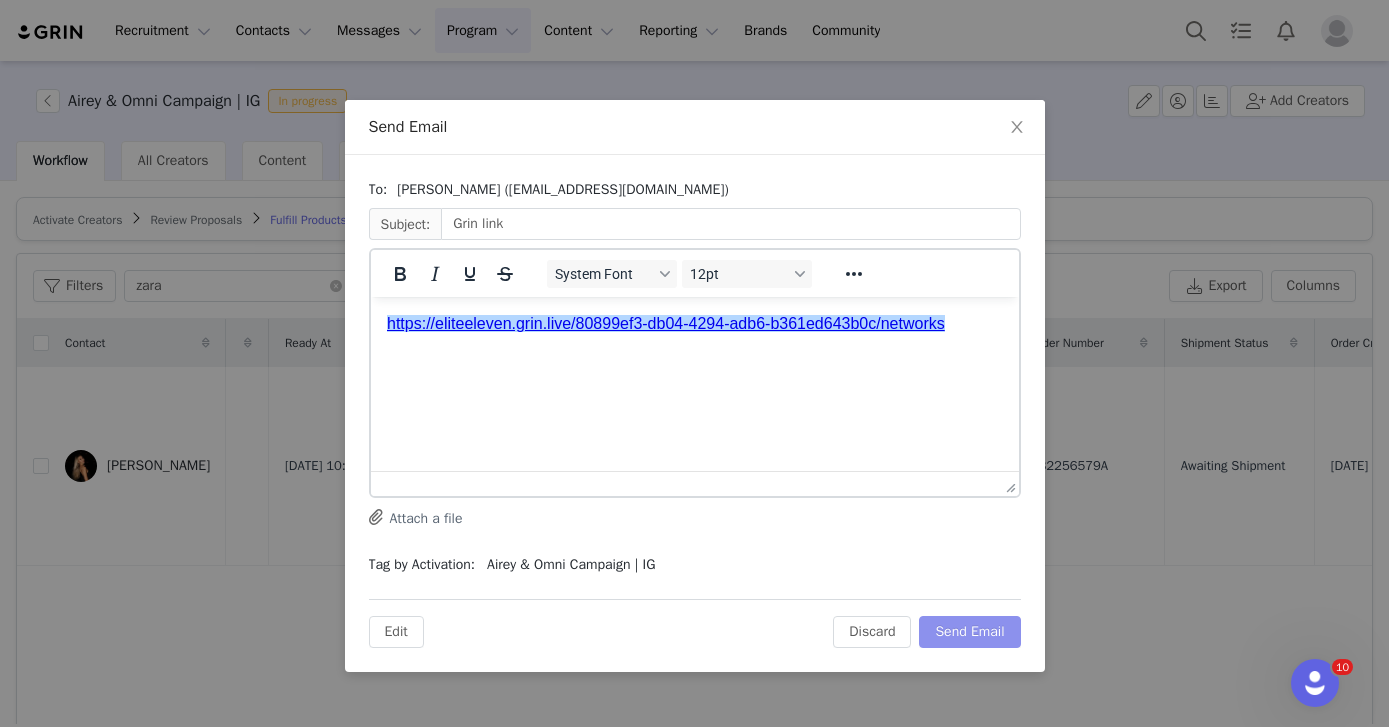 scroll, scrollTop: 0, scrollLeft: 0, axis: both 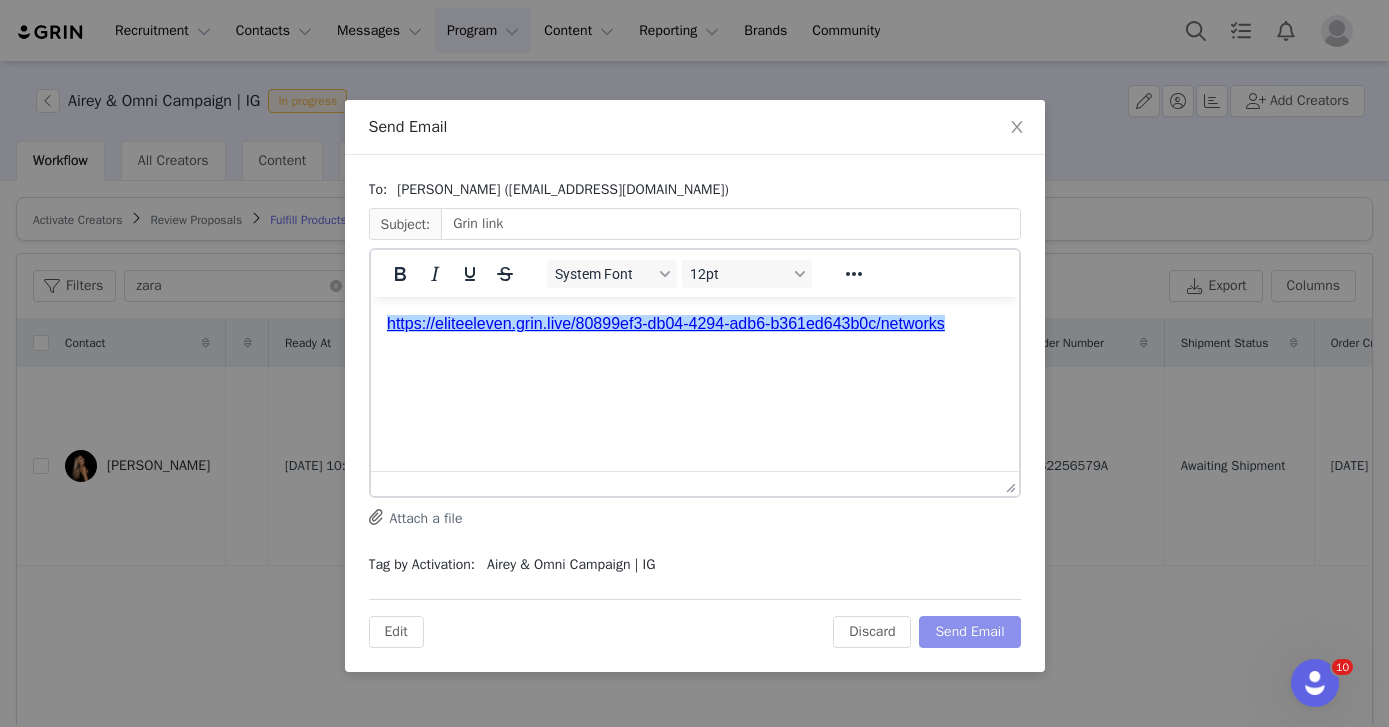 click on "Send Email" at bounding box center [969, 632] 